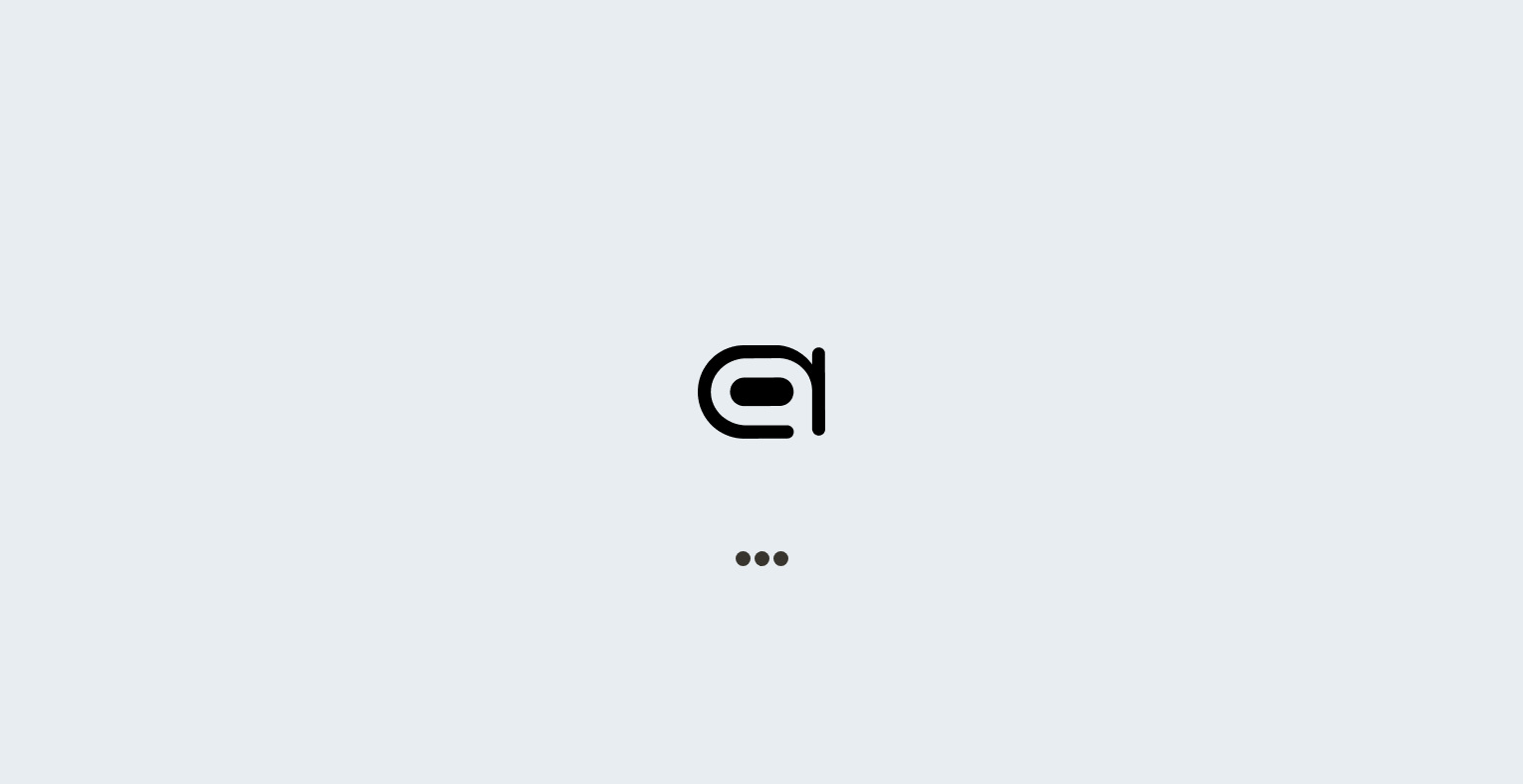 scroll, scrollTop: 0, scrollLeft: 0, axis: both 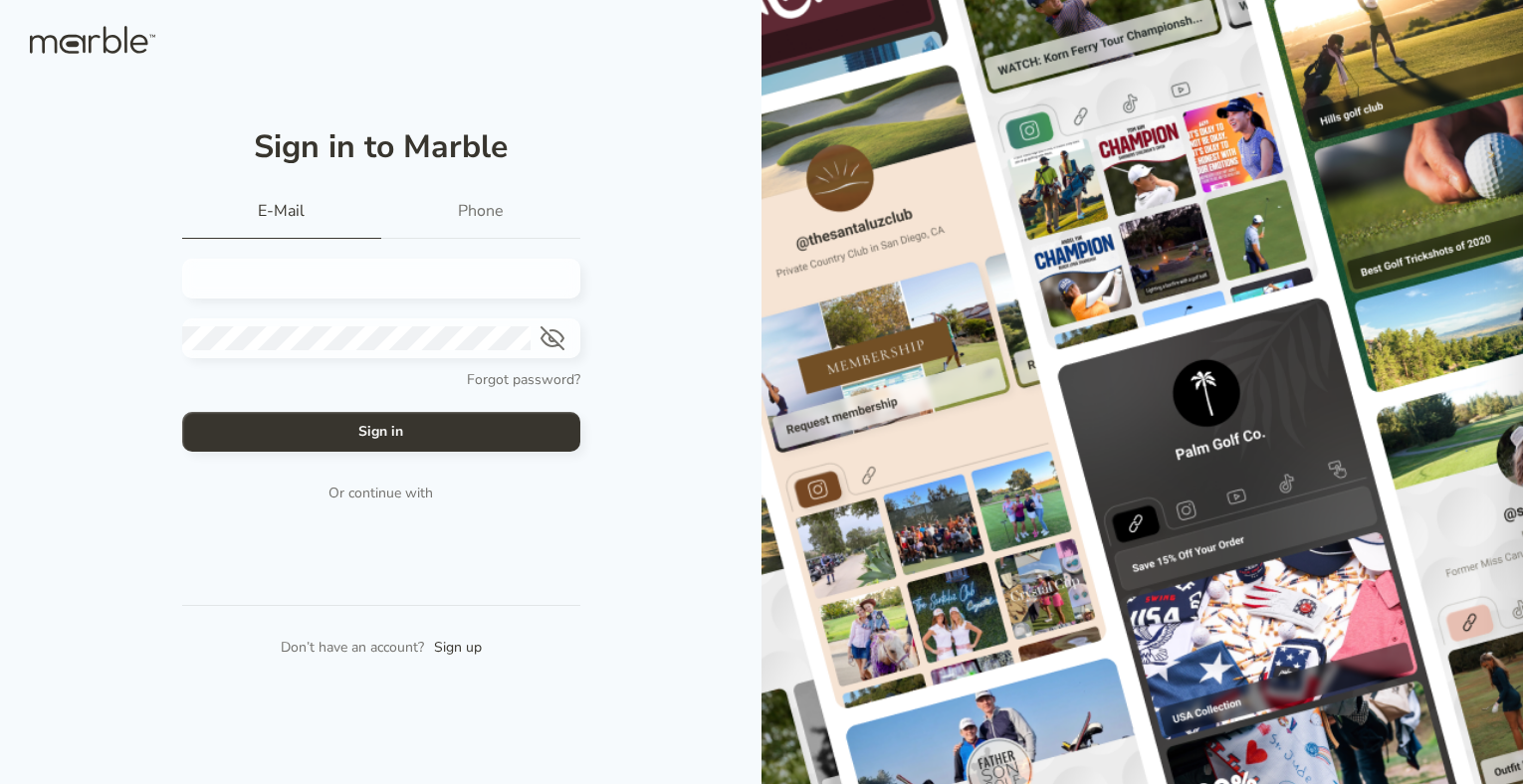 click at bounding box center [373, 279] 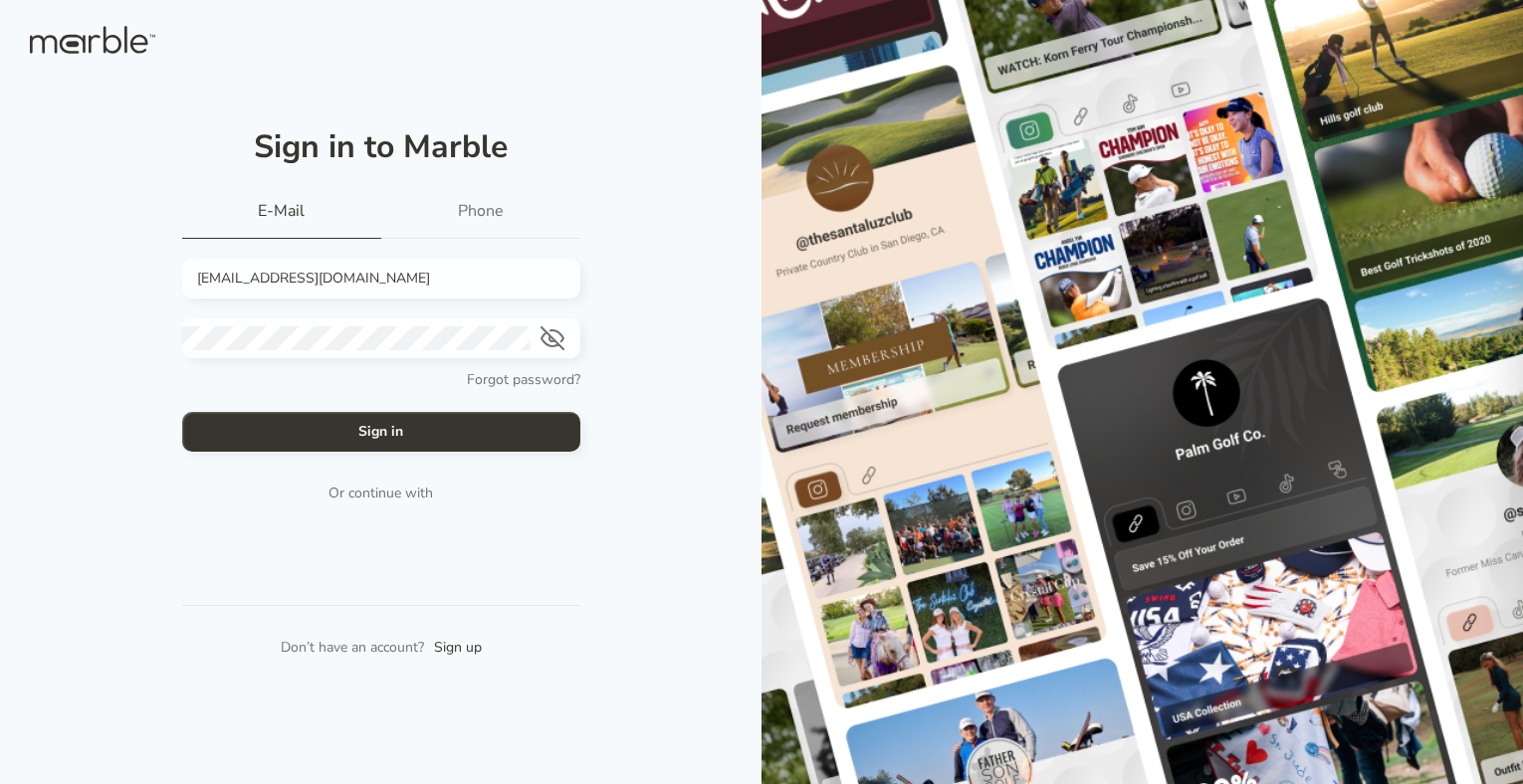 type on "[EMAIL_ADDRESS][DOMAIN_NAME]" 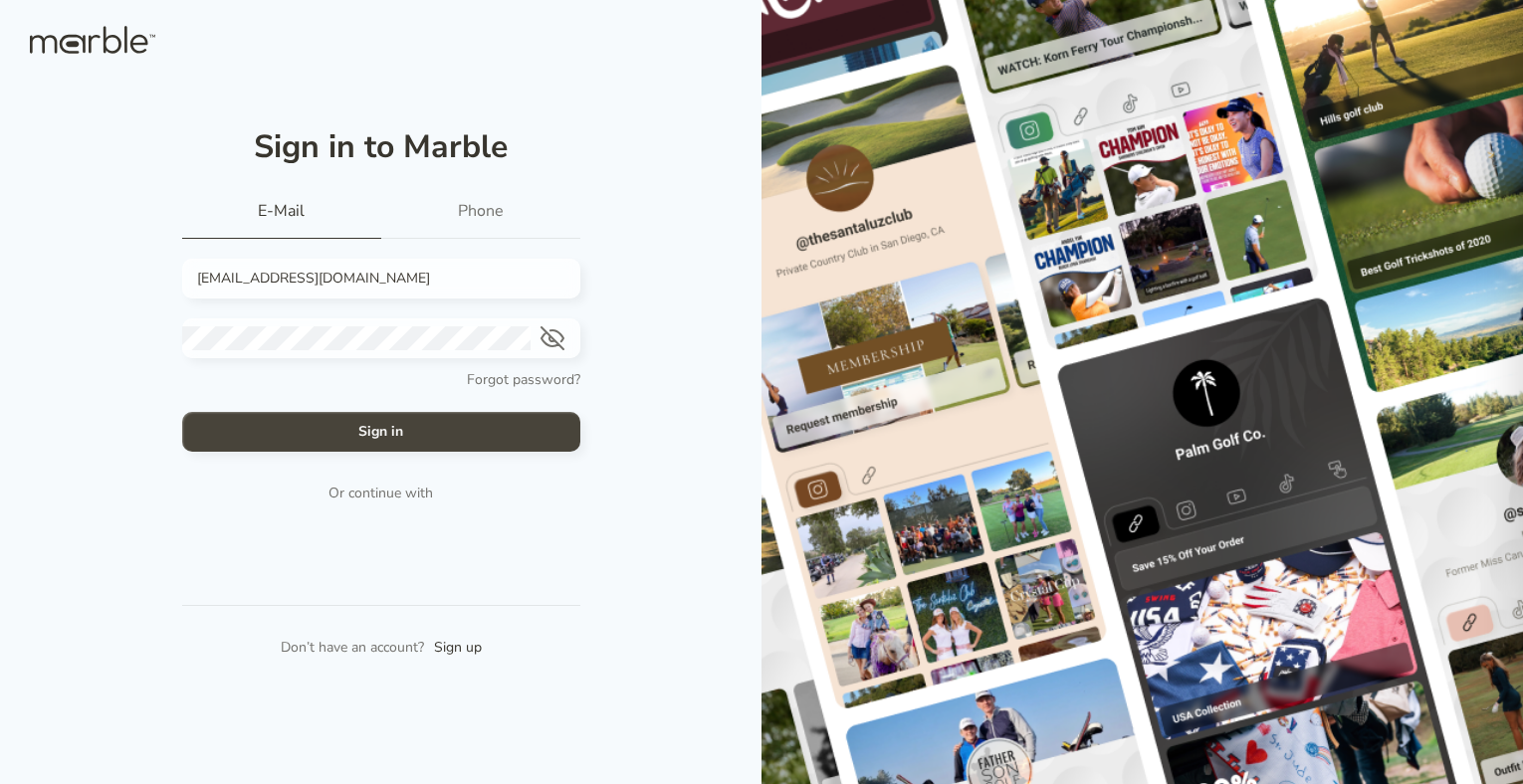 click on "Sign in" at bounding box center [380, 432] 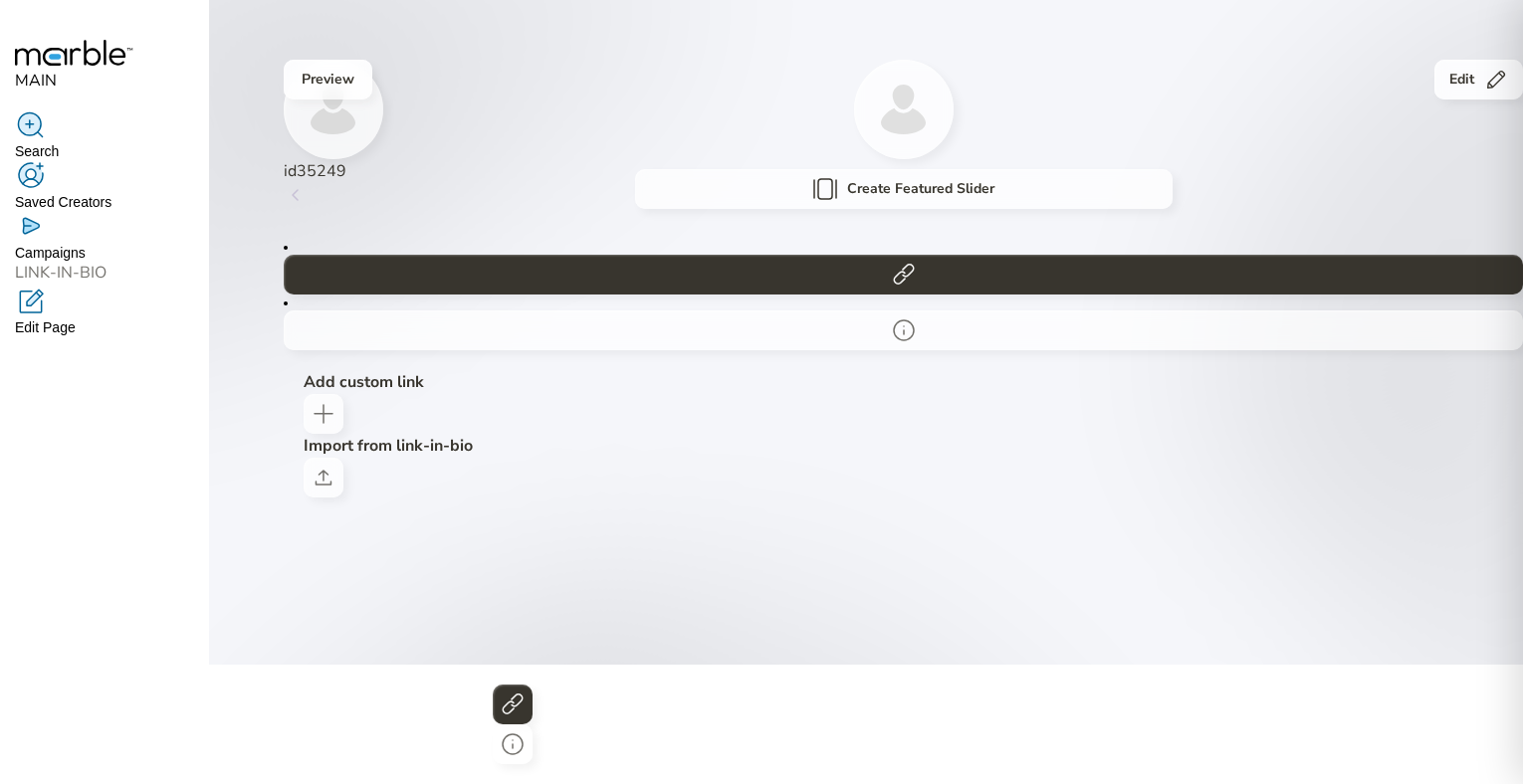 click on "id35249" at bounding box center (903, 171) 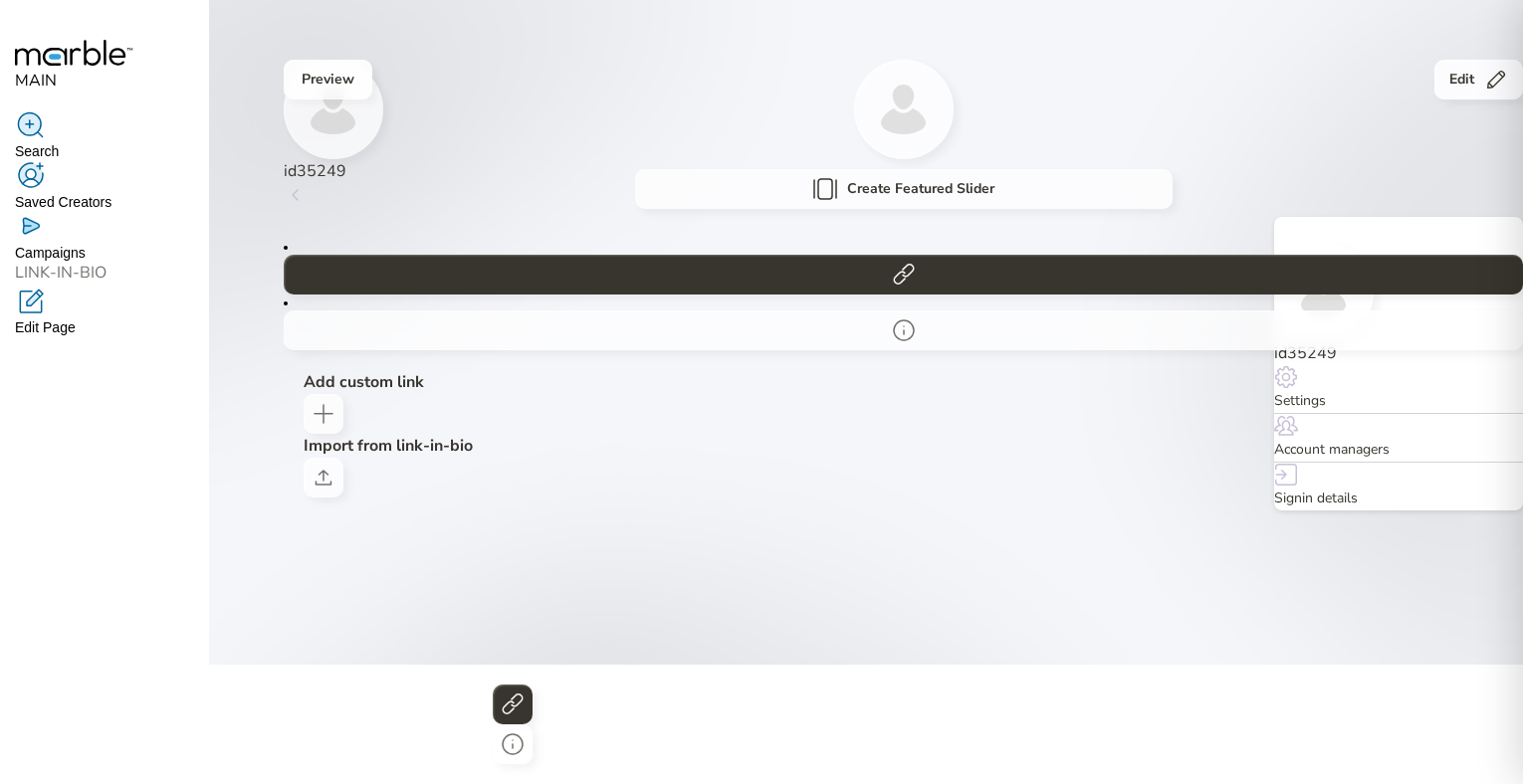 click on "Settings" at bounding box center (1399, 389) 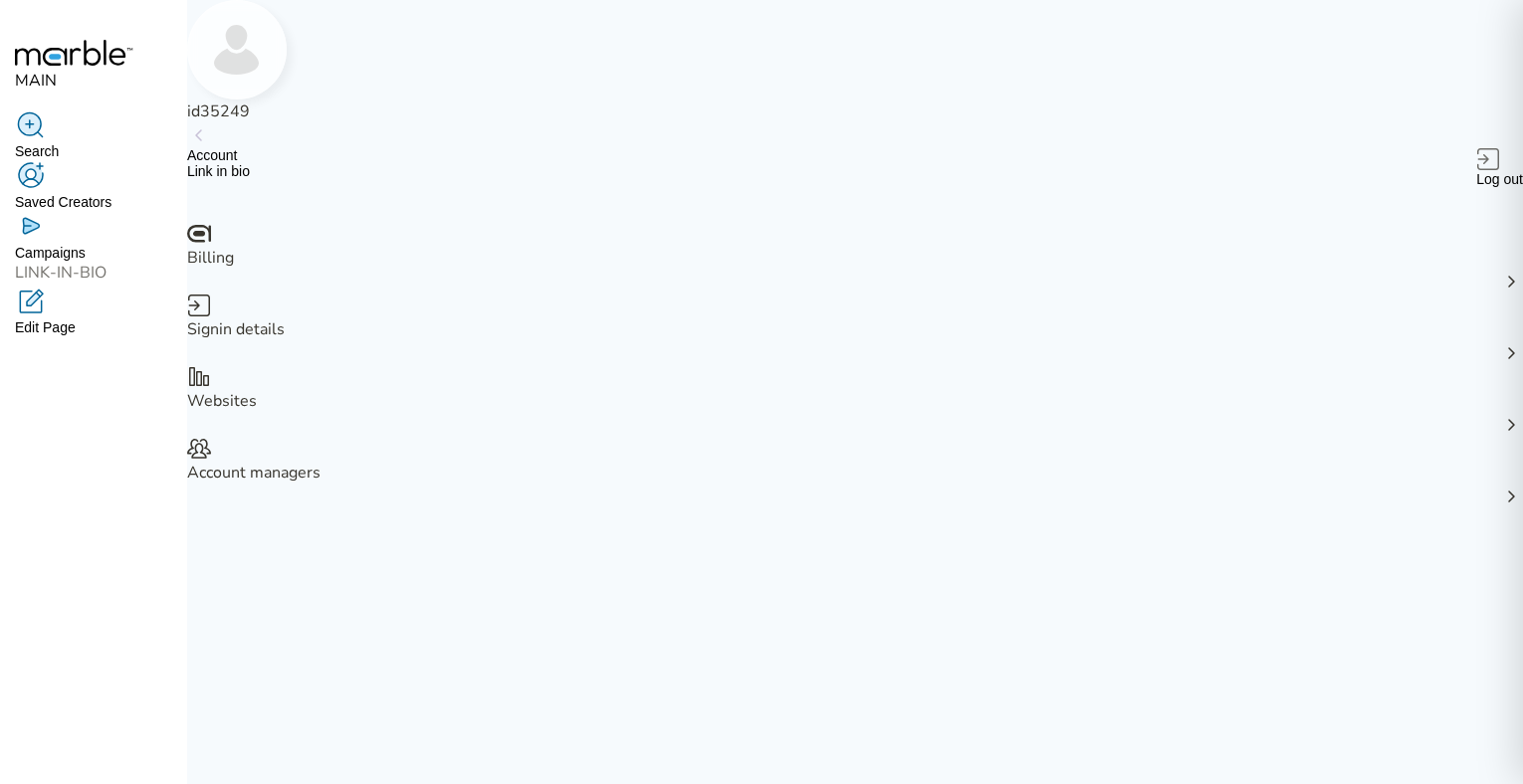 click on "id35249" at bounding box center [855, 74] 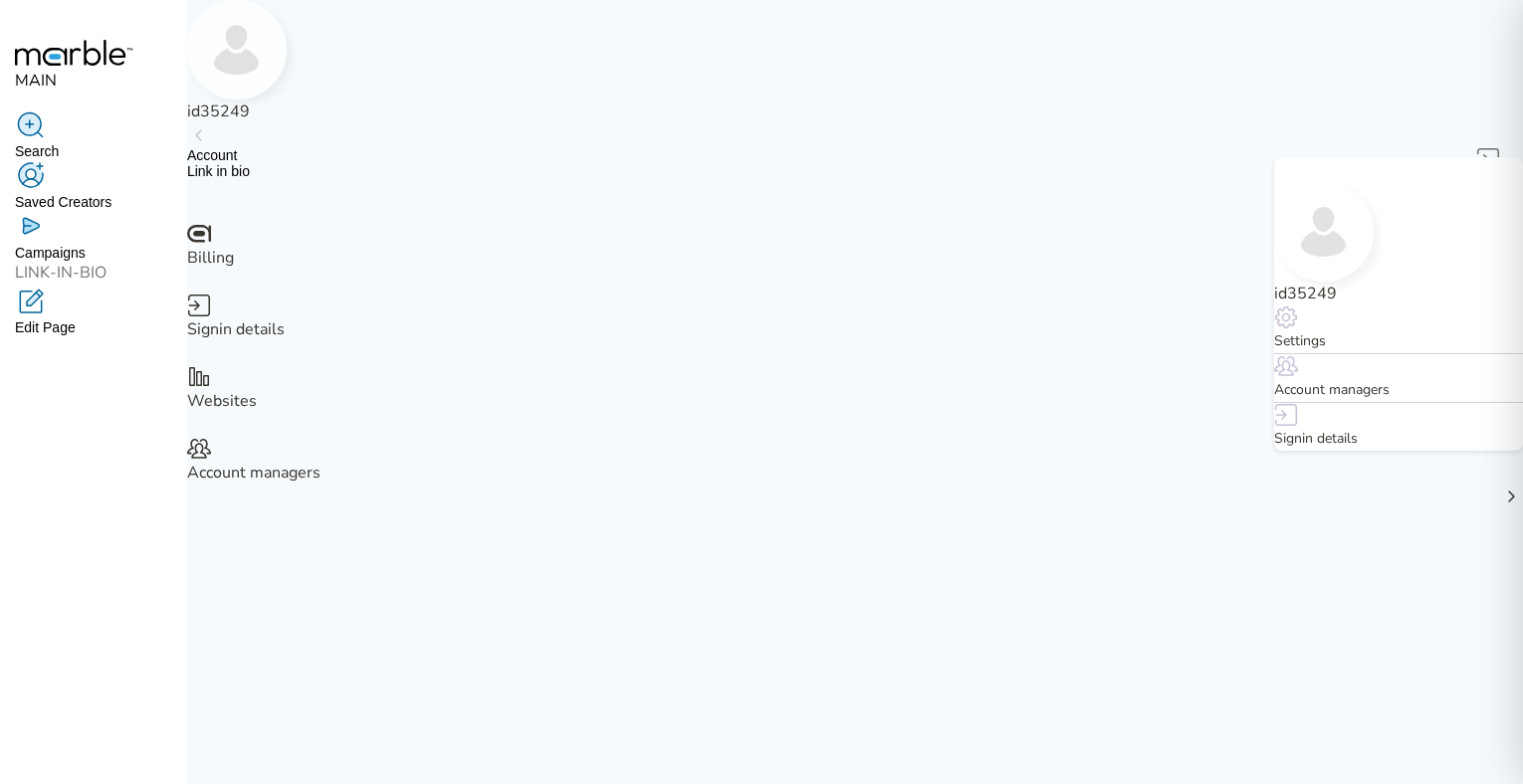 click on "Account managers" at bounding box center [1399, 390] 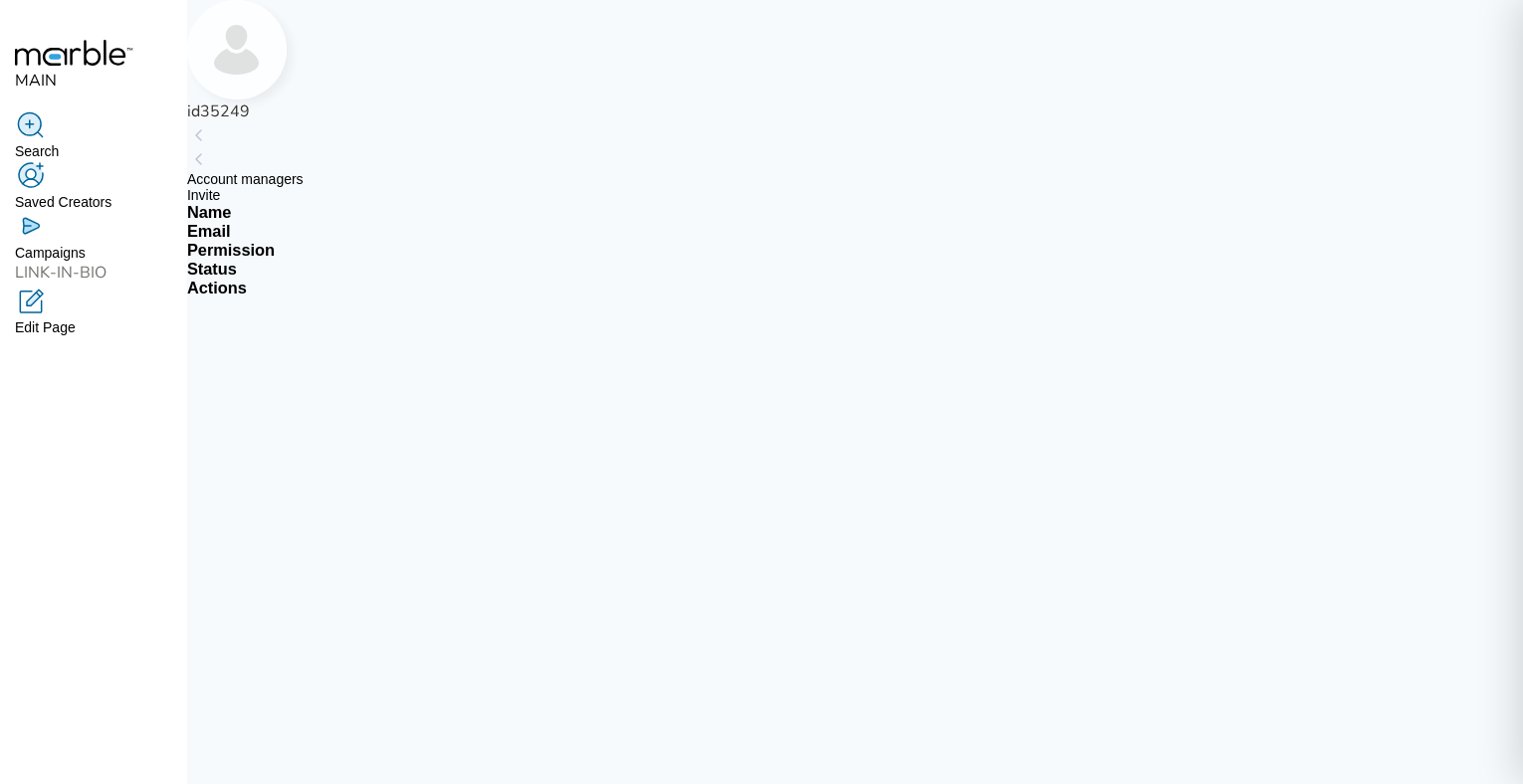 click on "id35249" at bounding box center [855, 74] 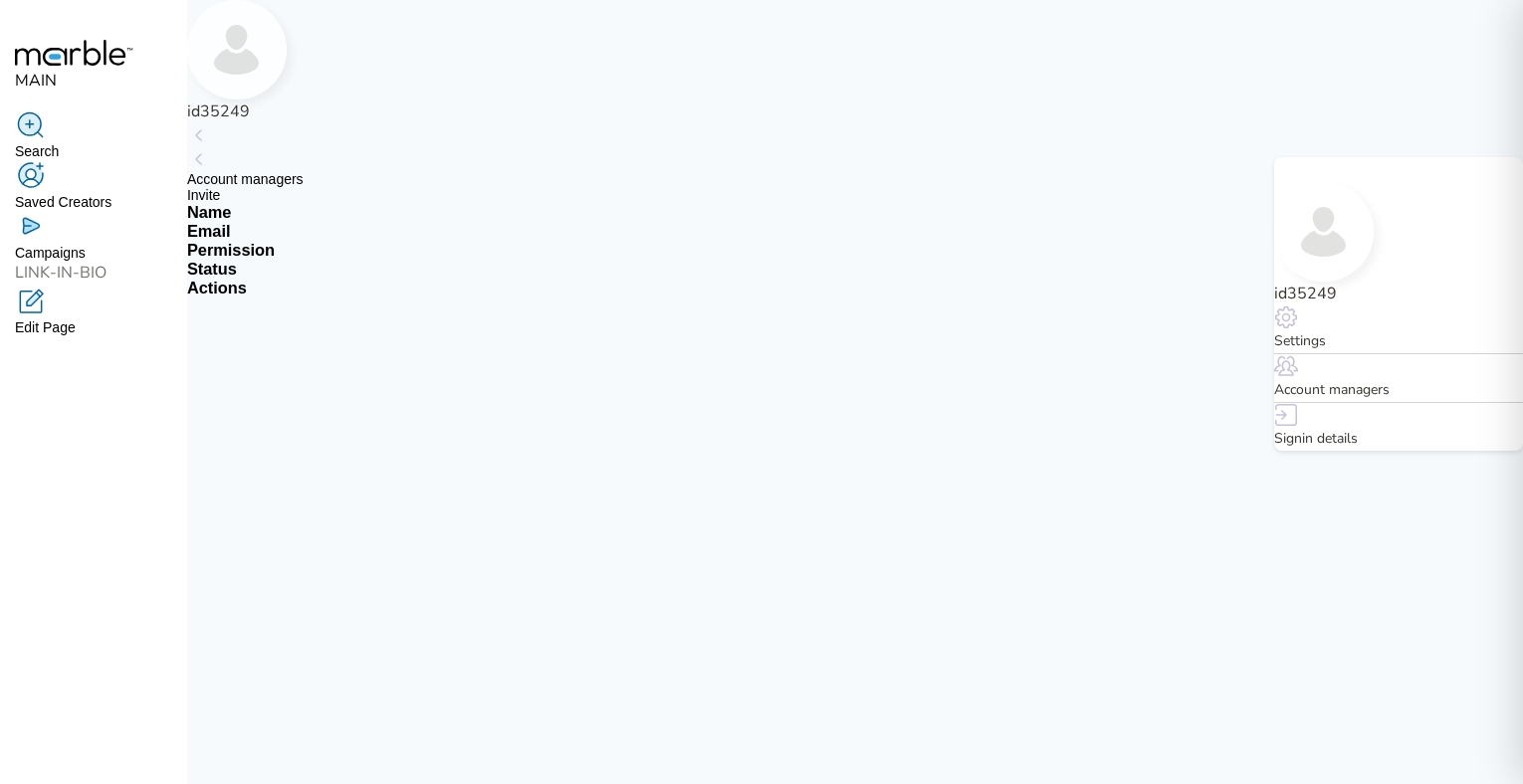 click on "Settings" at bounding box center [1399, 341] 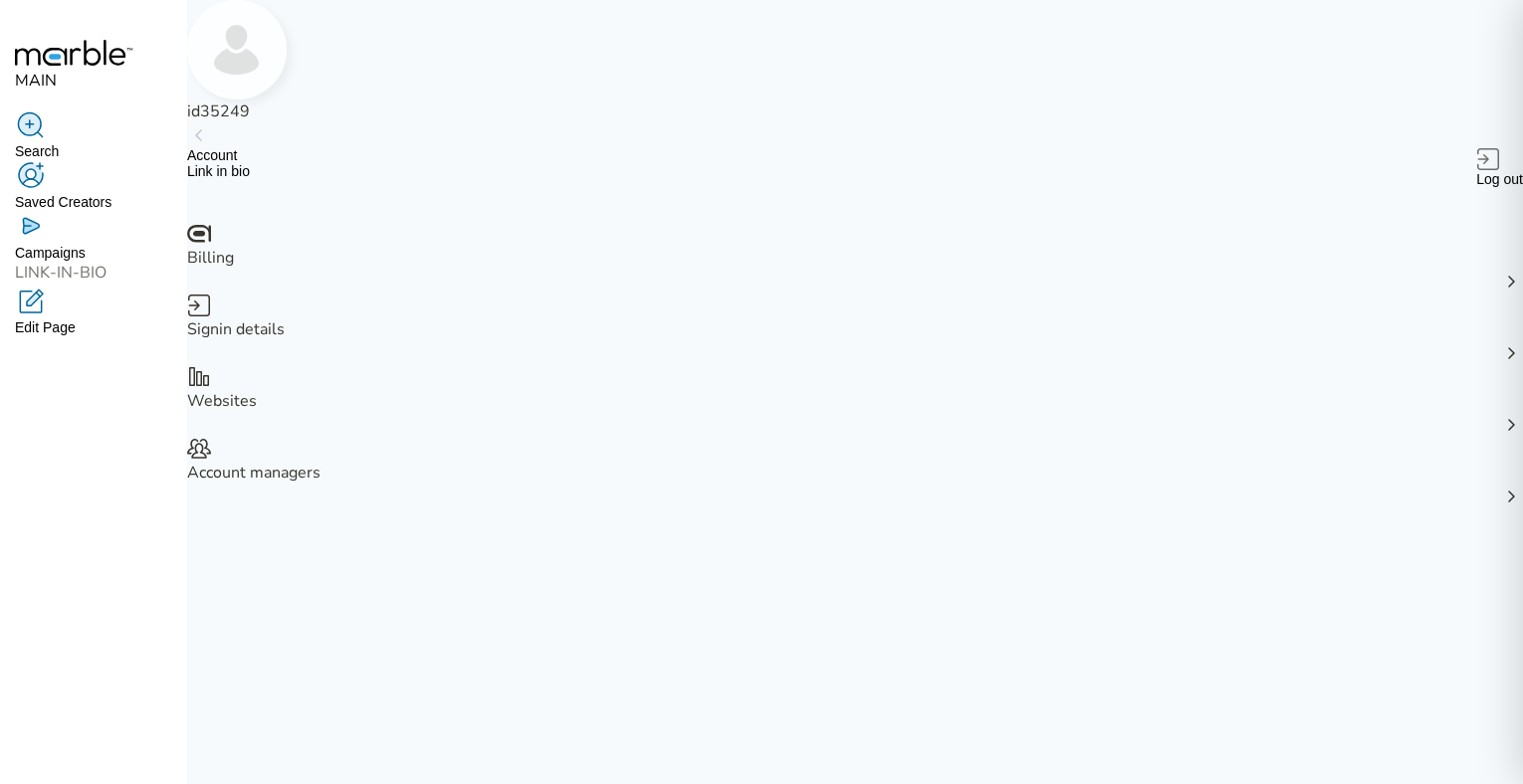 click on "Signin details" at bounding box center [855, 329] 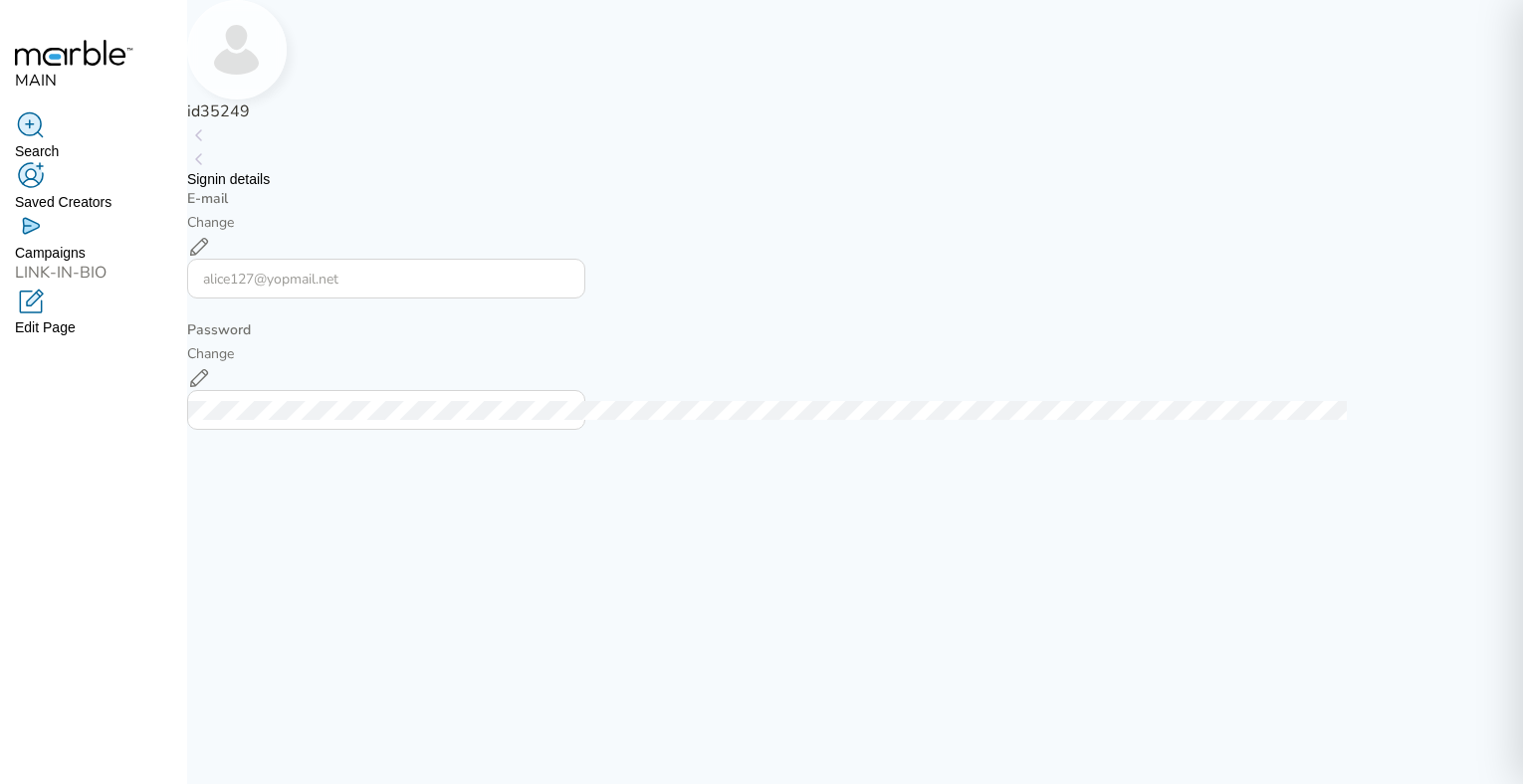 click 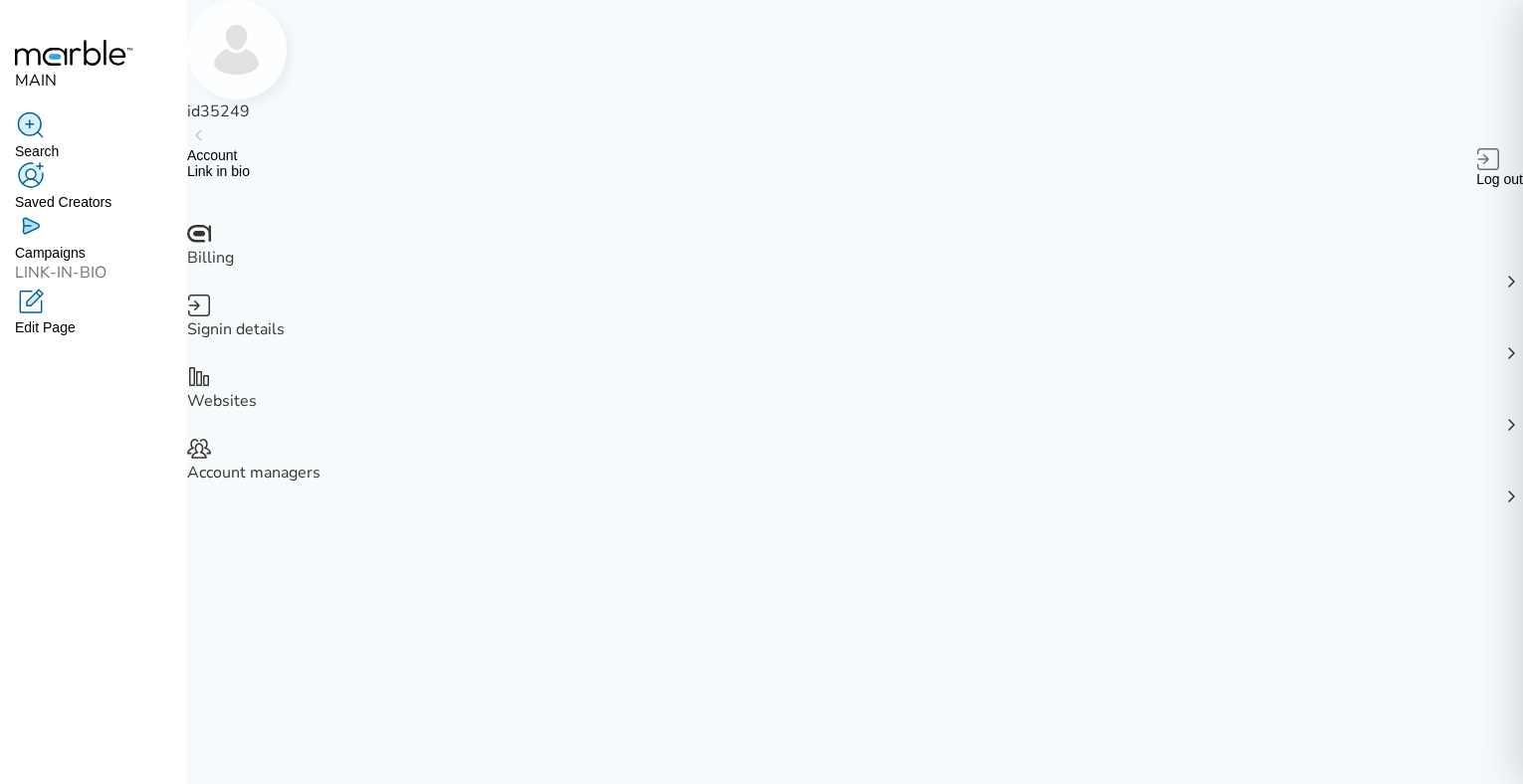 click on "Billing" at bounding box center [855, 258] 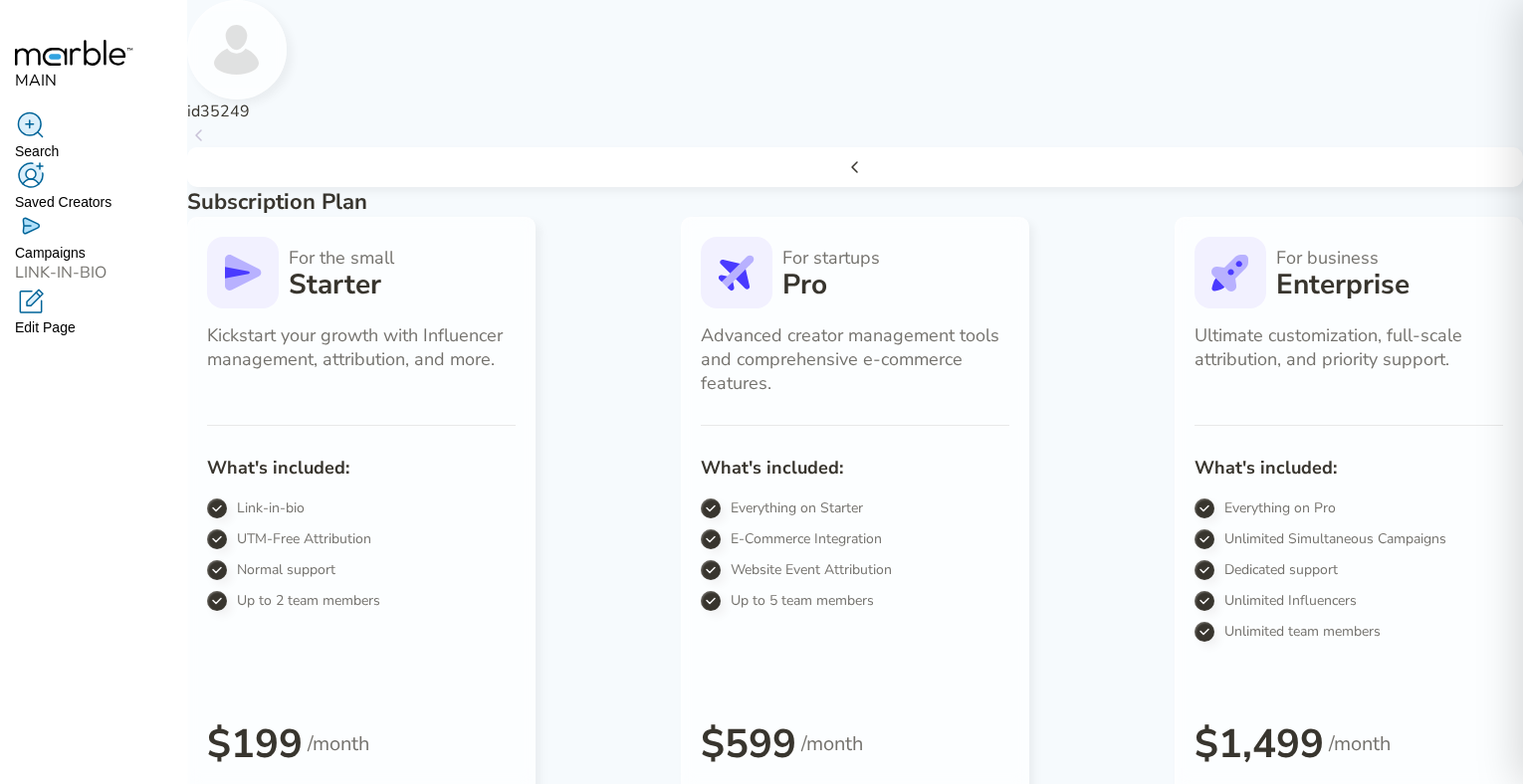 click 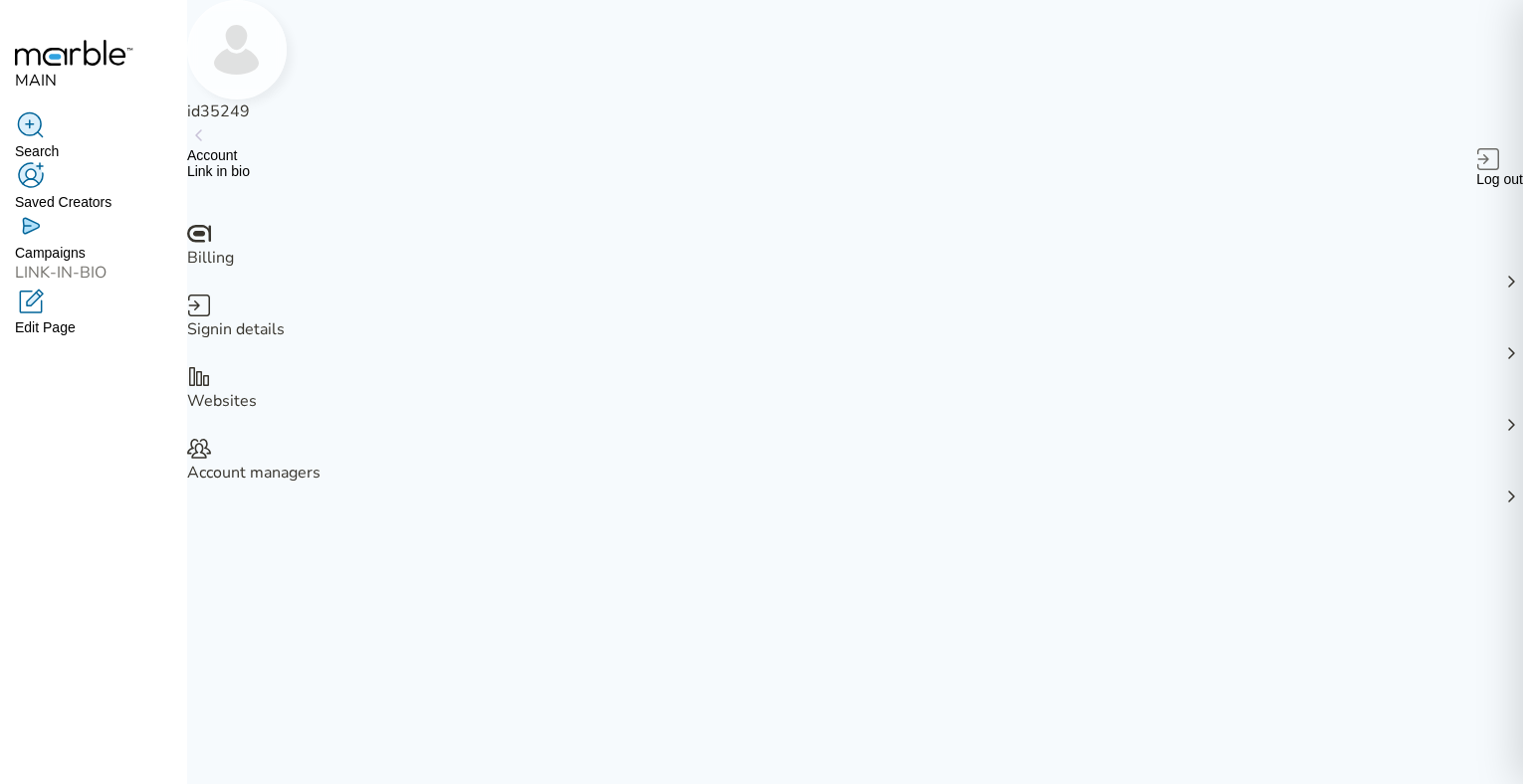 click on "Link in bio" at bounding box center [218, 171] 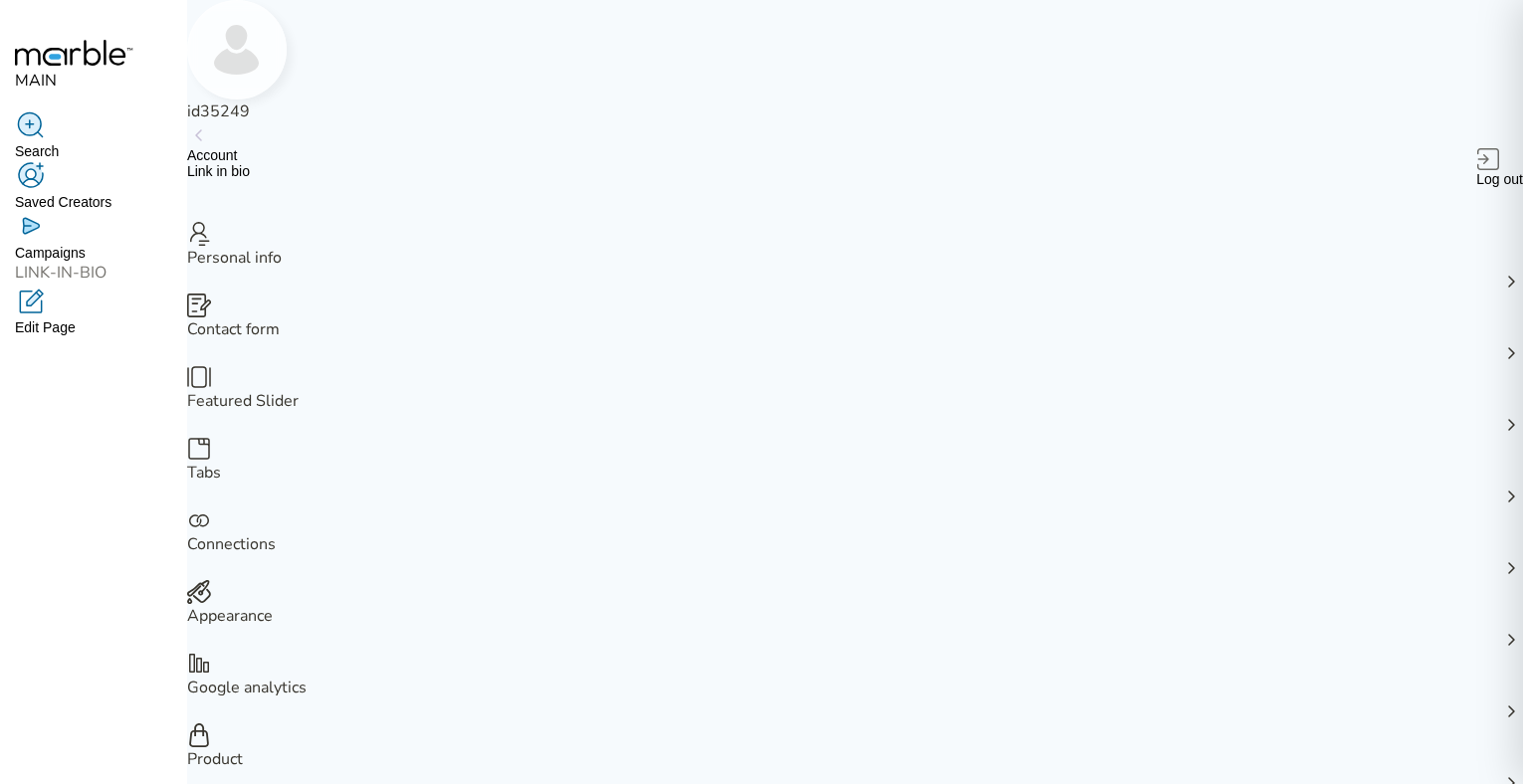 click on "Personal info" at bounding box center (855, 258) 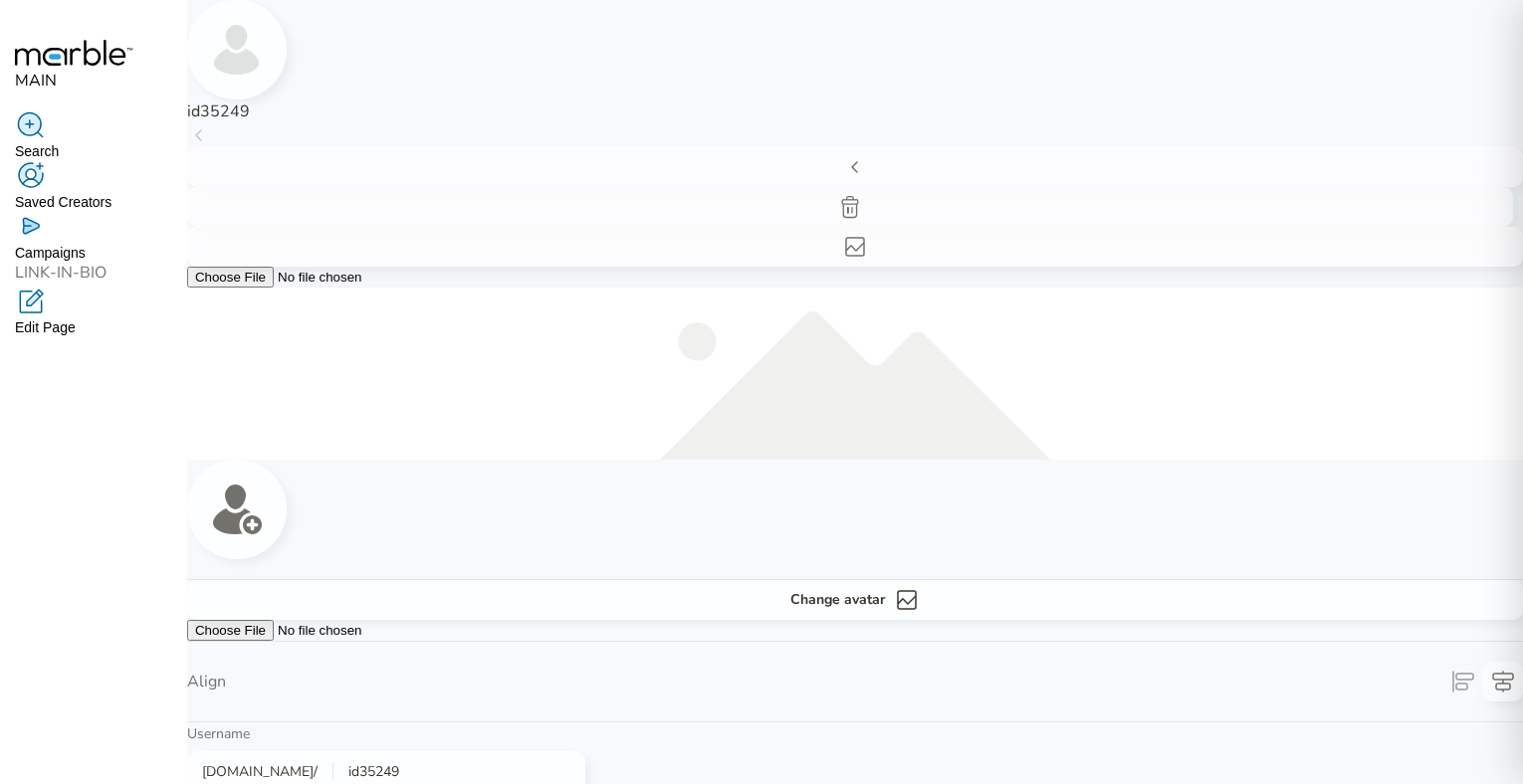 click at bounding box center (386, 771) 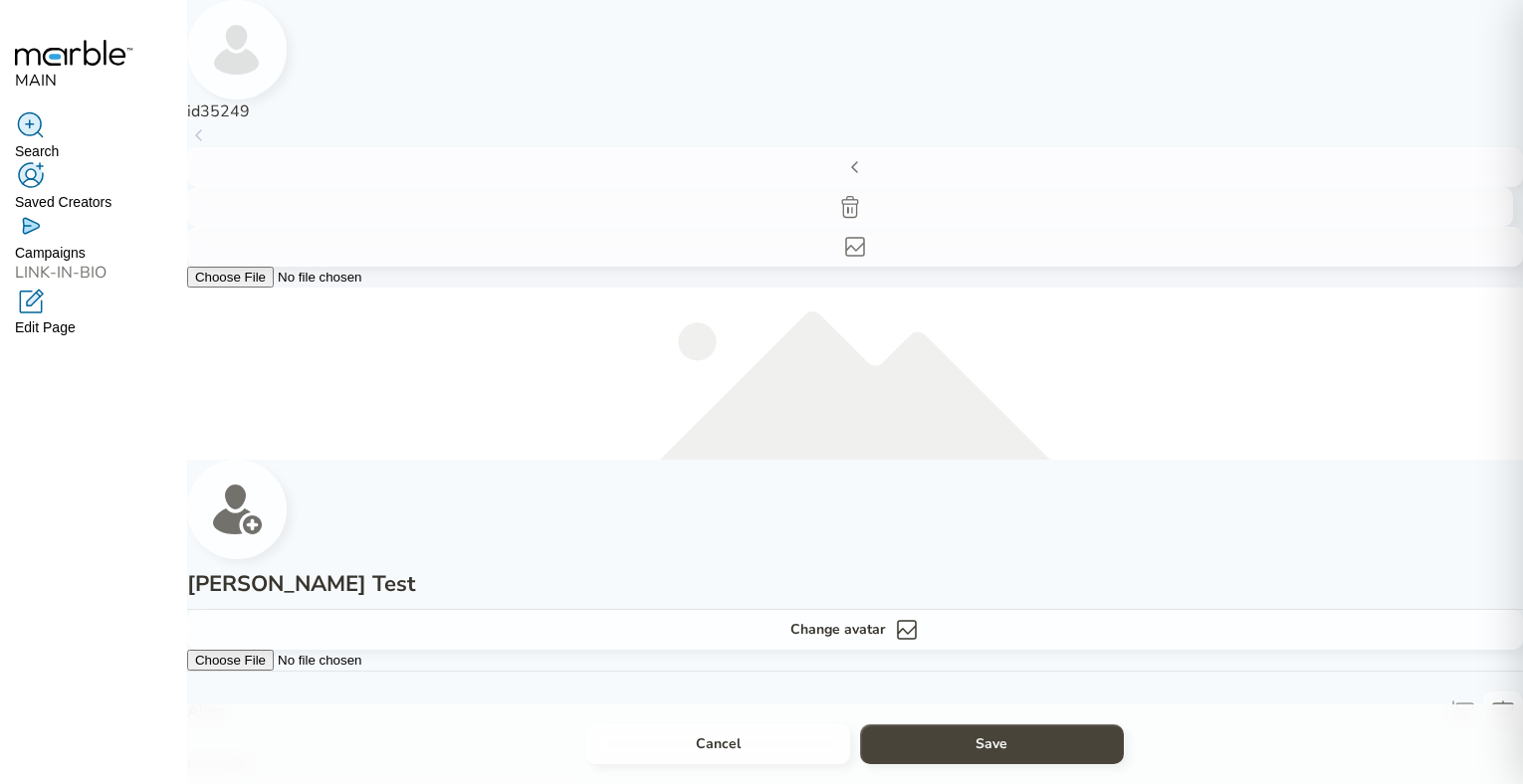 type on "[PERSON_NAME] Test" 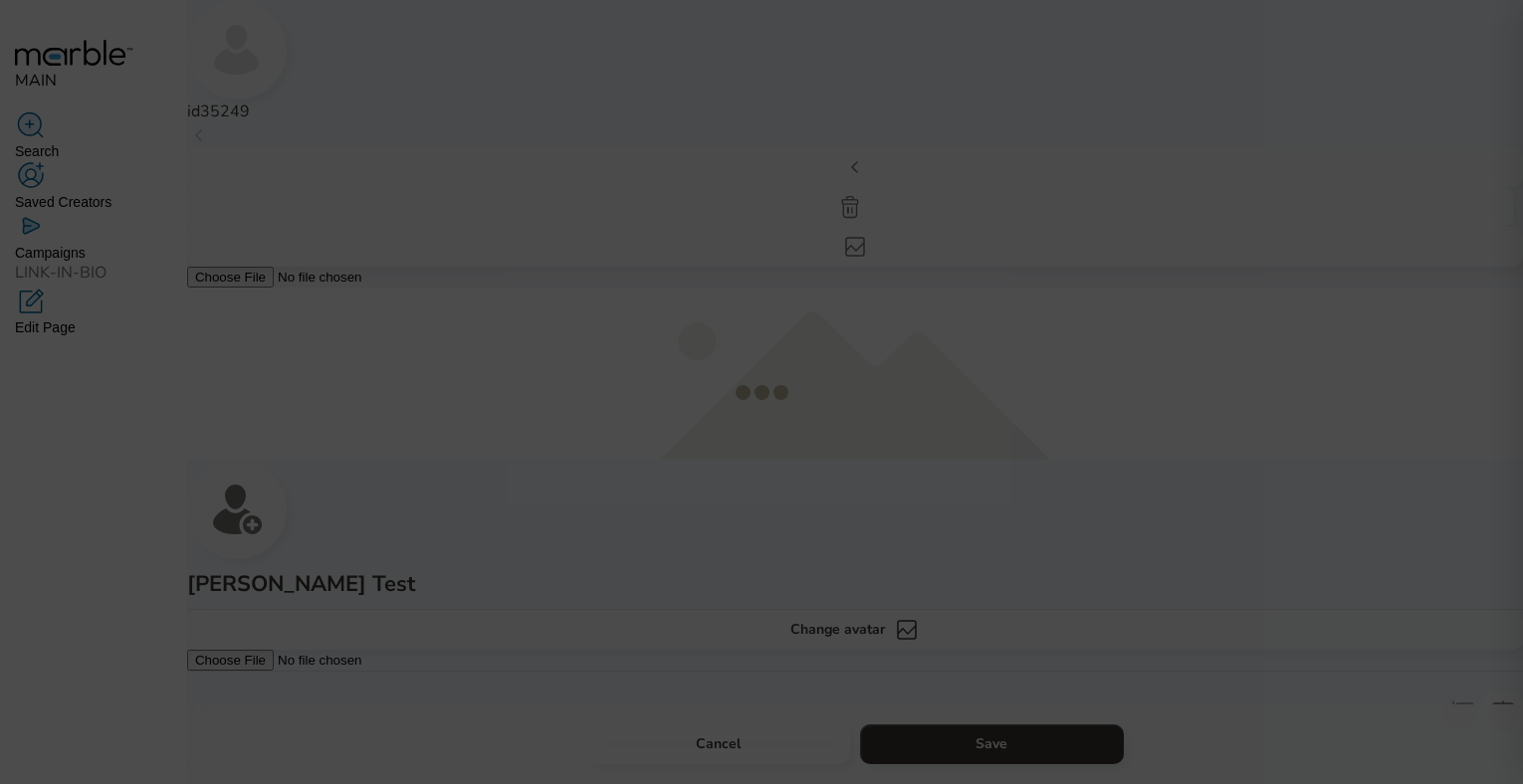 type 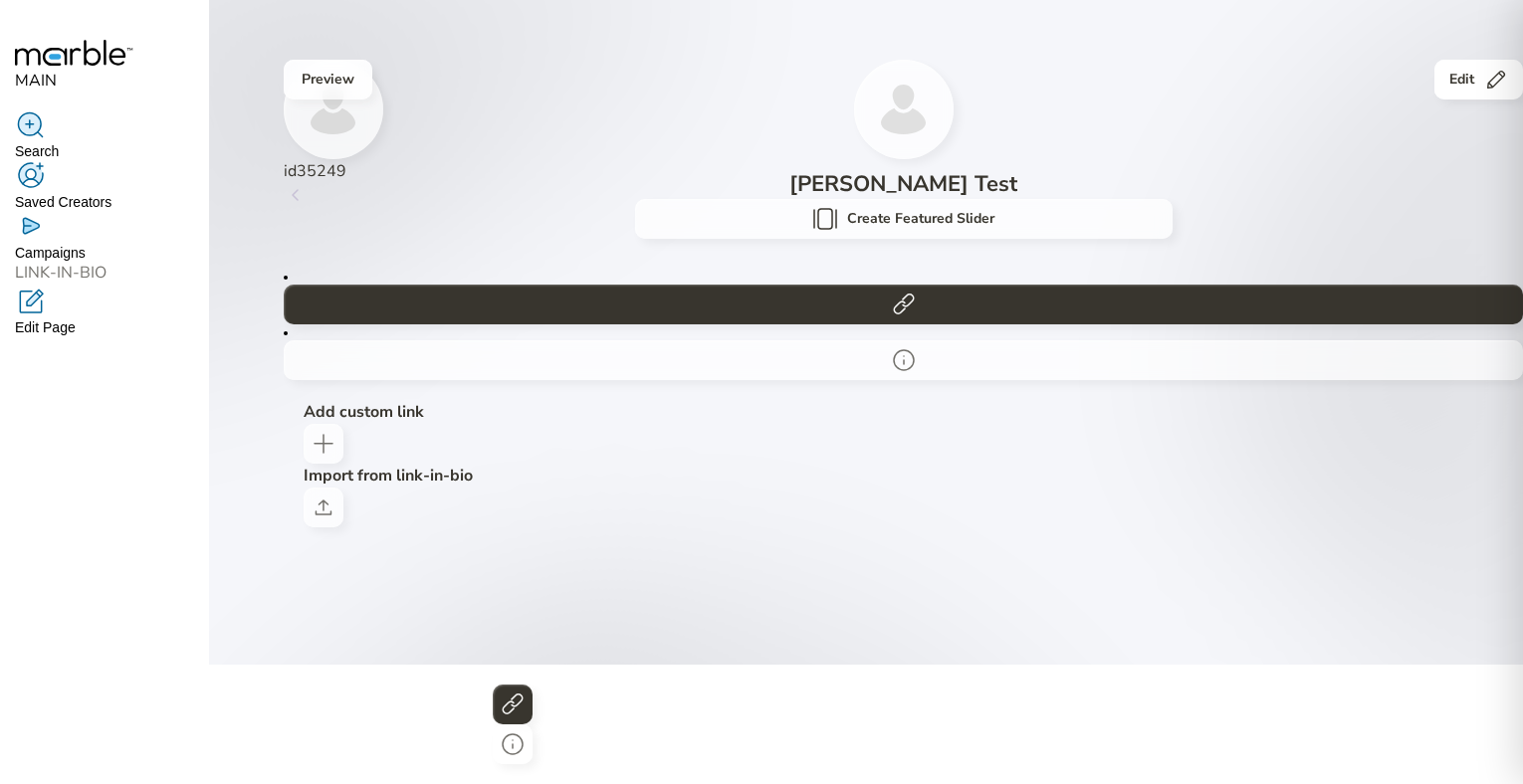 click 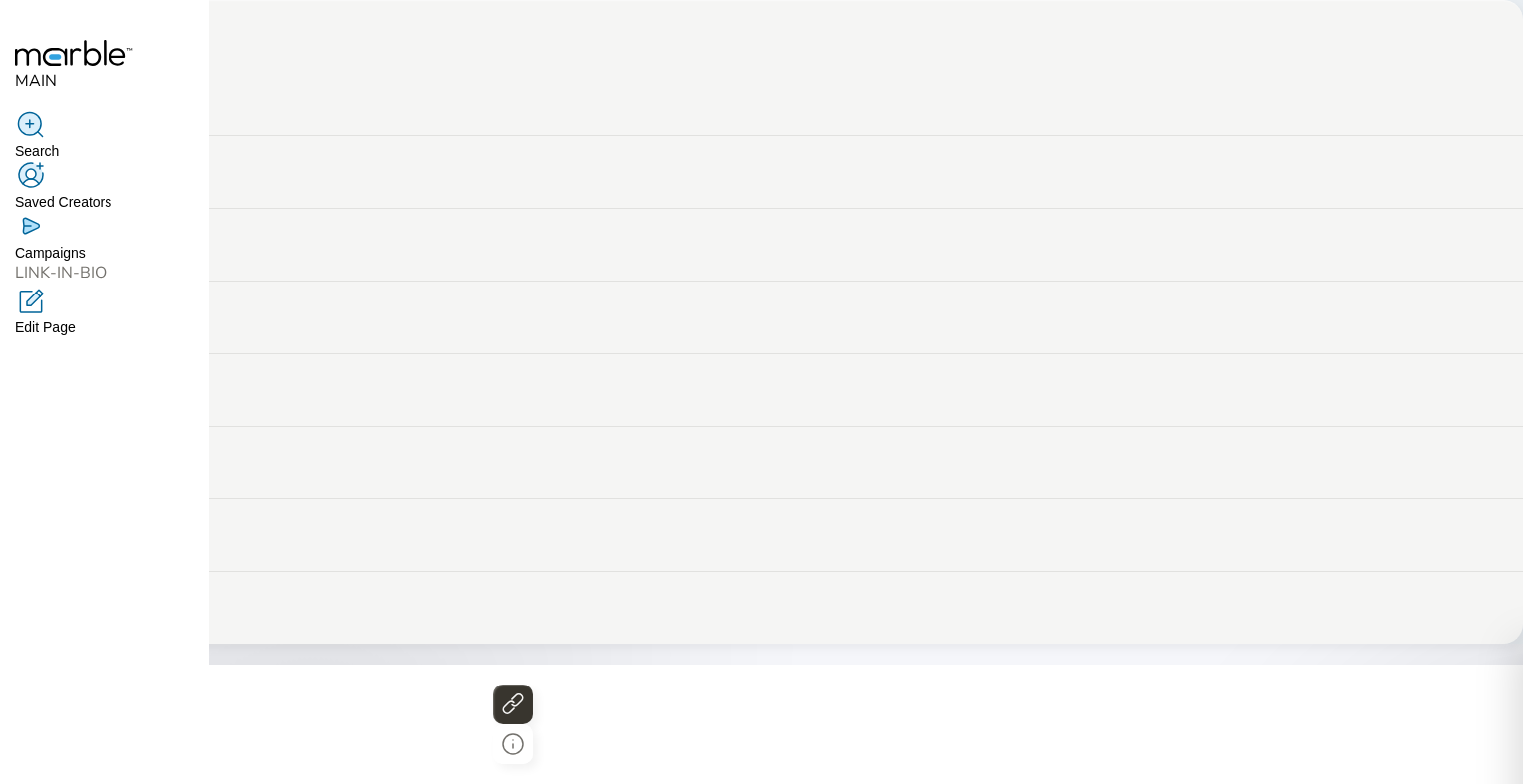 click on "Contact form" at bounding box center (762, 172) 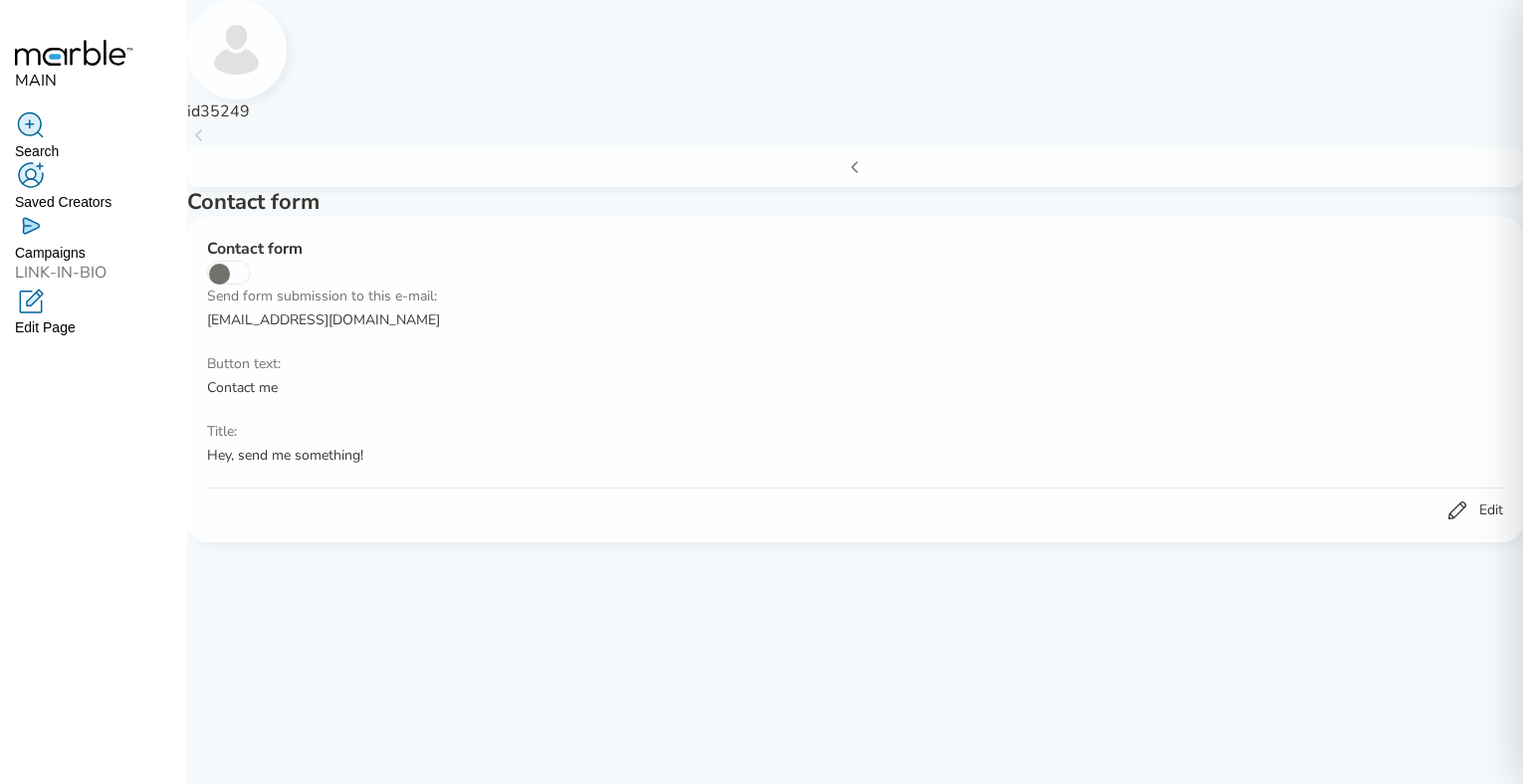 click on "Edit" at bounding box center (1491, 510) 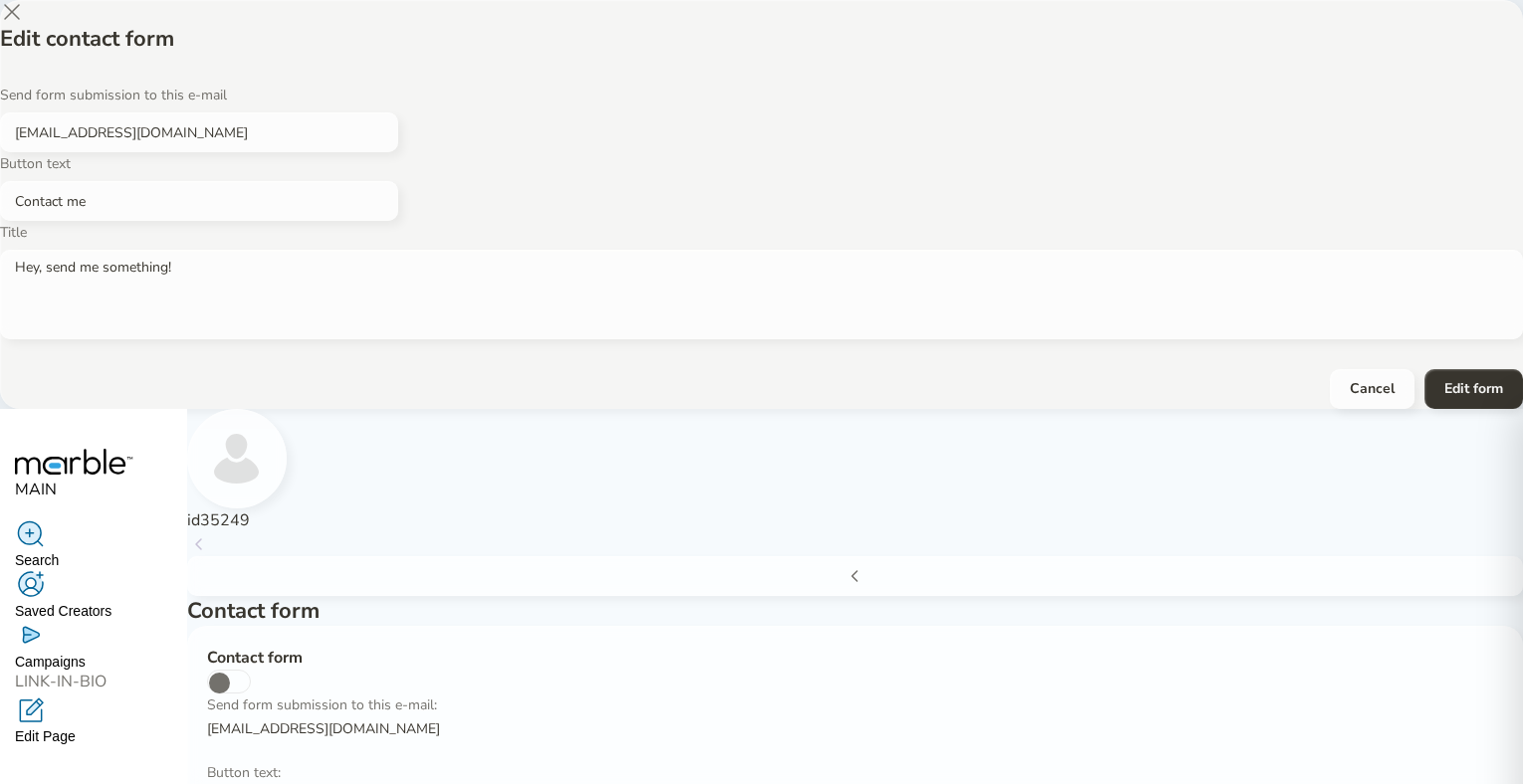 click on "Contact me" at bounding box center [191, 201] 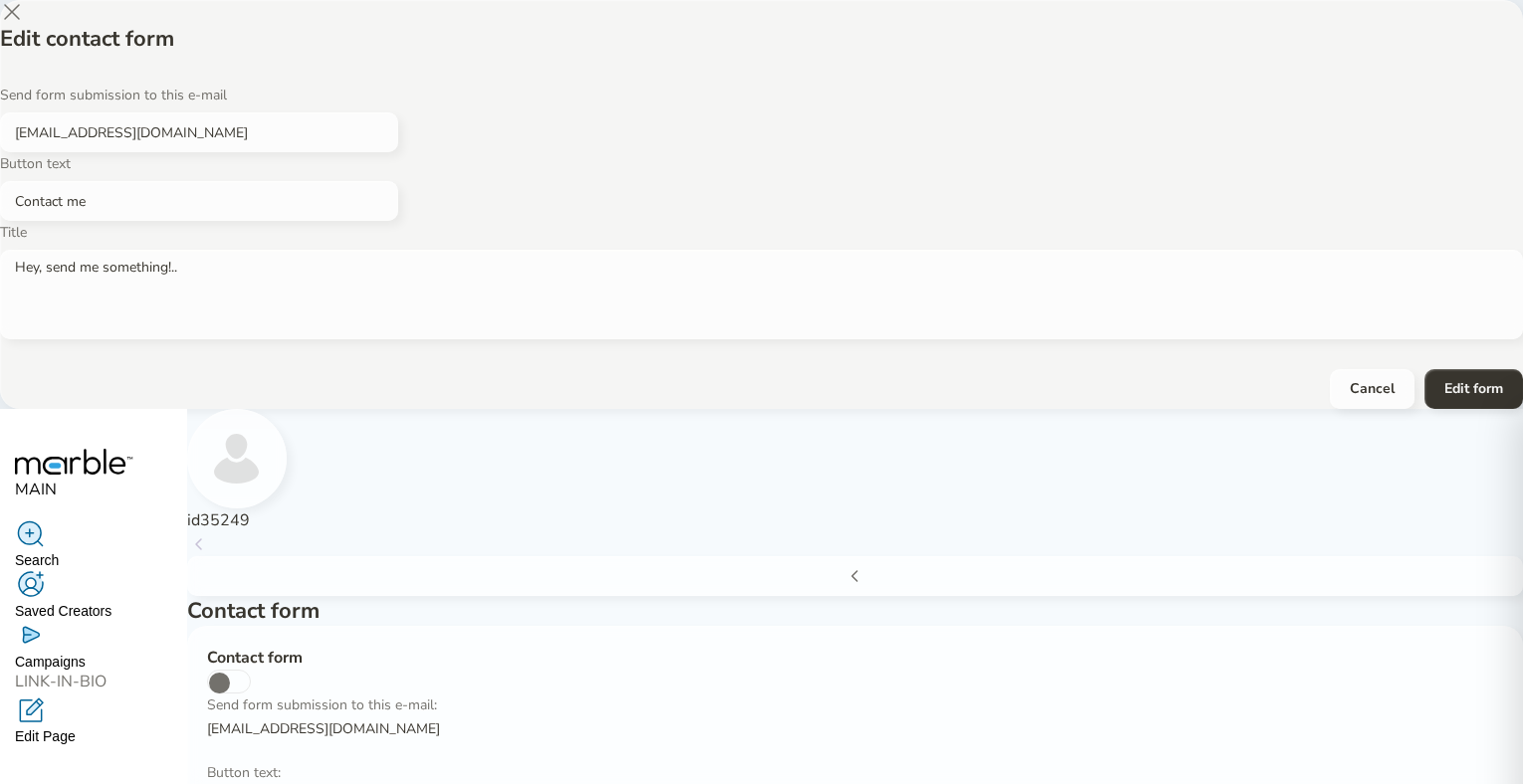 type on "Hey, send me something!.." 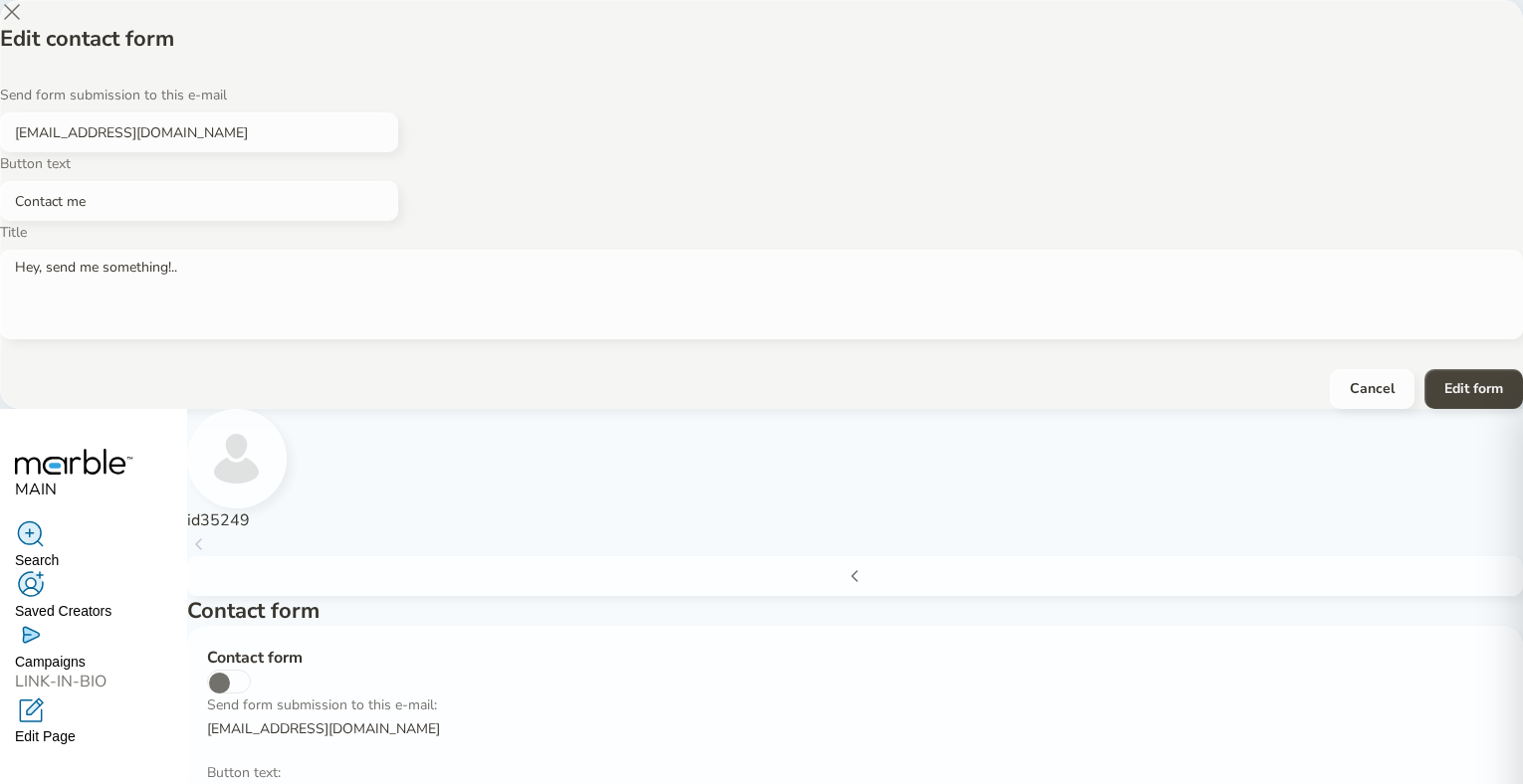 click on "Edit form" at bounding box center [1473, 389] 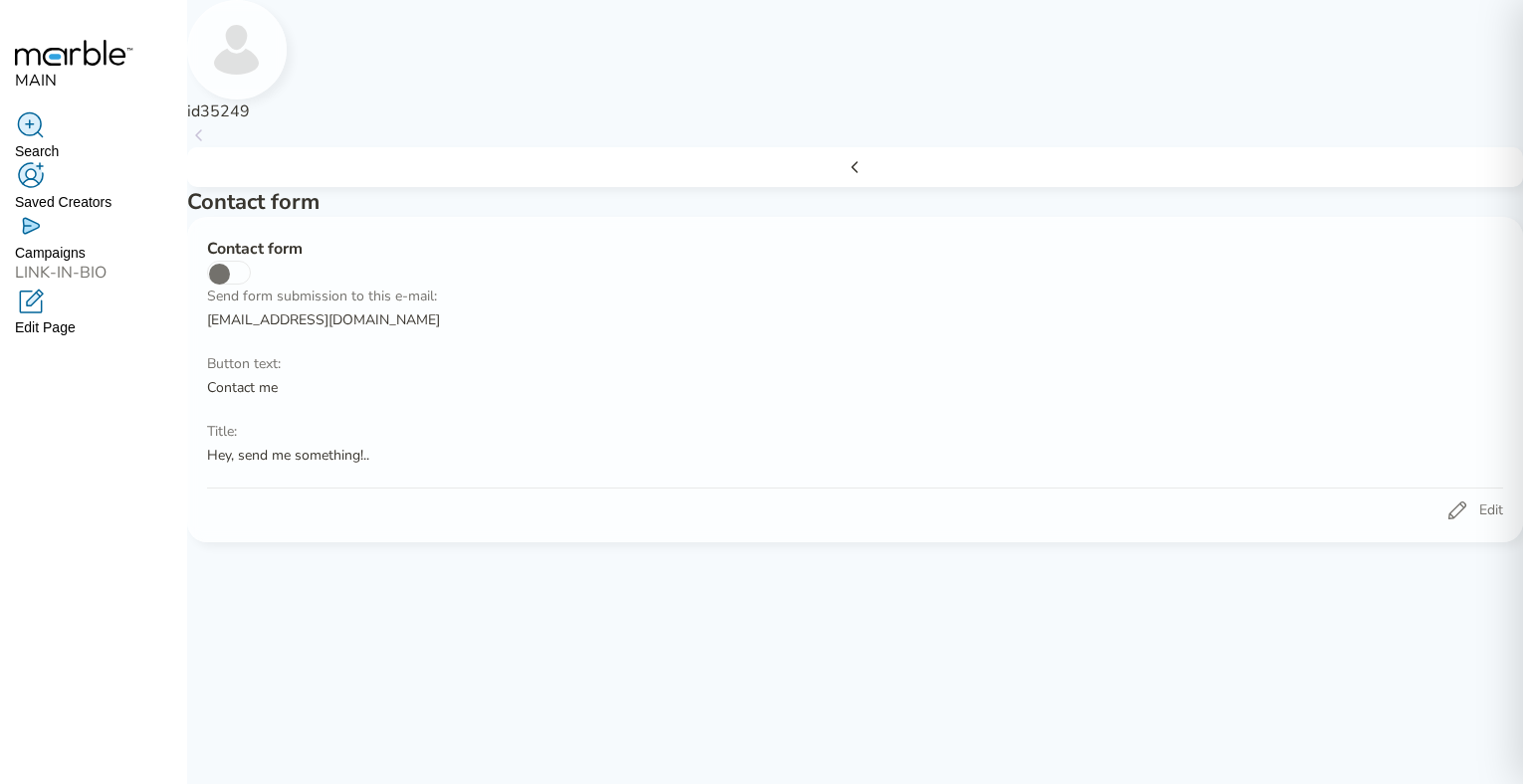 click 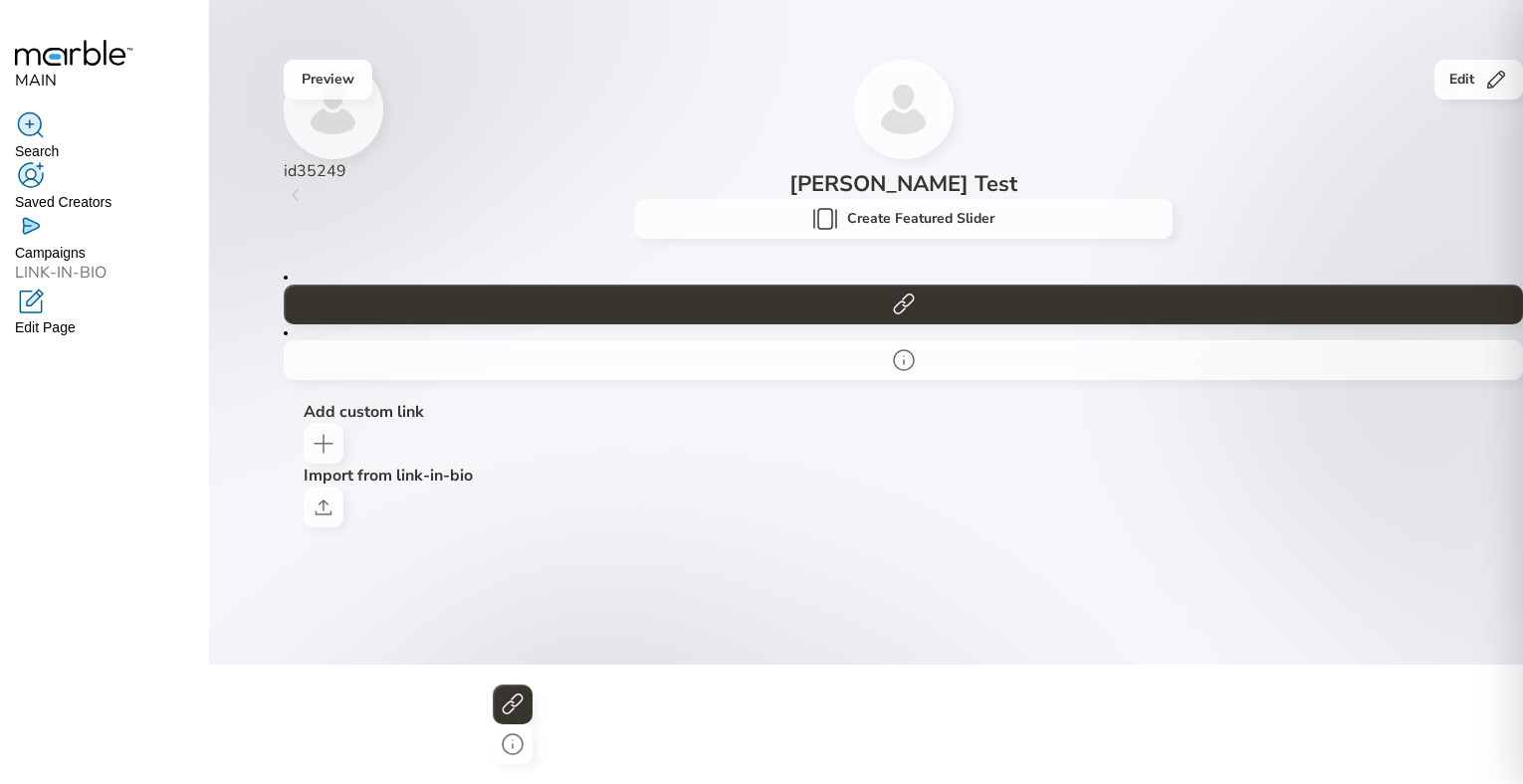 click on "id35249" at bounding box center [903, 133] 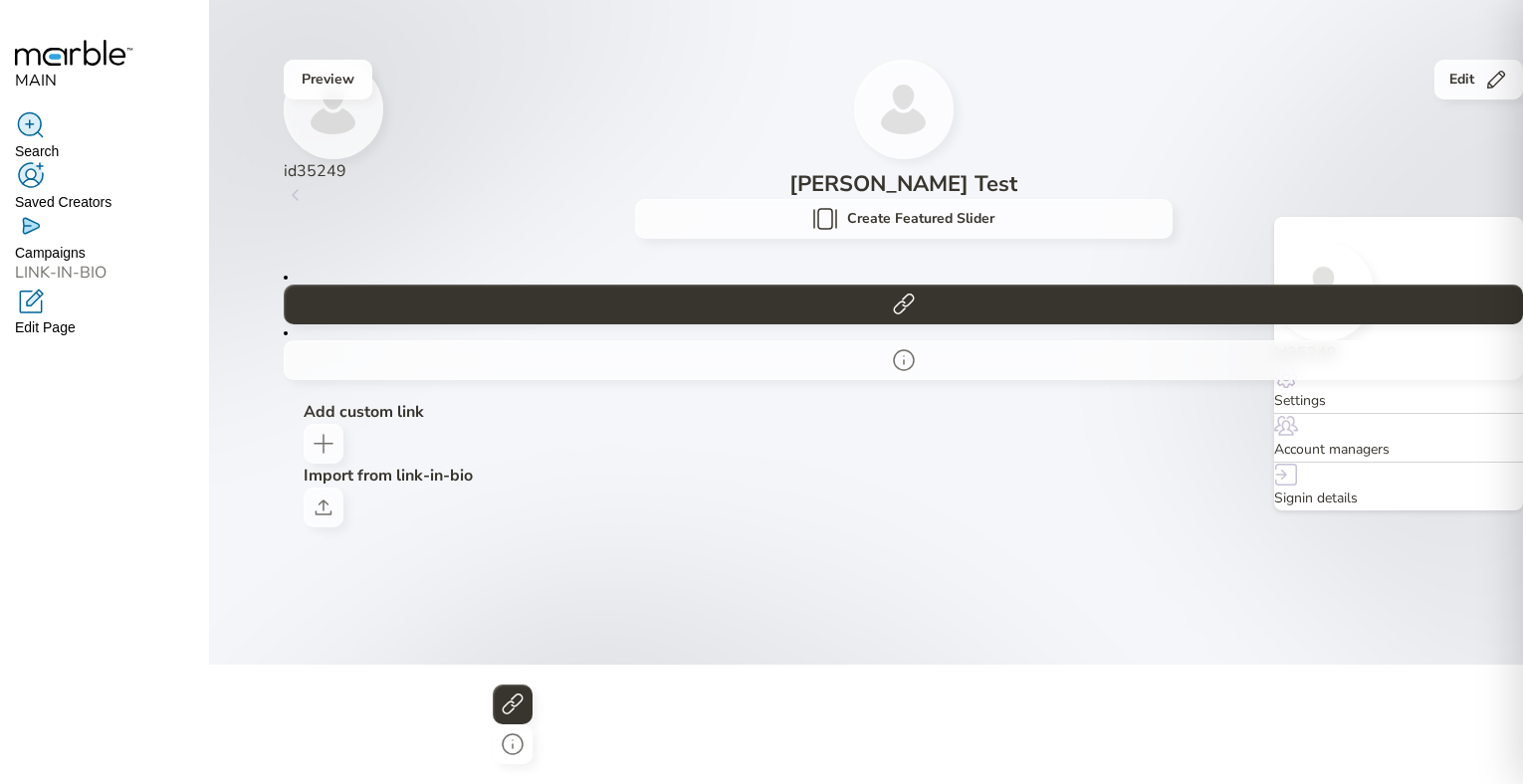 click on "Settings" at bounding box center (1399, 401) 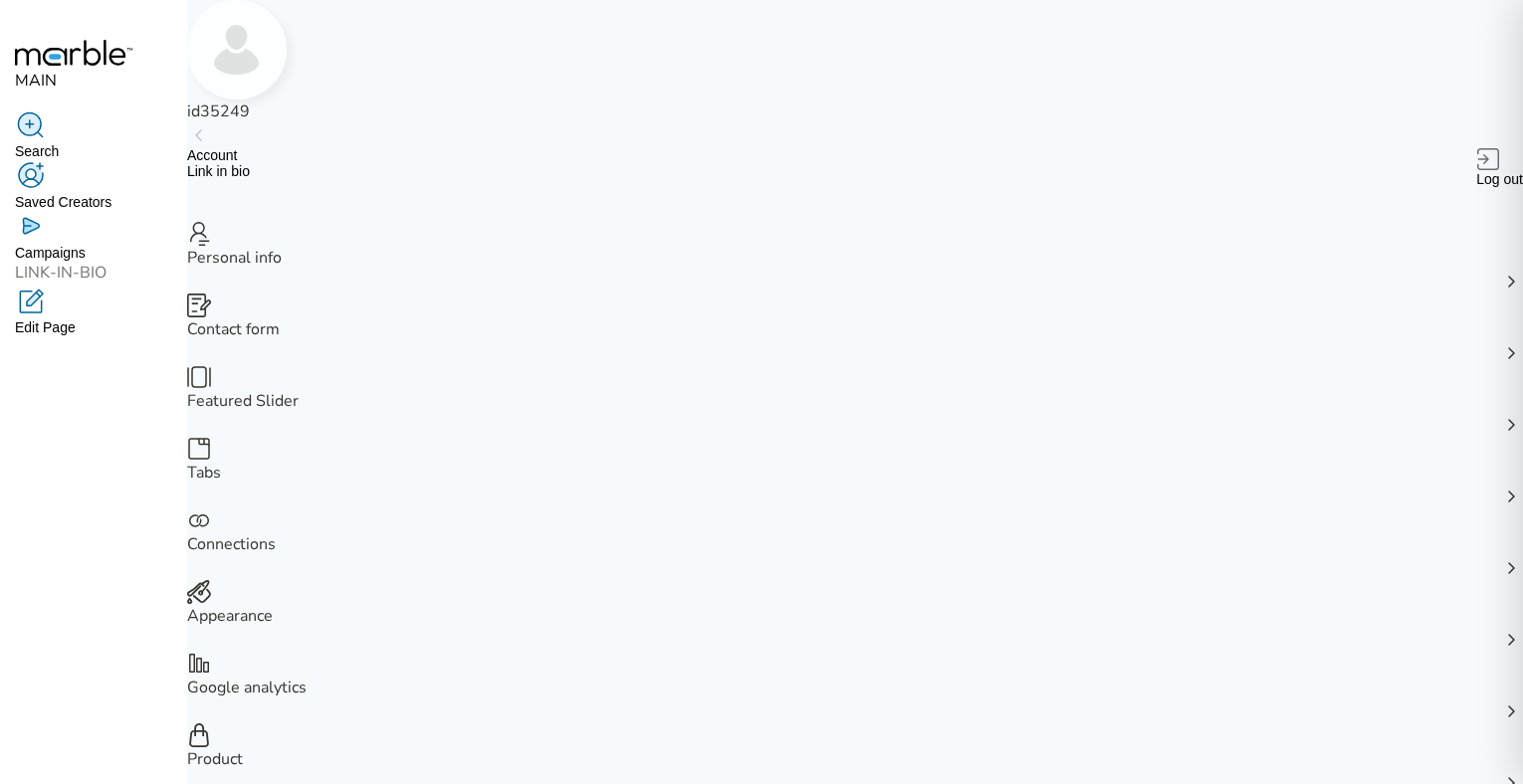 click on "Featured Slider" at bounding box center [855, 401] 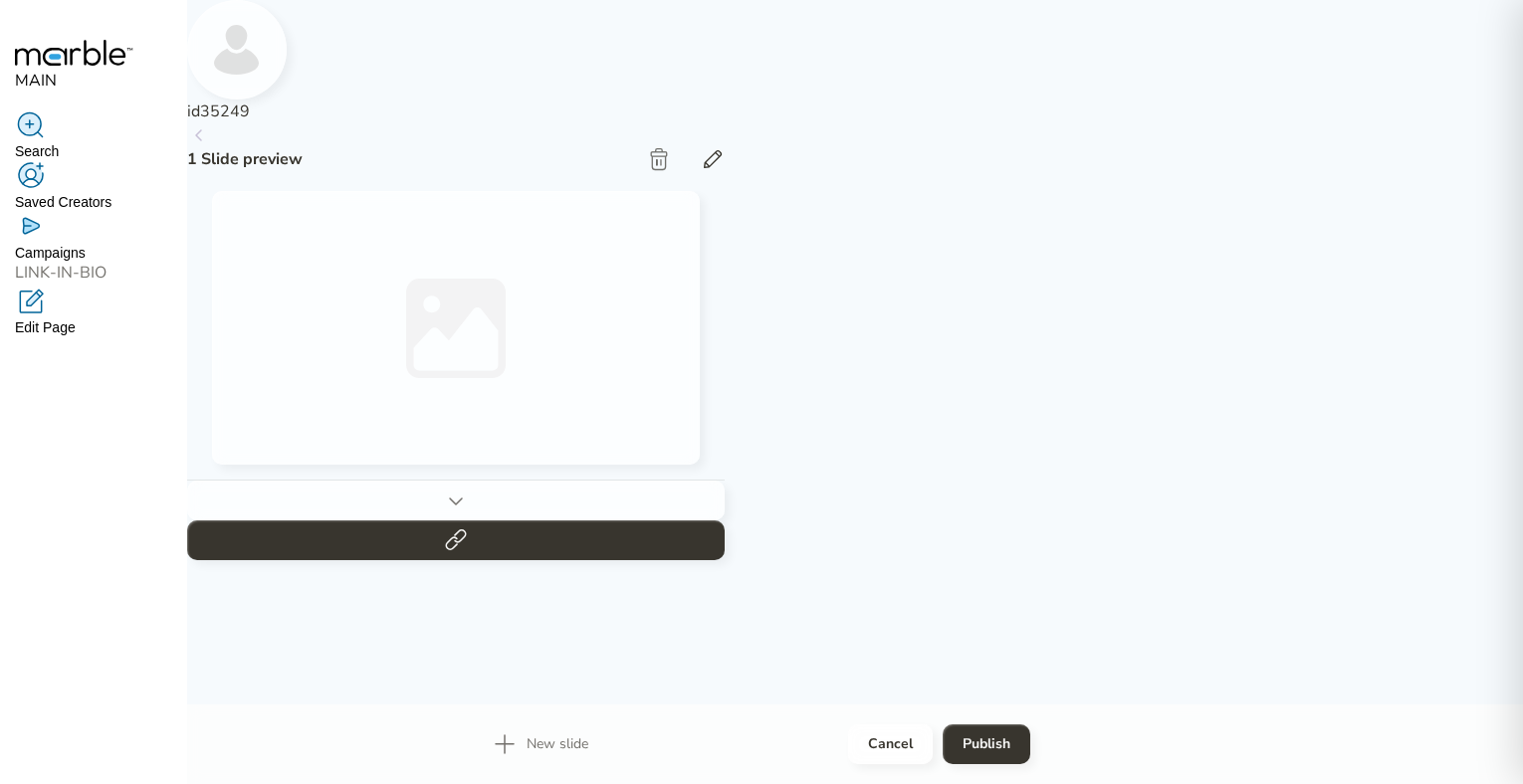 click 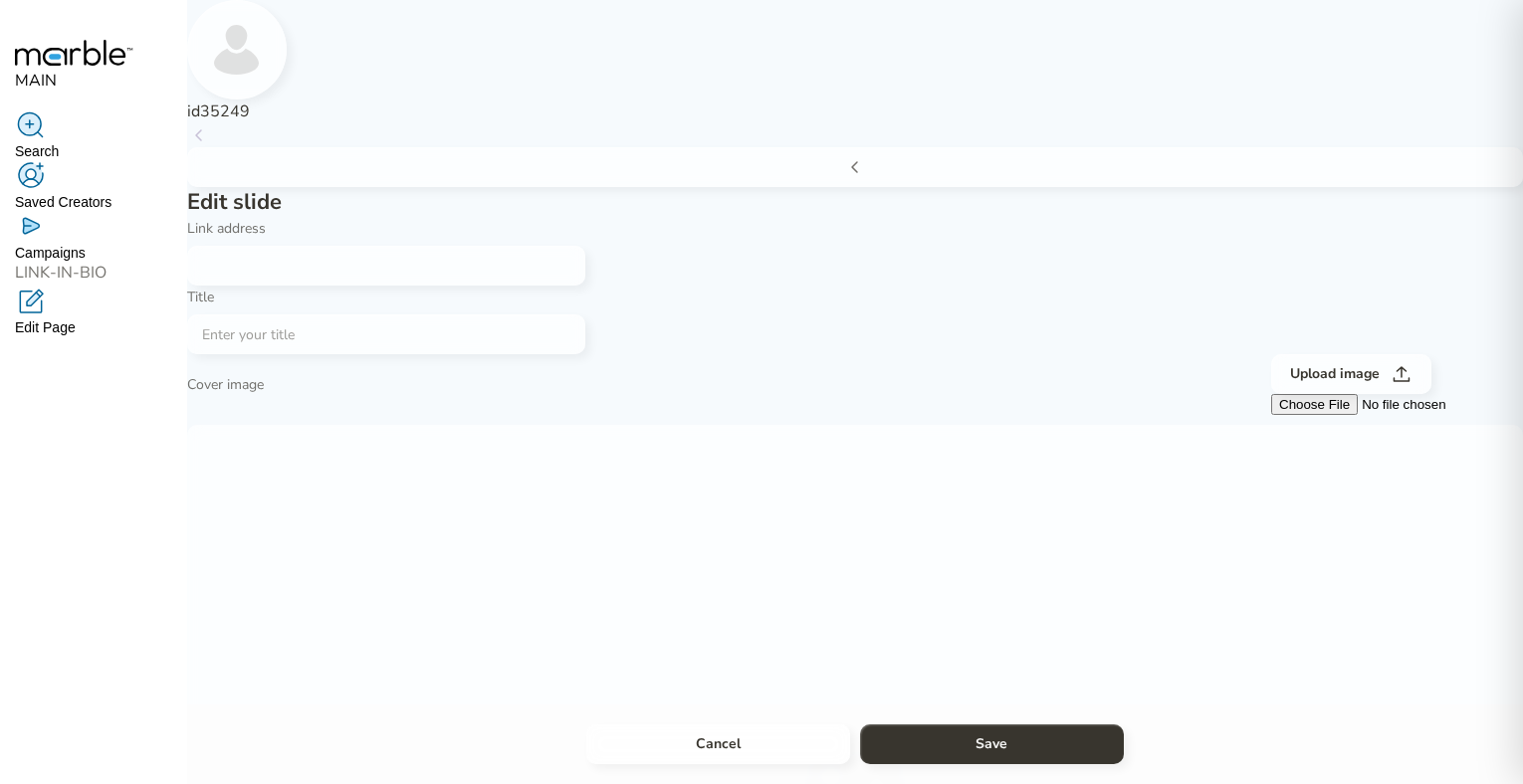click at bounding box center [378, 266] 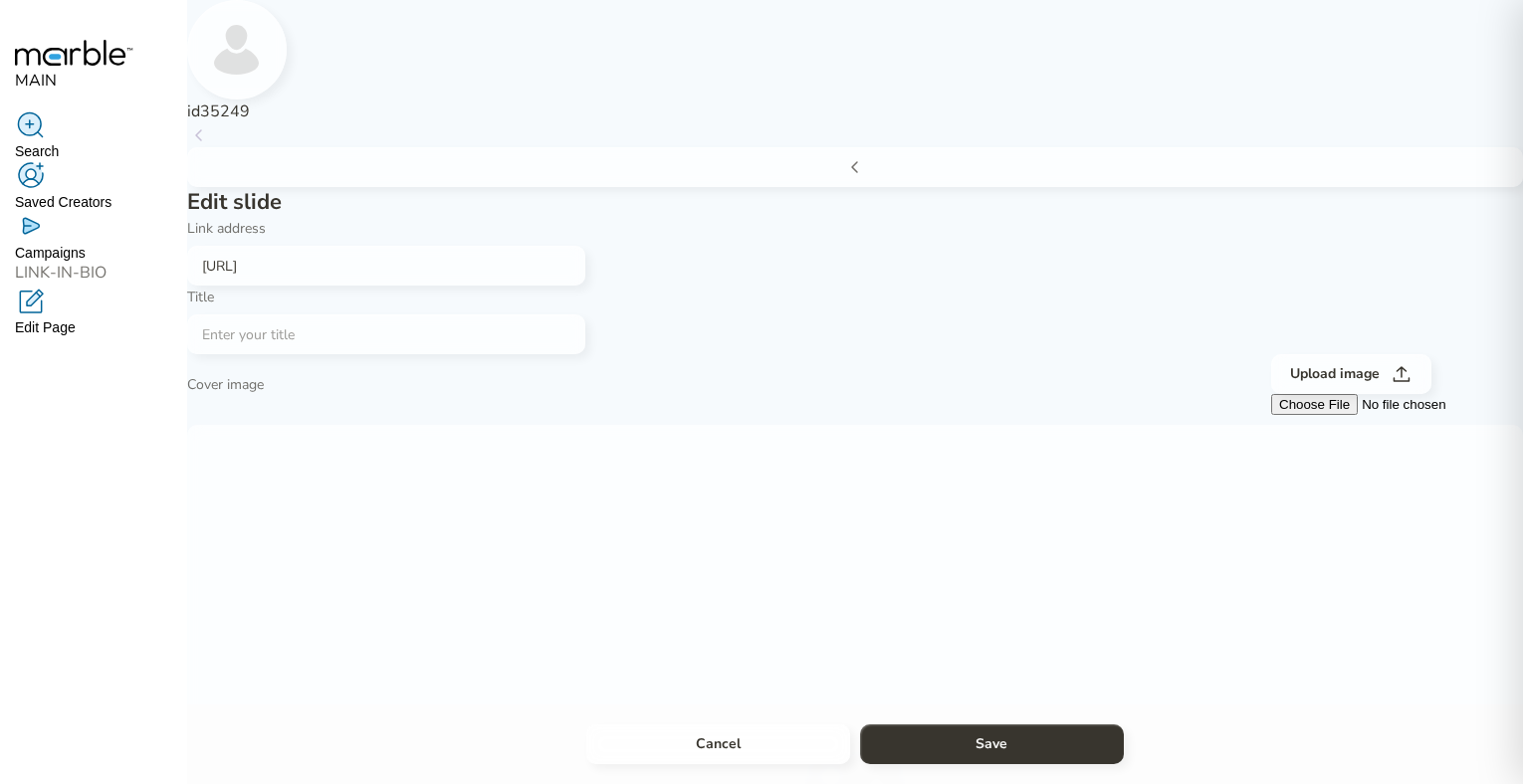 type on "[URL]" 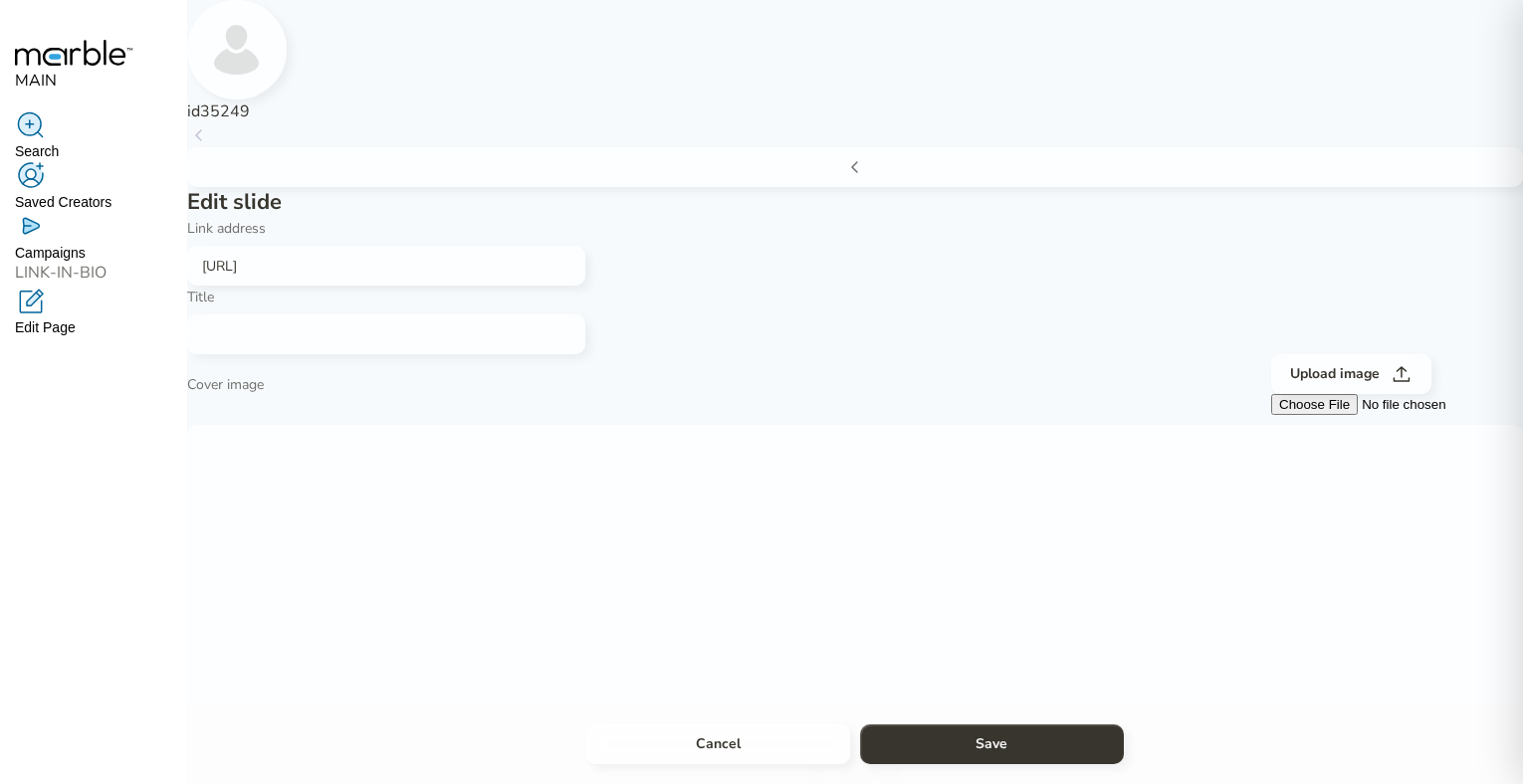 click at bounding box center [378, 334] 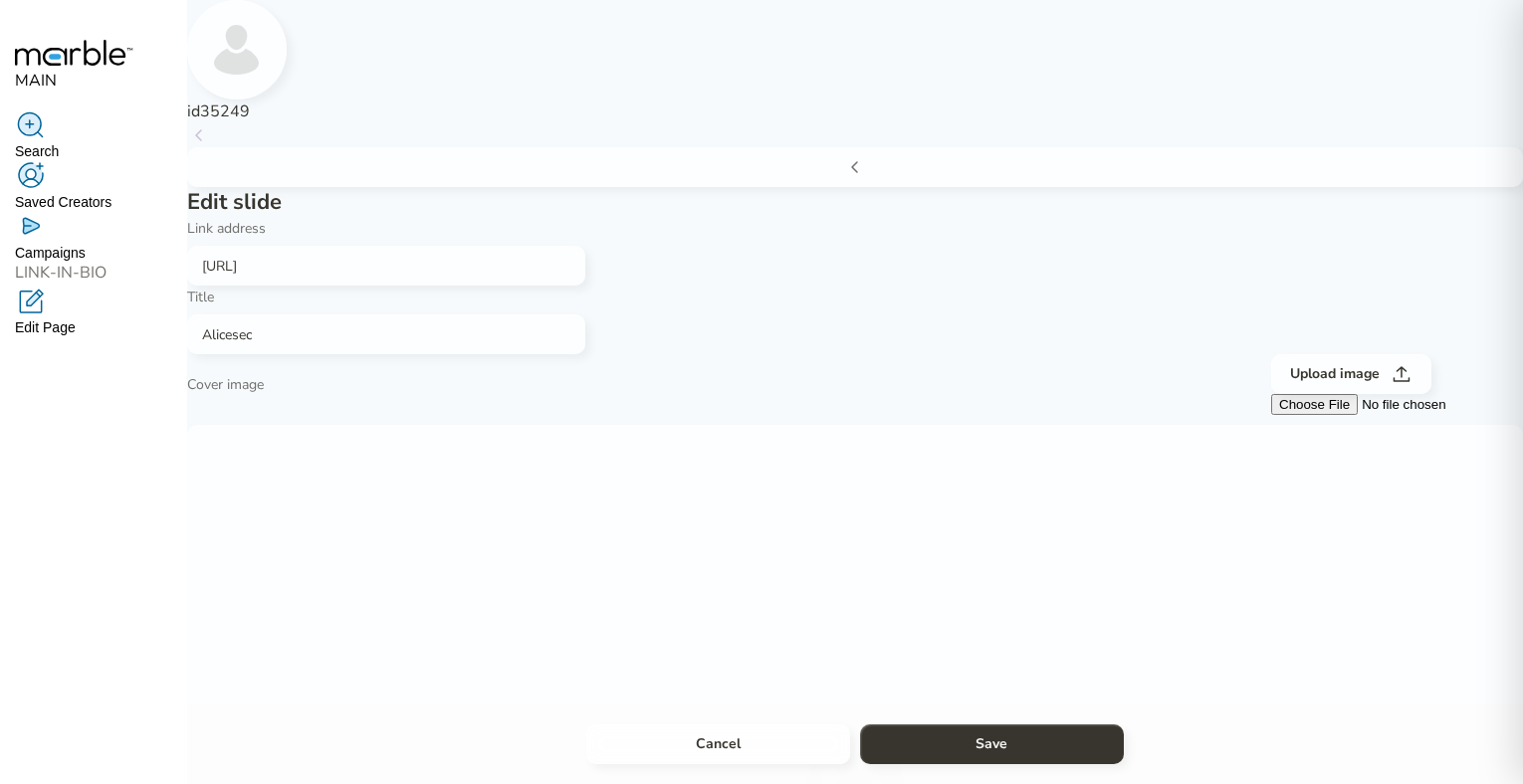 type on "Alicesec" 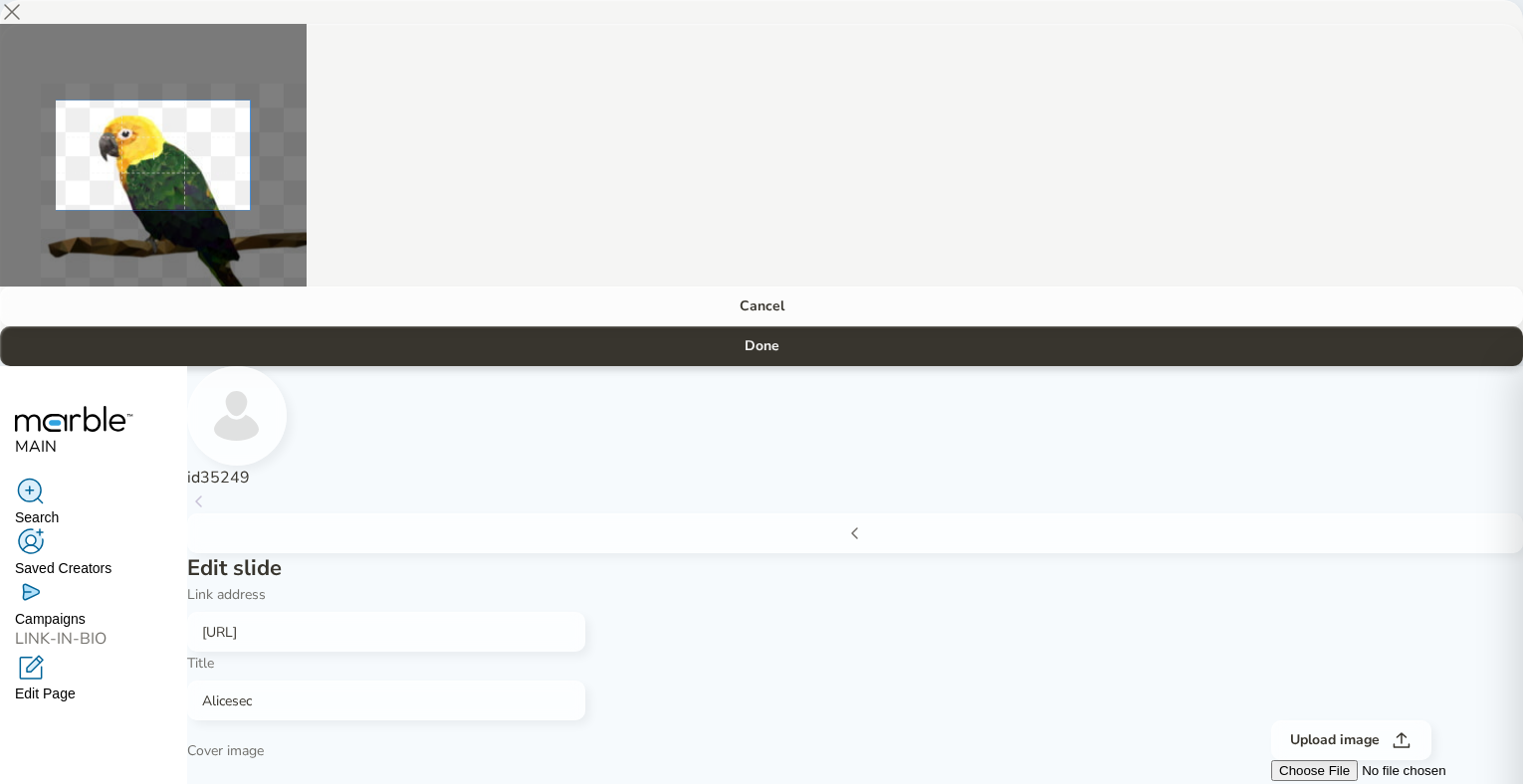 click at bounding box center [153, 154] 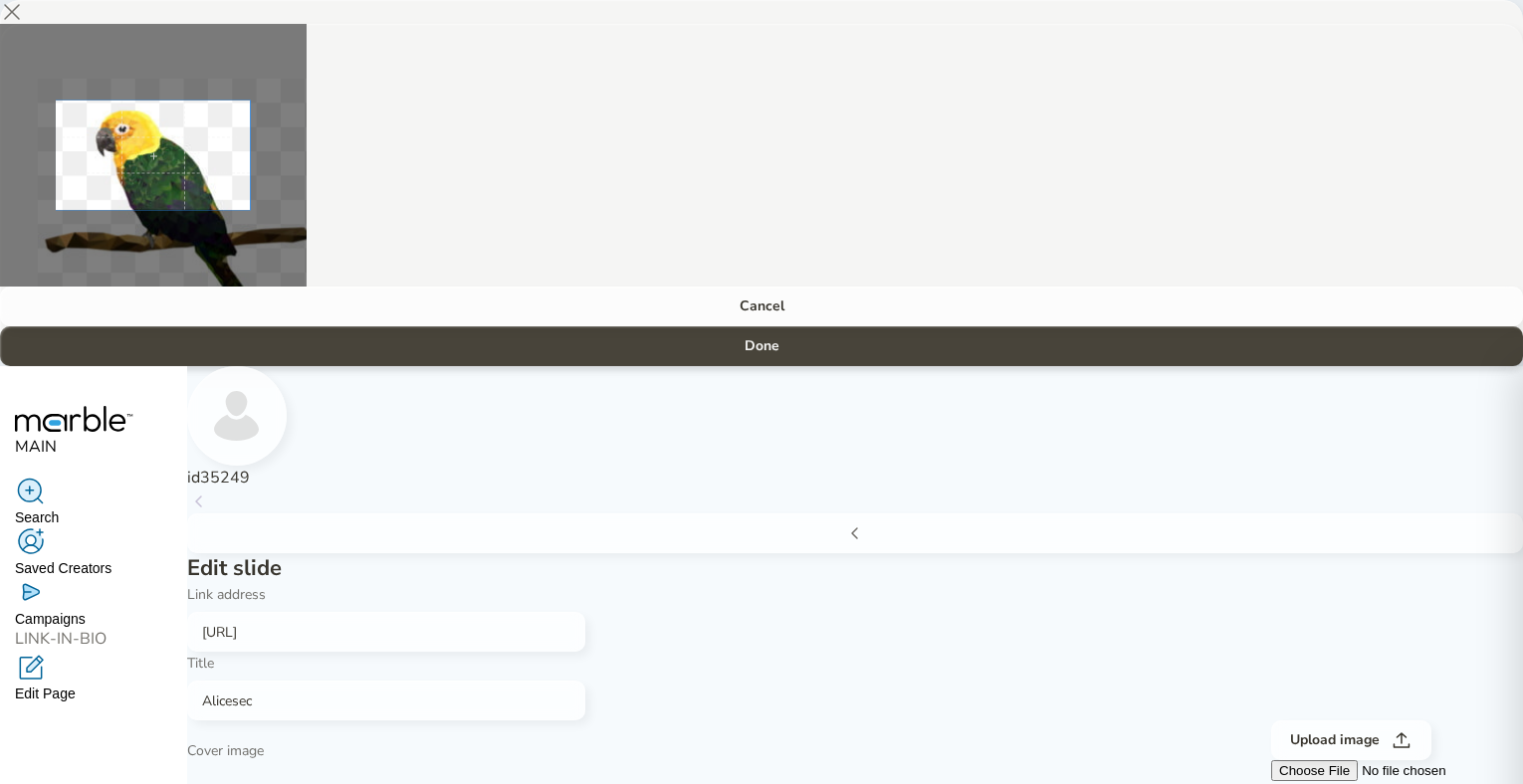 click on "Done" at bounding box center [762, 346] 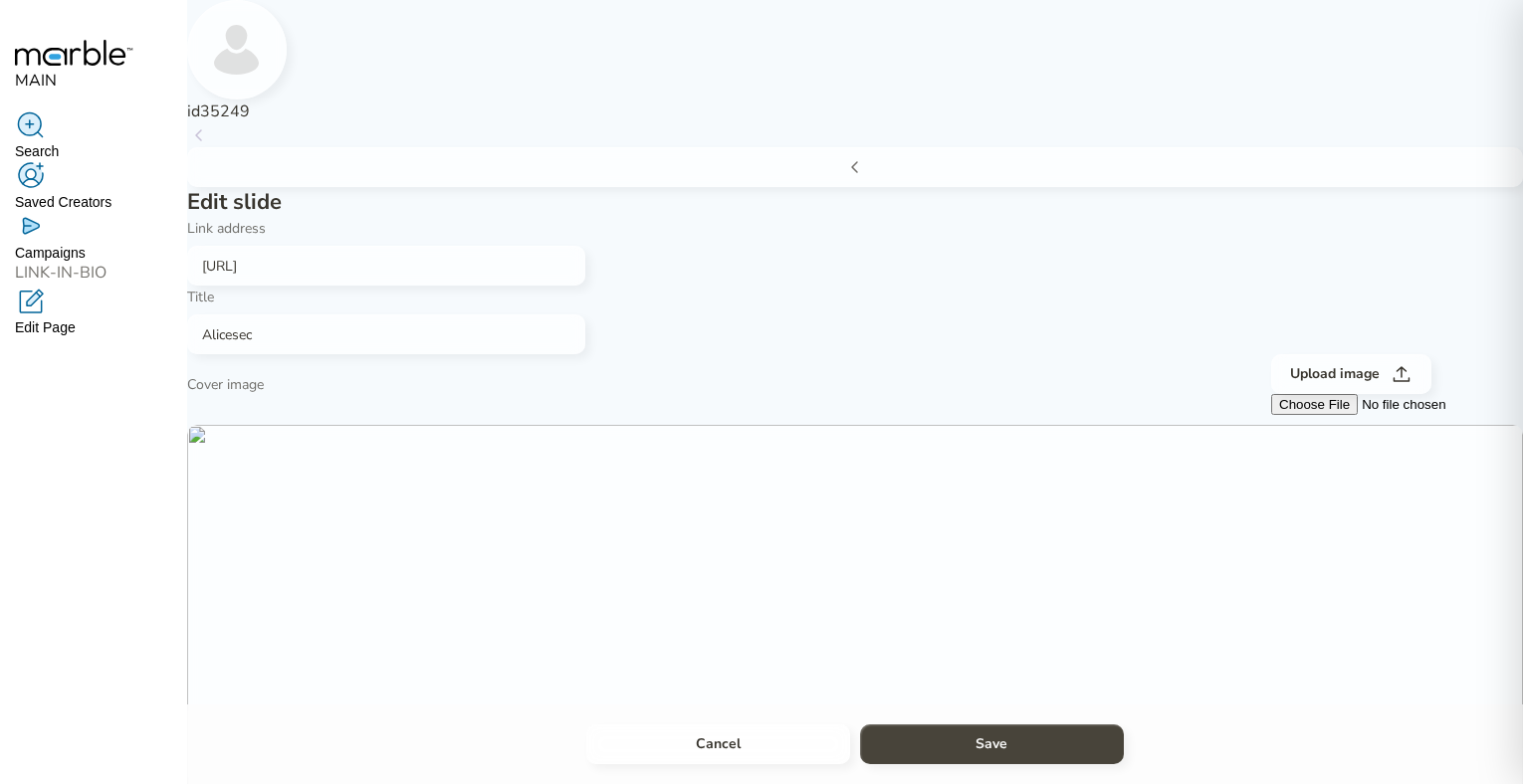click on "Save" at bounding box center [991, 744] 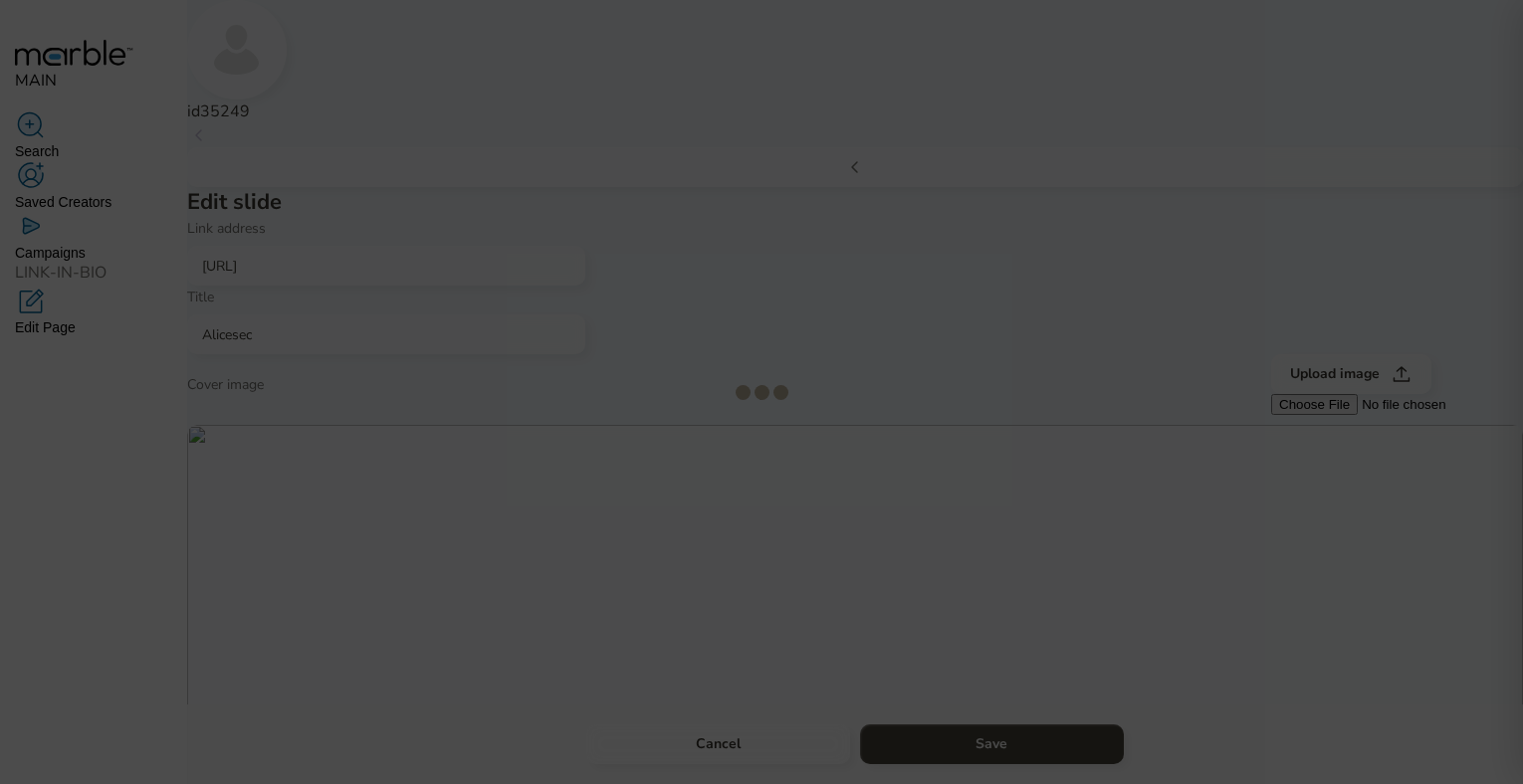 type 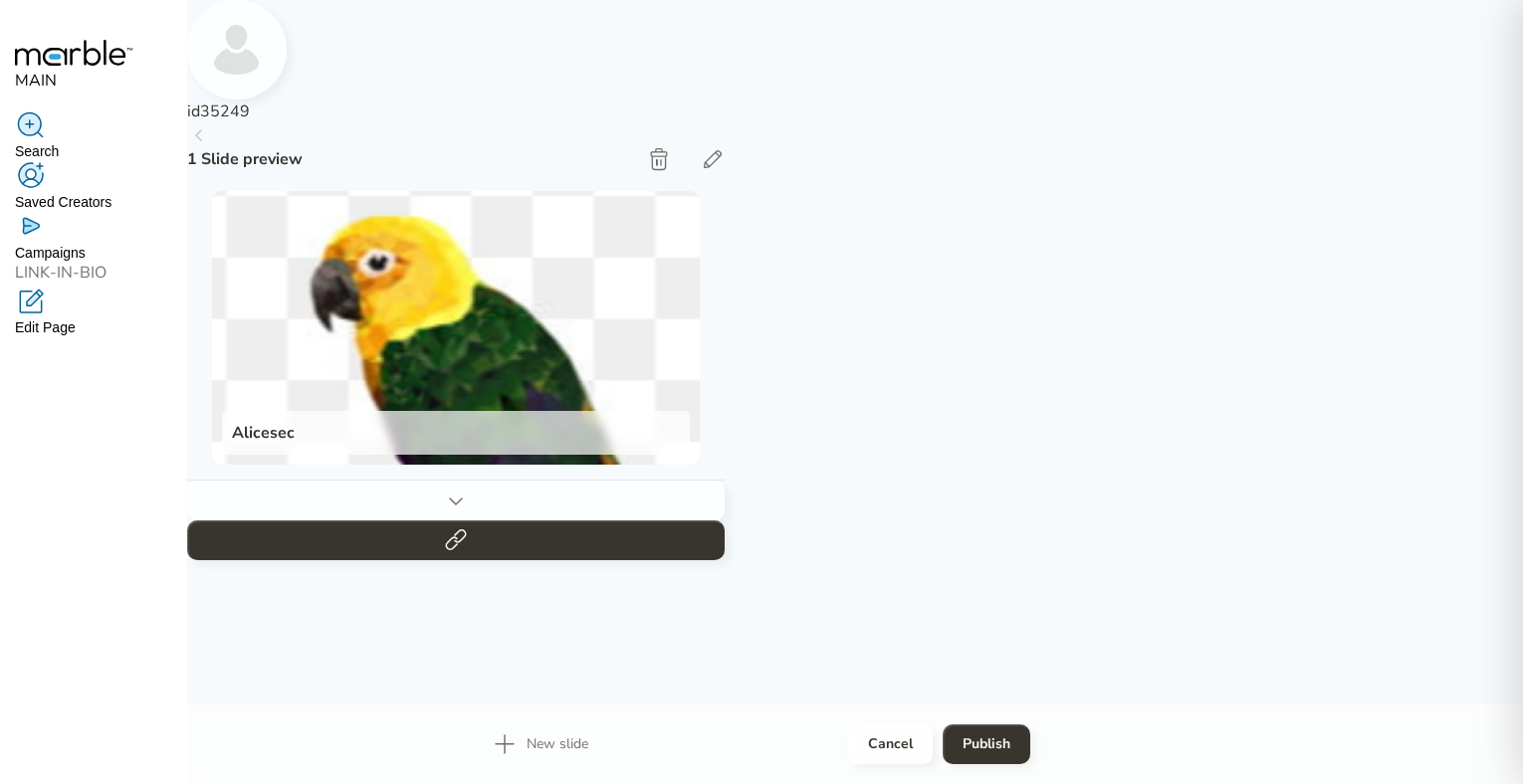 scroll, scrollTop: 0, scrollLeft: 0, axis: both 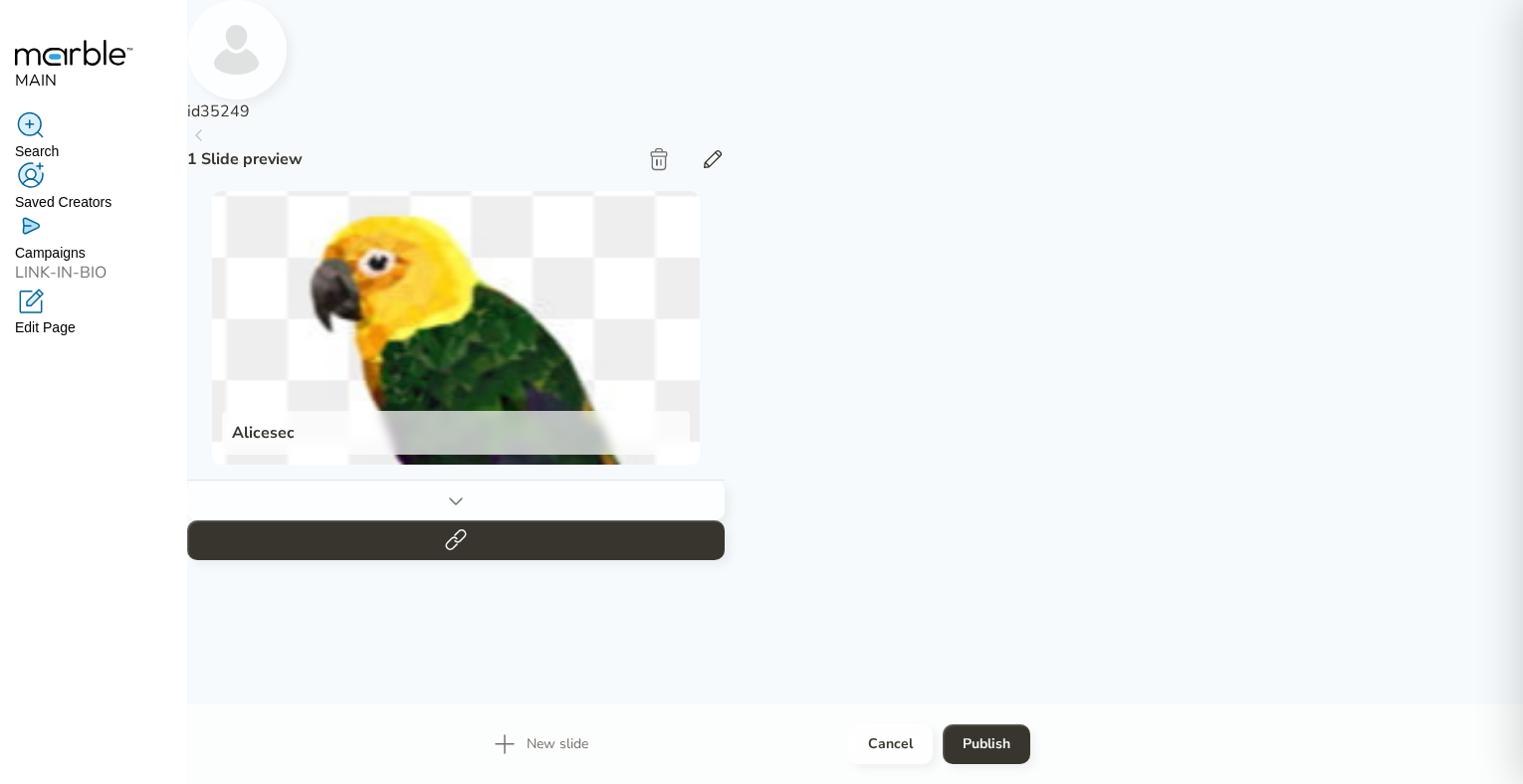click 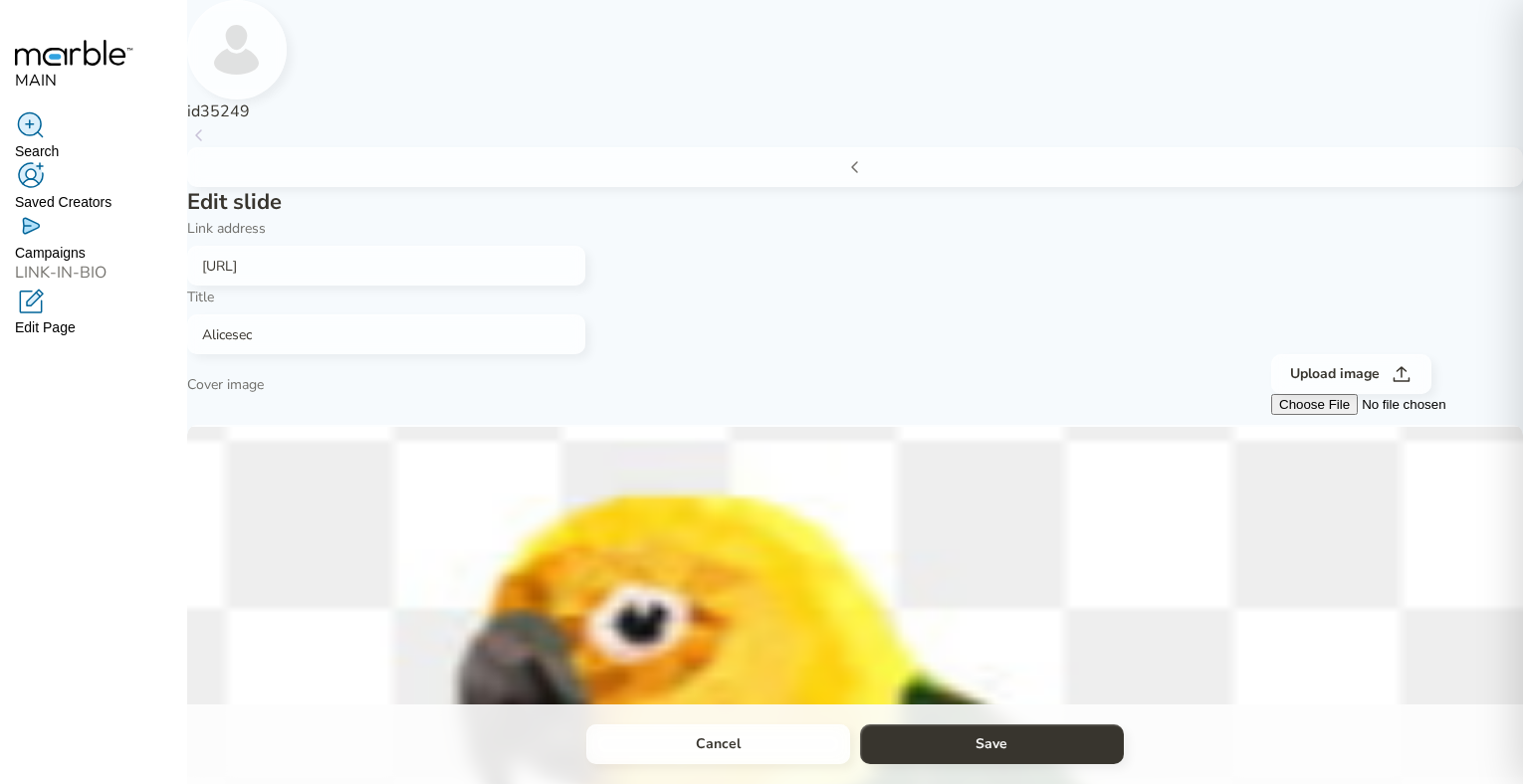click on "Alicesec" at bounding box center [386, 266] 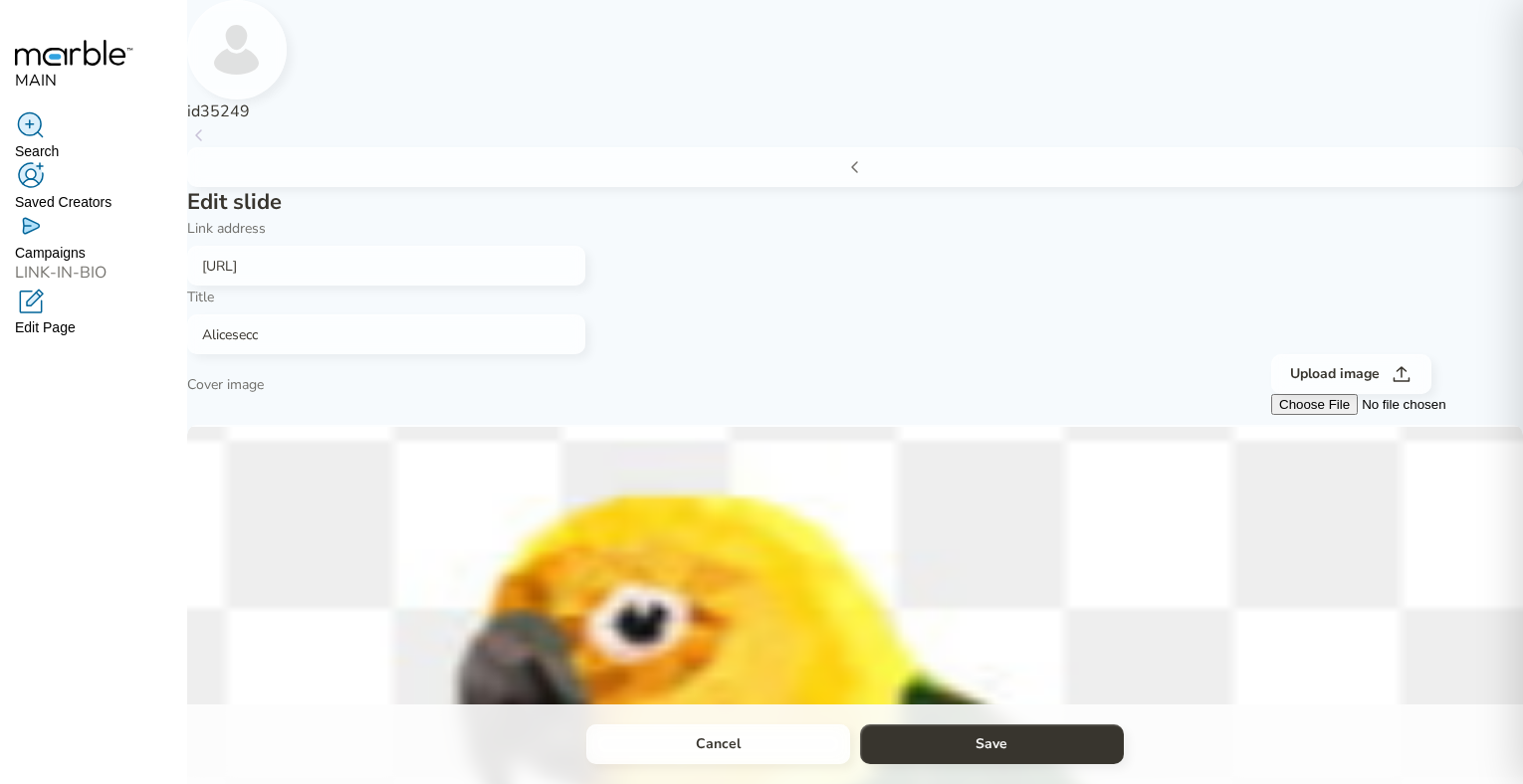 type on "Alicesecc" 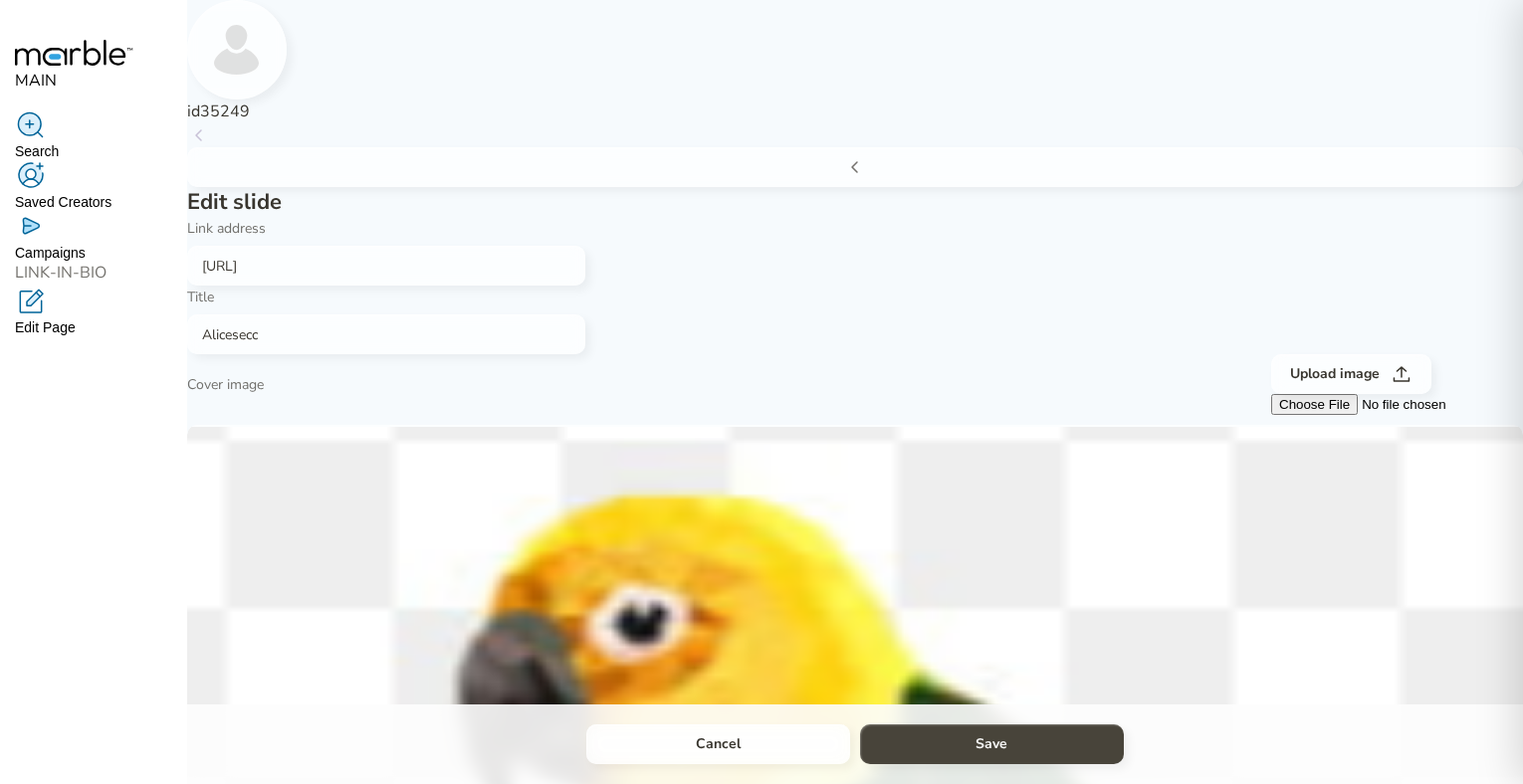 click on "Save" at bounding box center (991, 744) 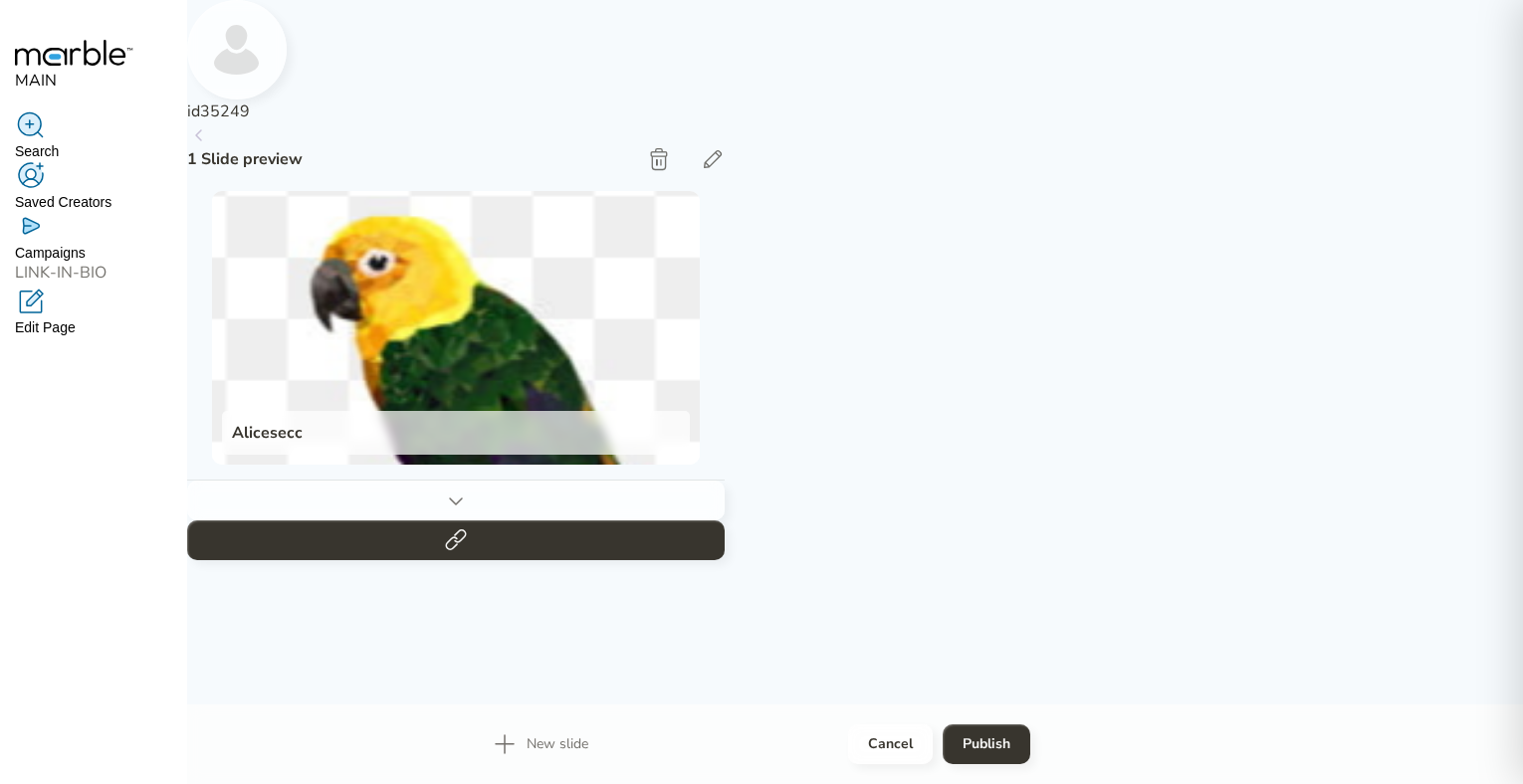 scroll, scrollTop: 0, scrollLeft: 0, axis: both 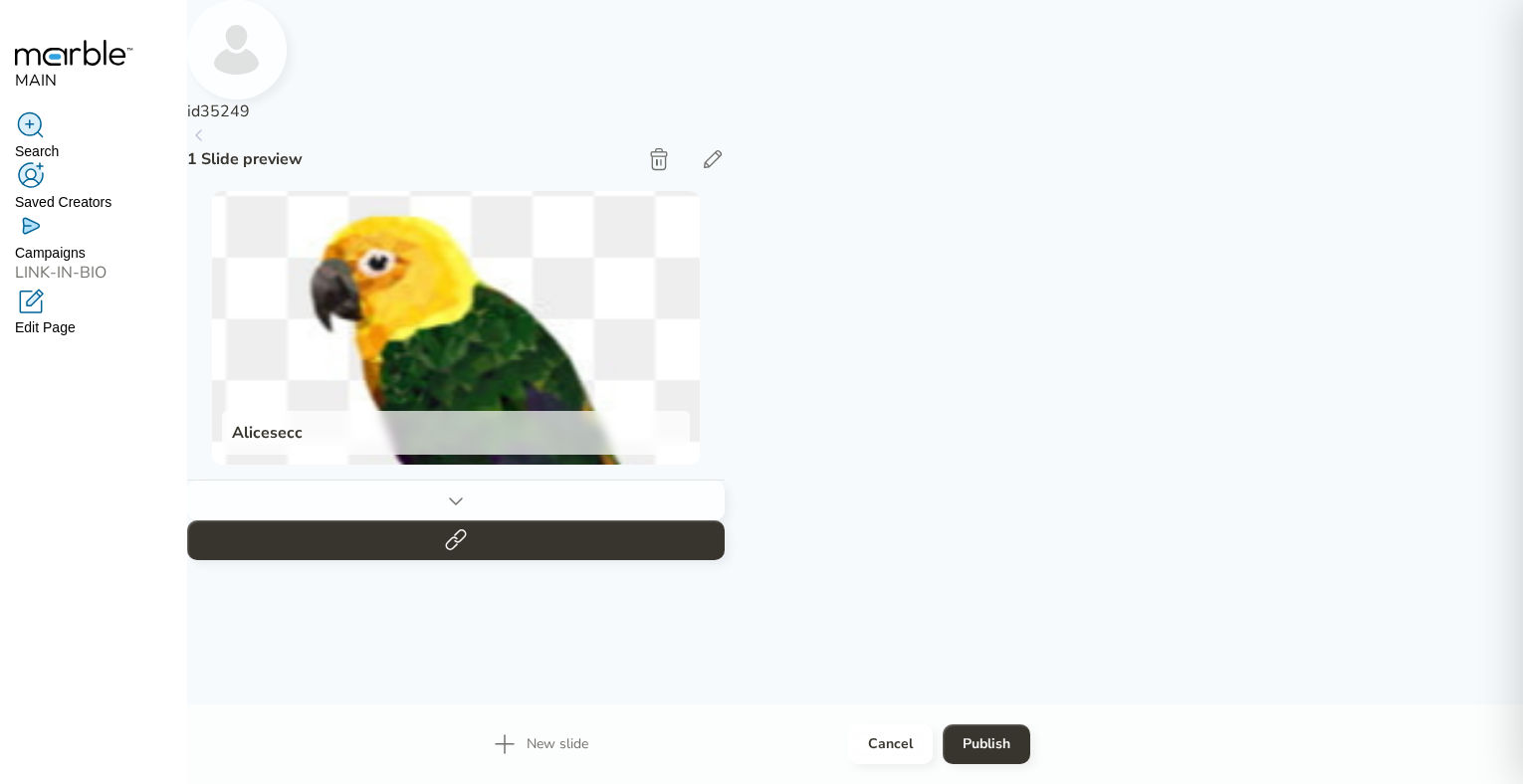 click on "id35249" at bounding box center (855, 74) 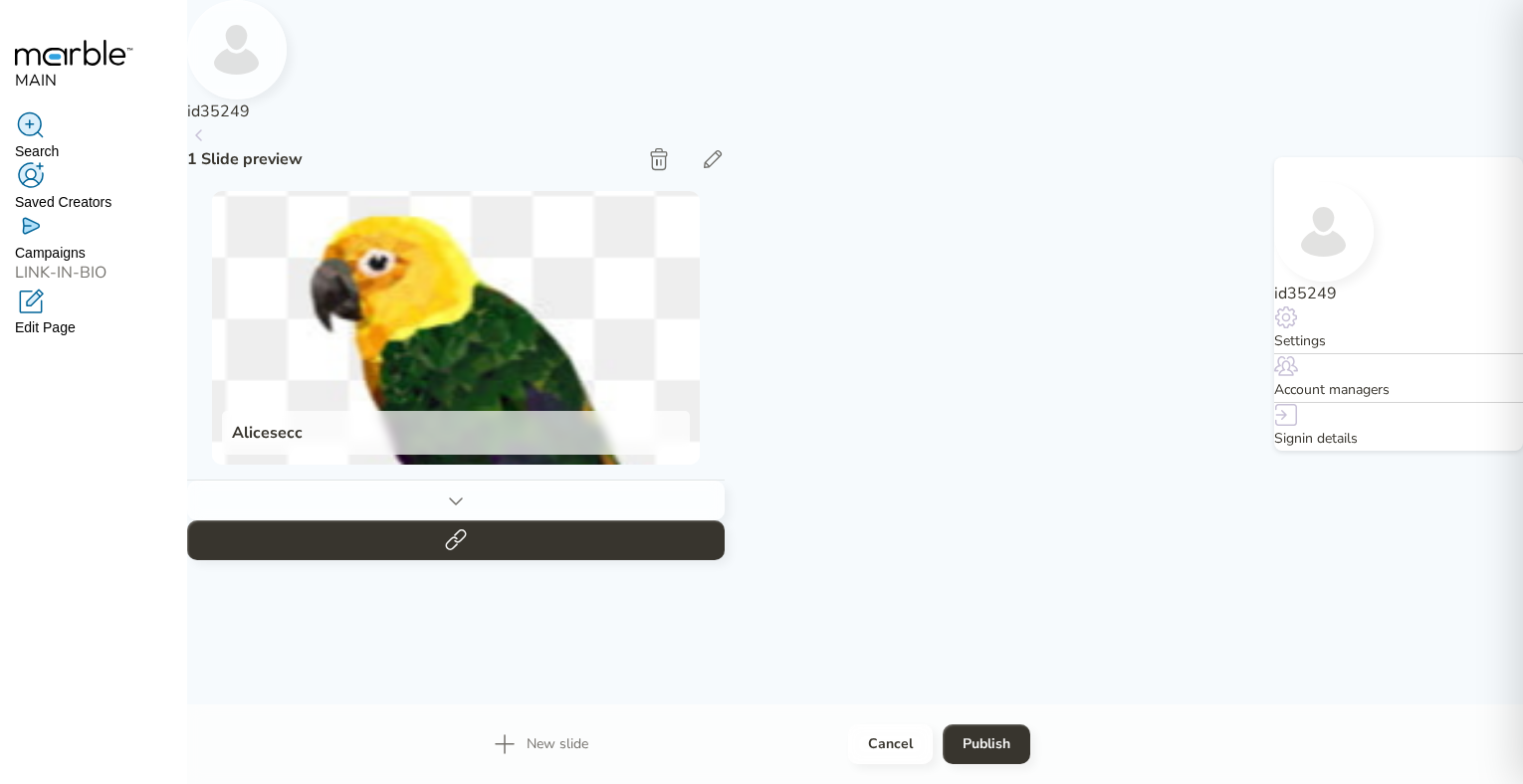 click on "Settings" at bounding box center [1399, 341] 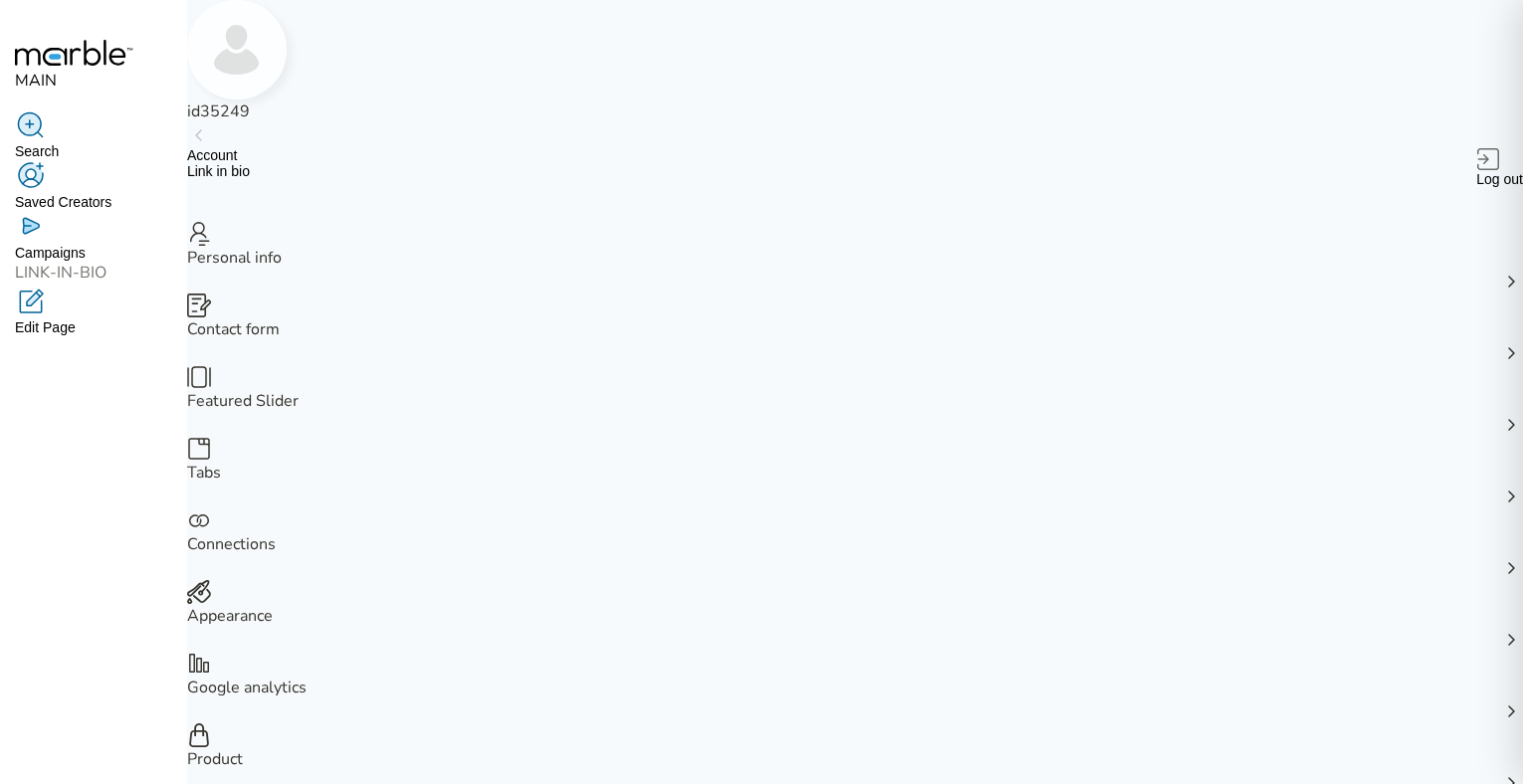click on "Tabs" at bounding box center (855, 473) 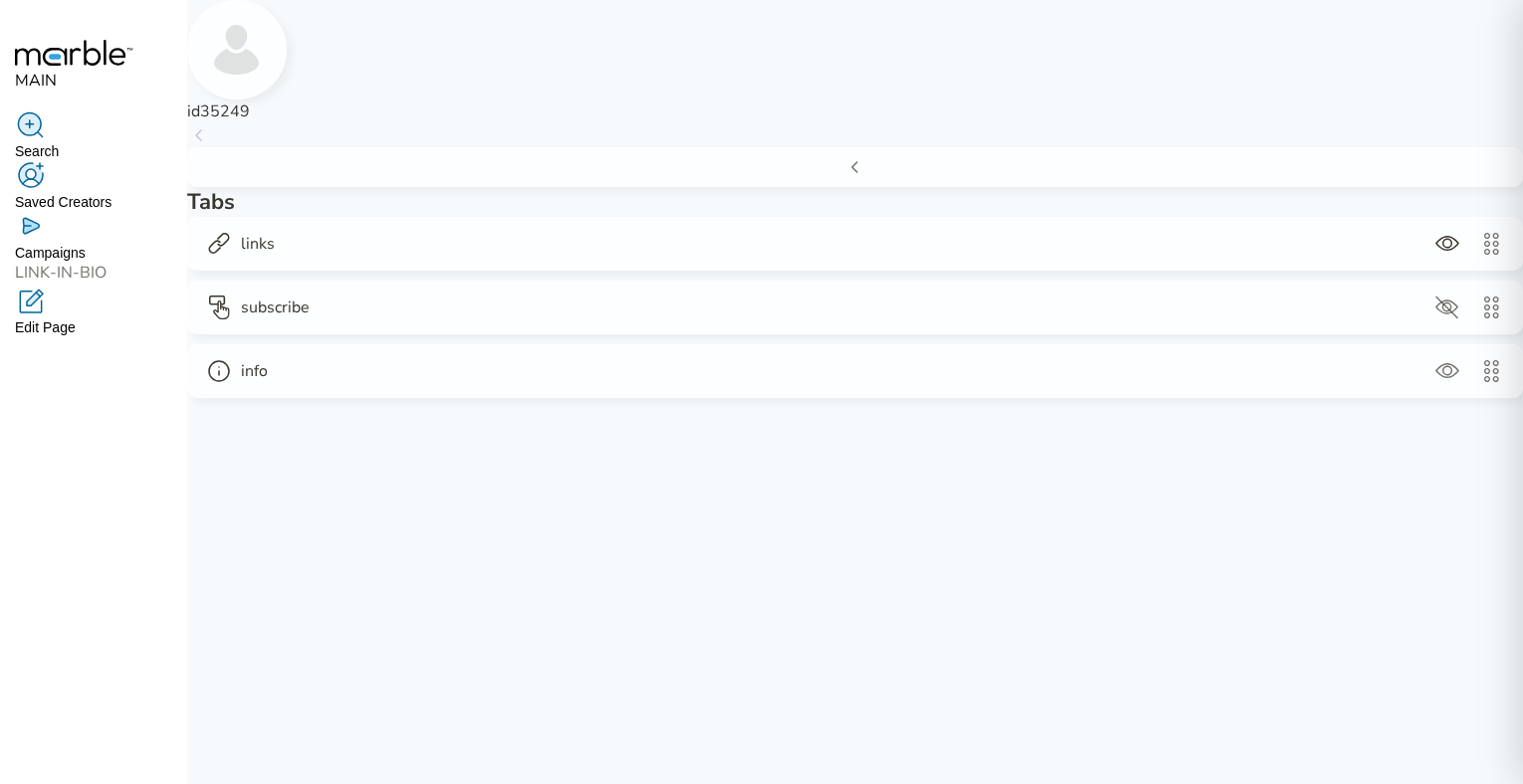 click 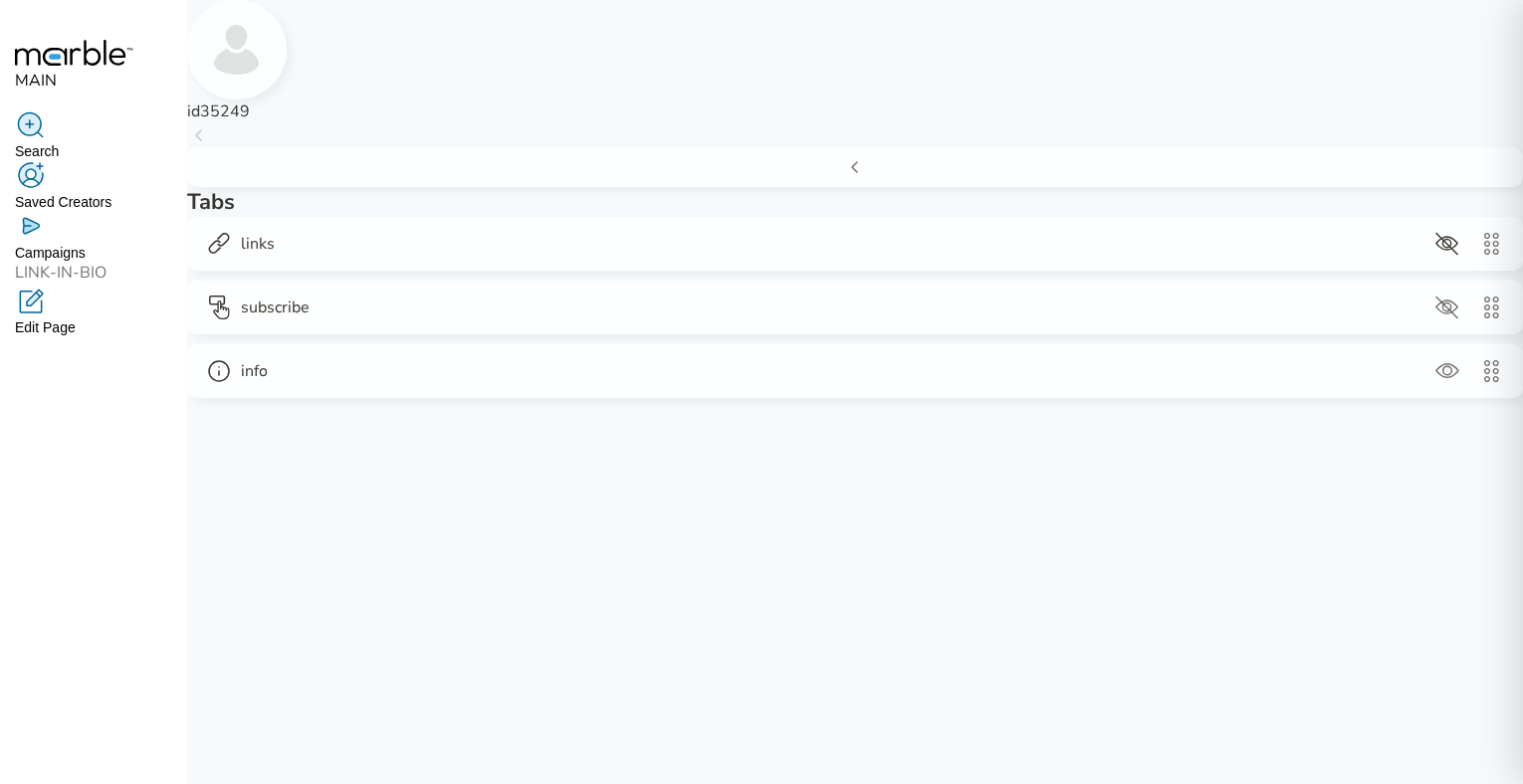 click 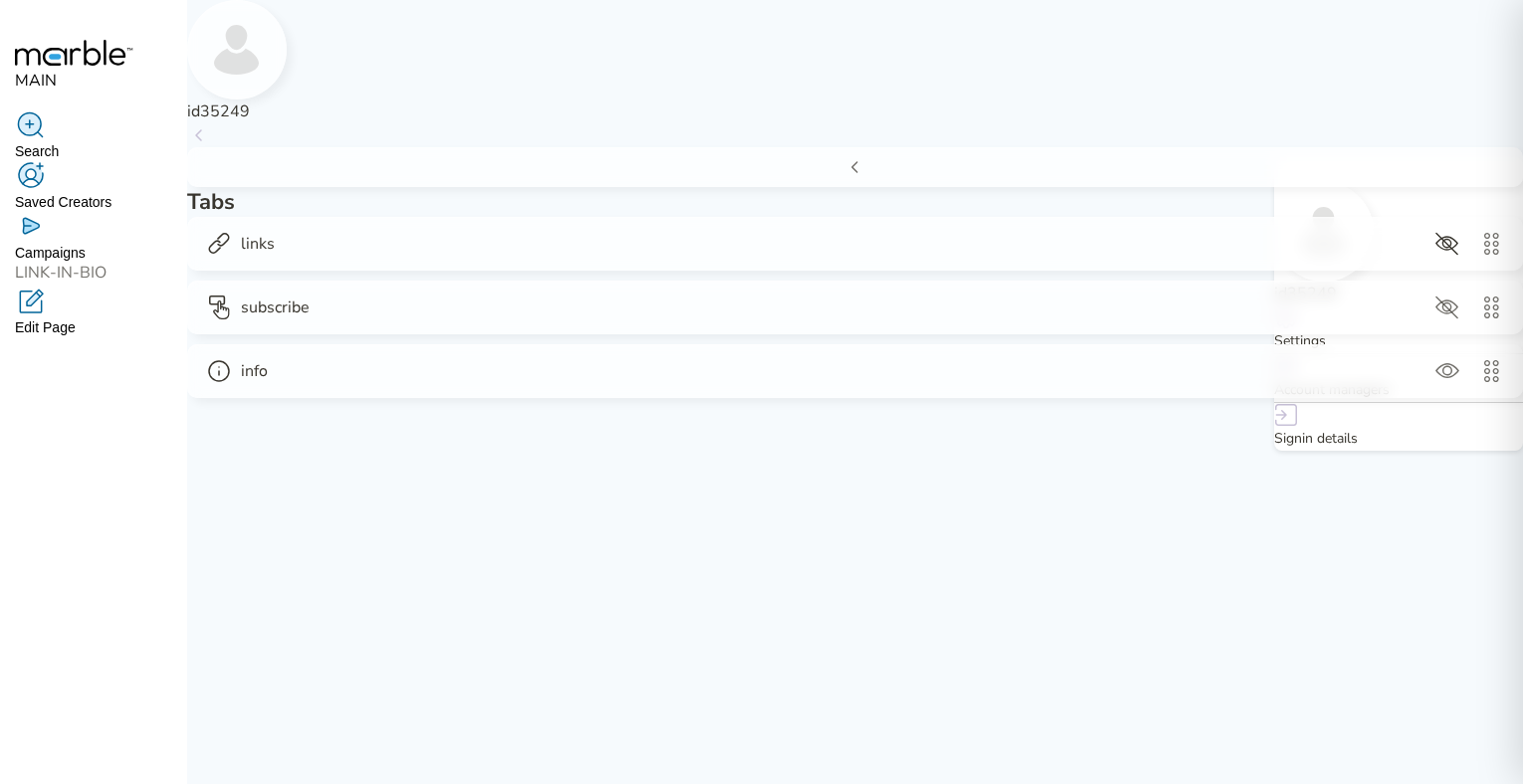 click on "Settings" at bounding box center [1399, 341] 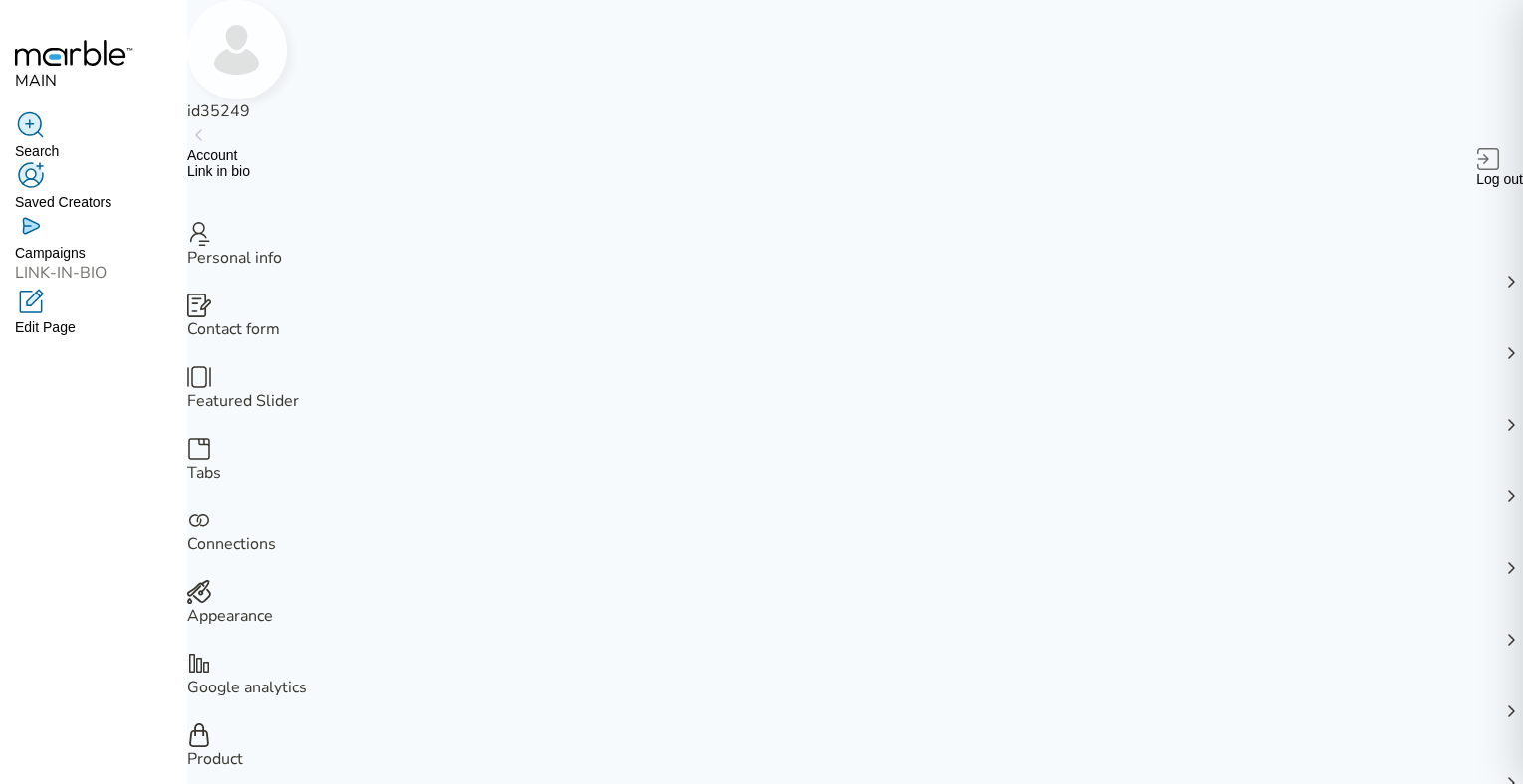click on "Connections" at bounding box center (855, 544) 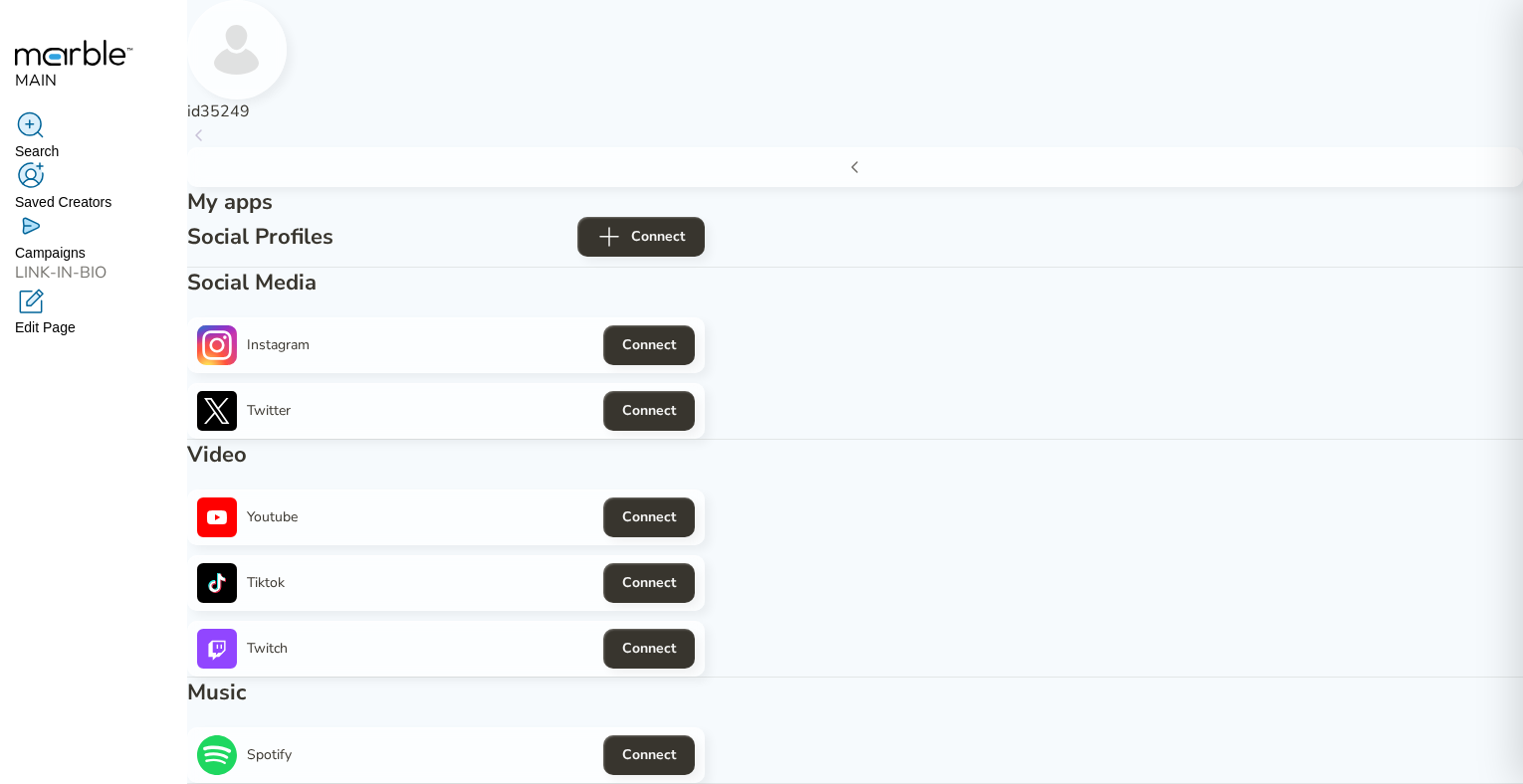 click on "id35249" at bounding box center [855, 74] 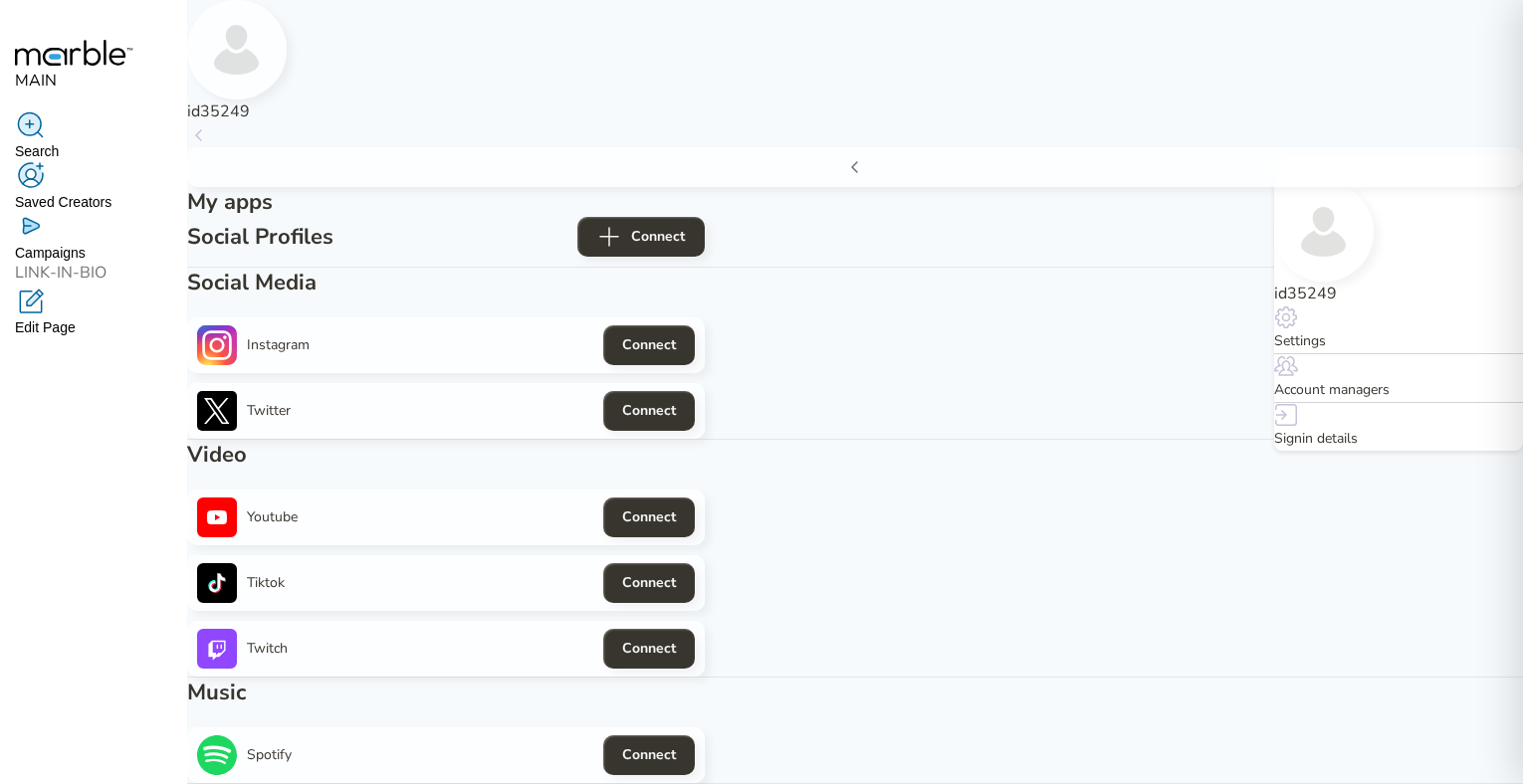 click on "Settings" at bounding box center (1399, 329) 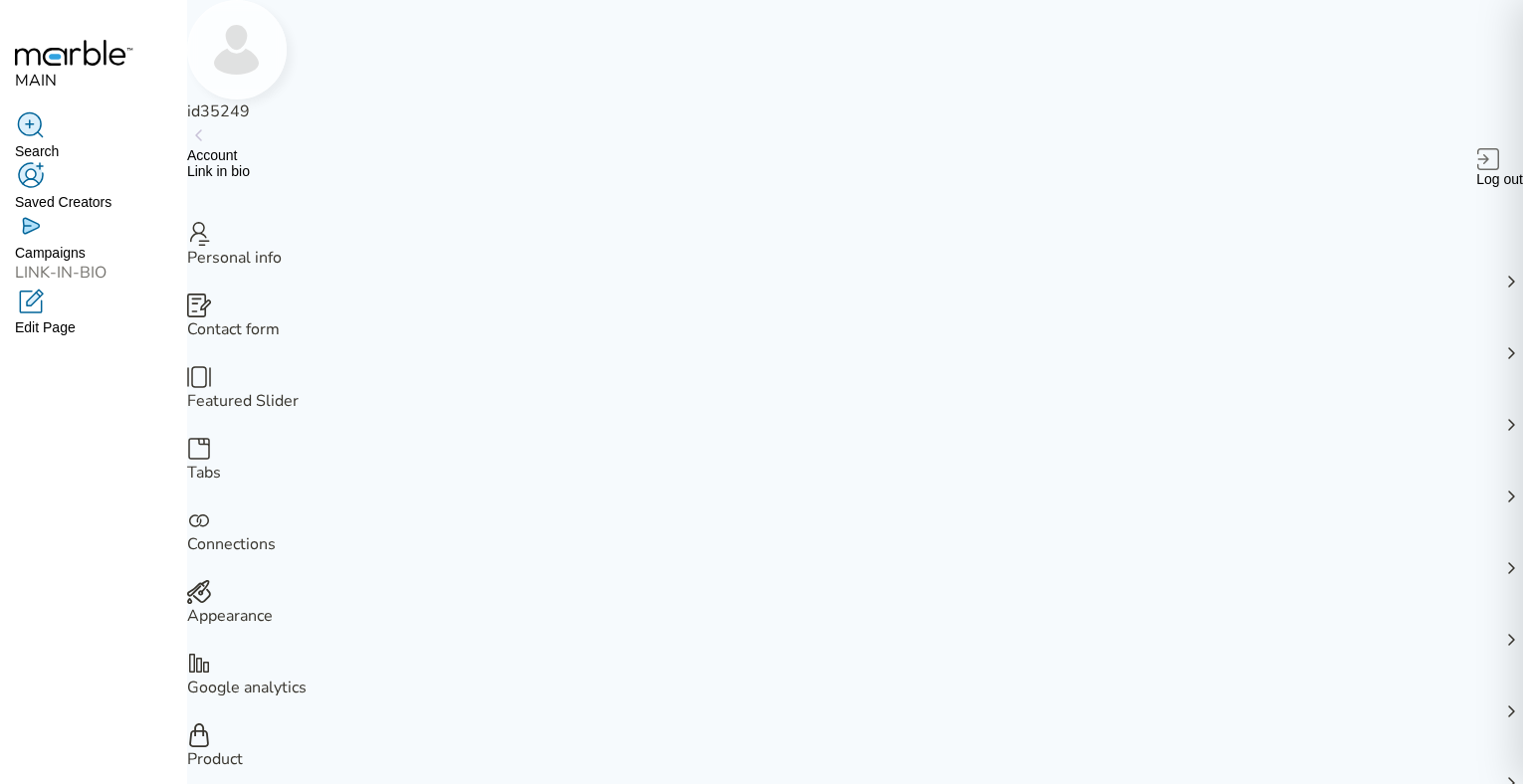 click on "Appearance" at bounding box center [855, 616] 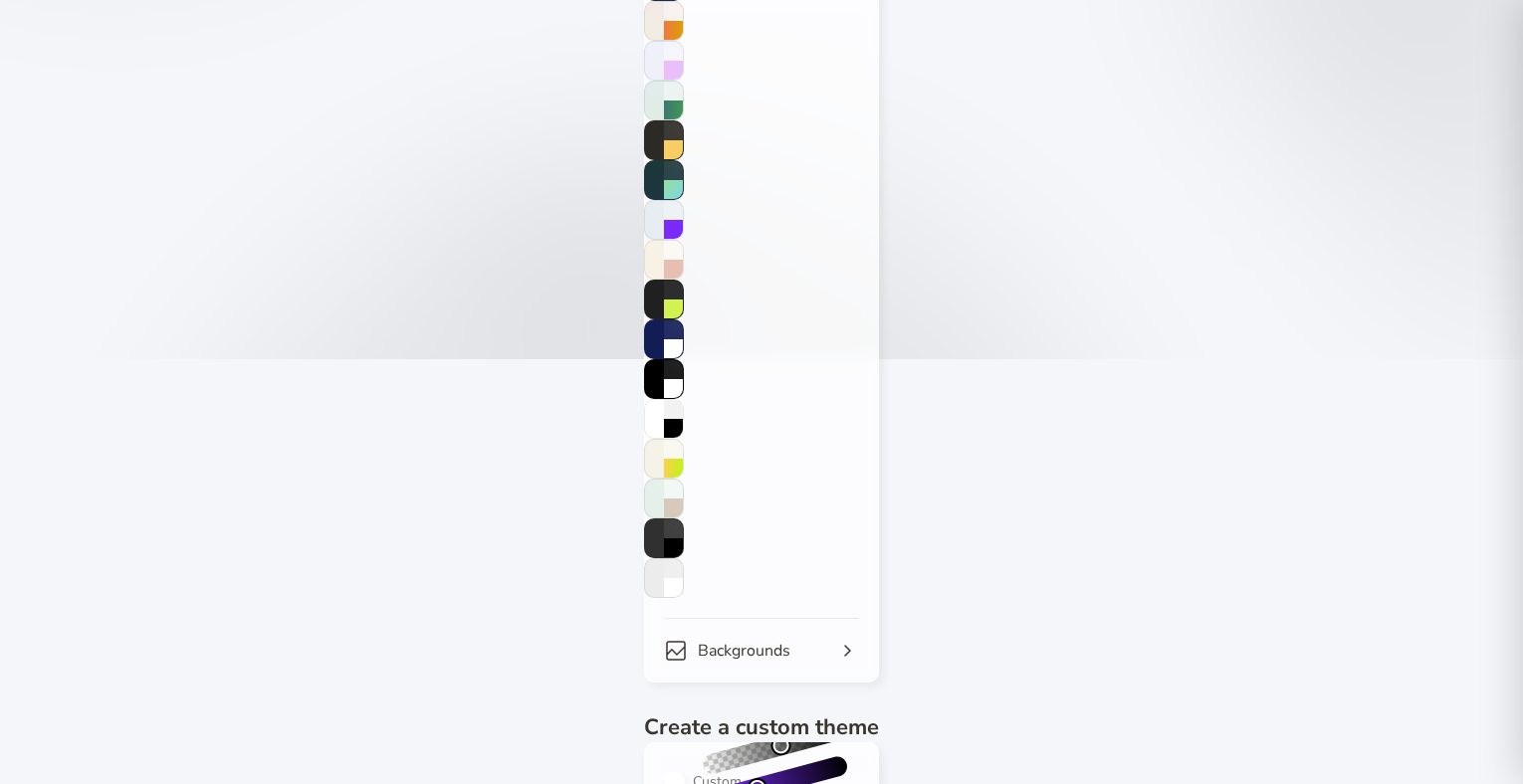 scroll, scrollTop: 0, scrollLeft: 0, axis: both 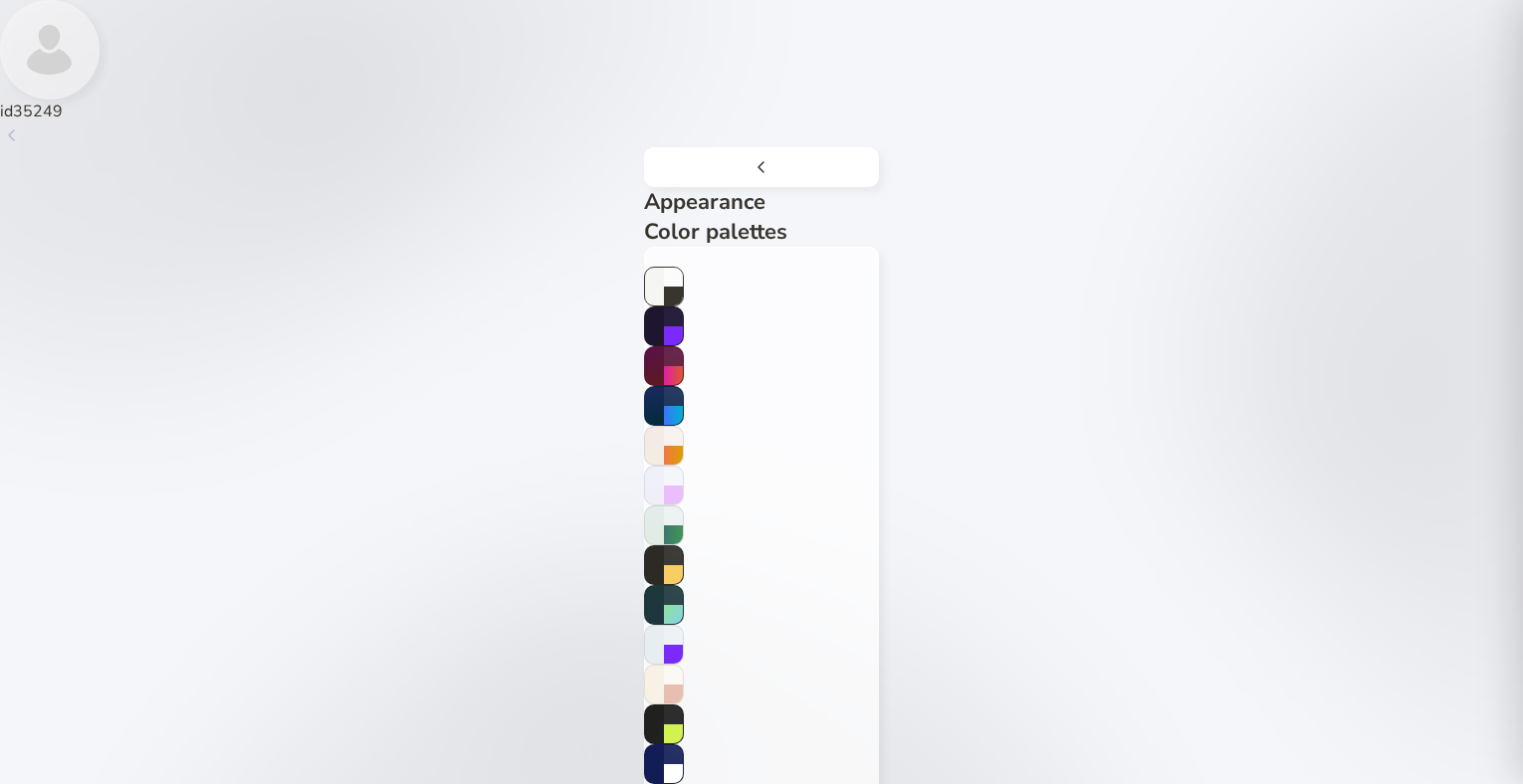 click at bounding box center [762, 167] 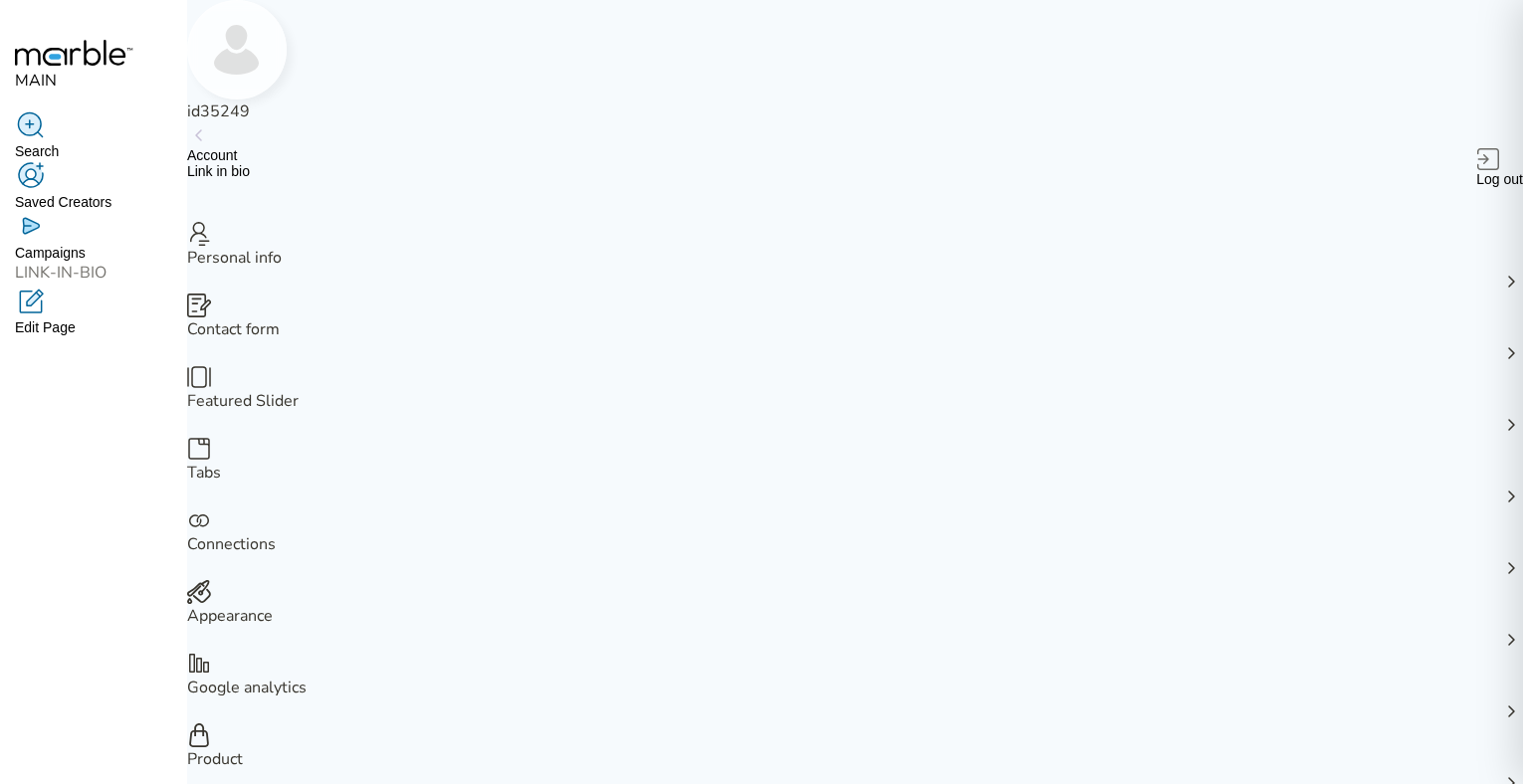 click on "Google analytics" at bounding box center [855, 687] 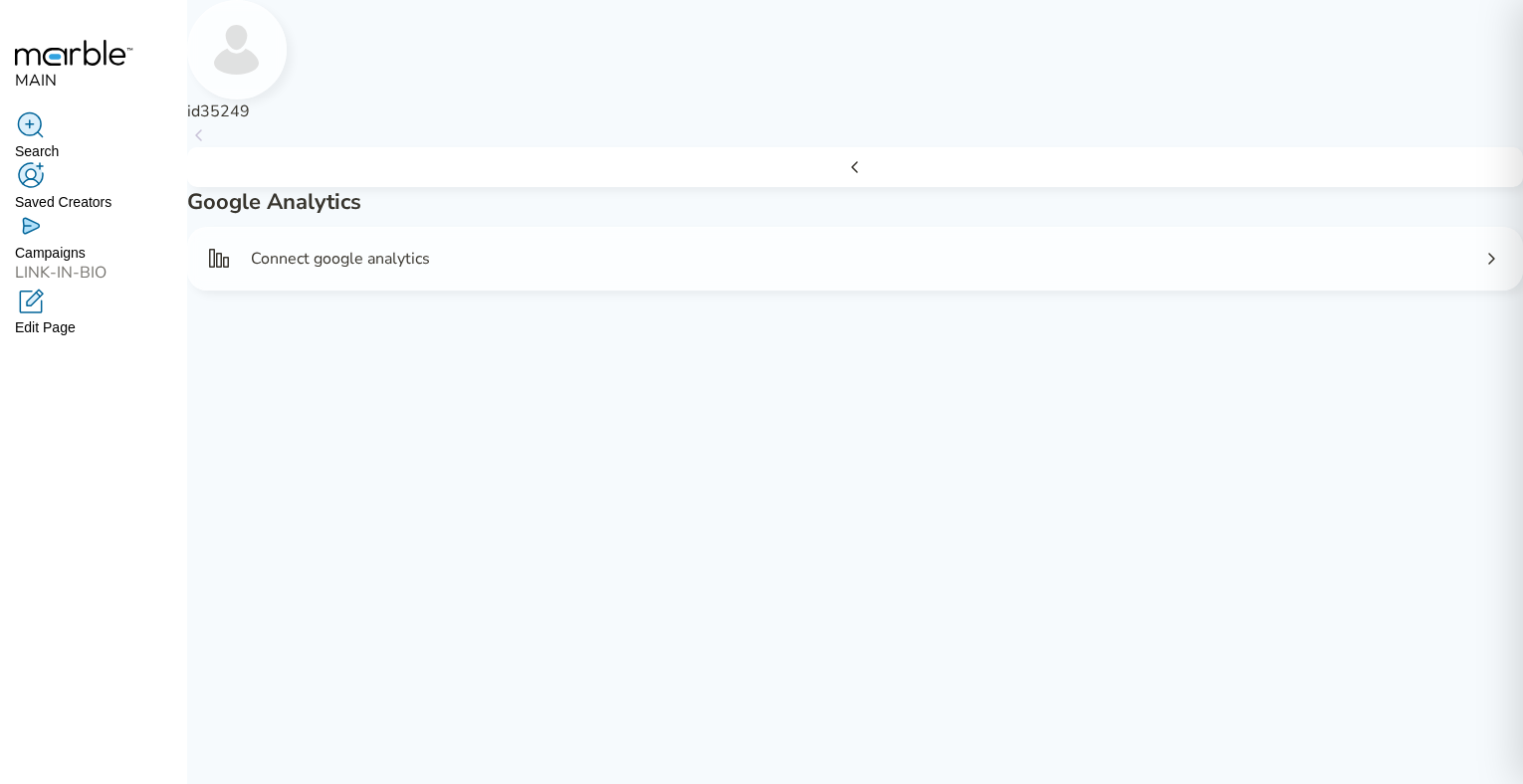 click 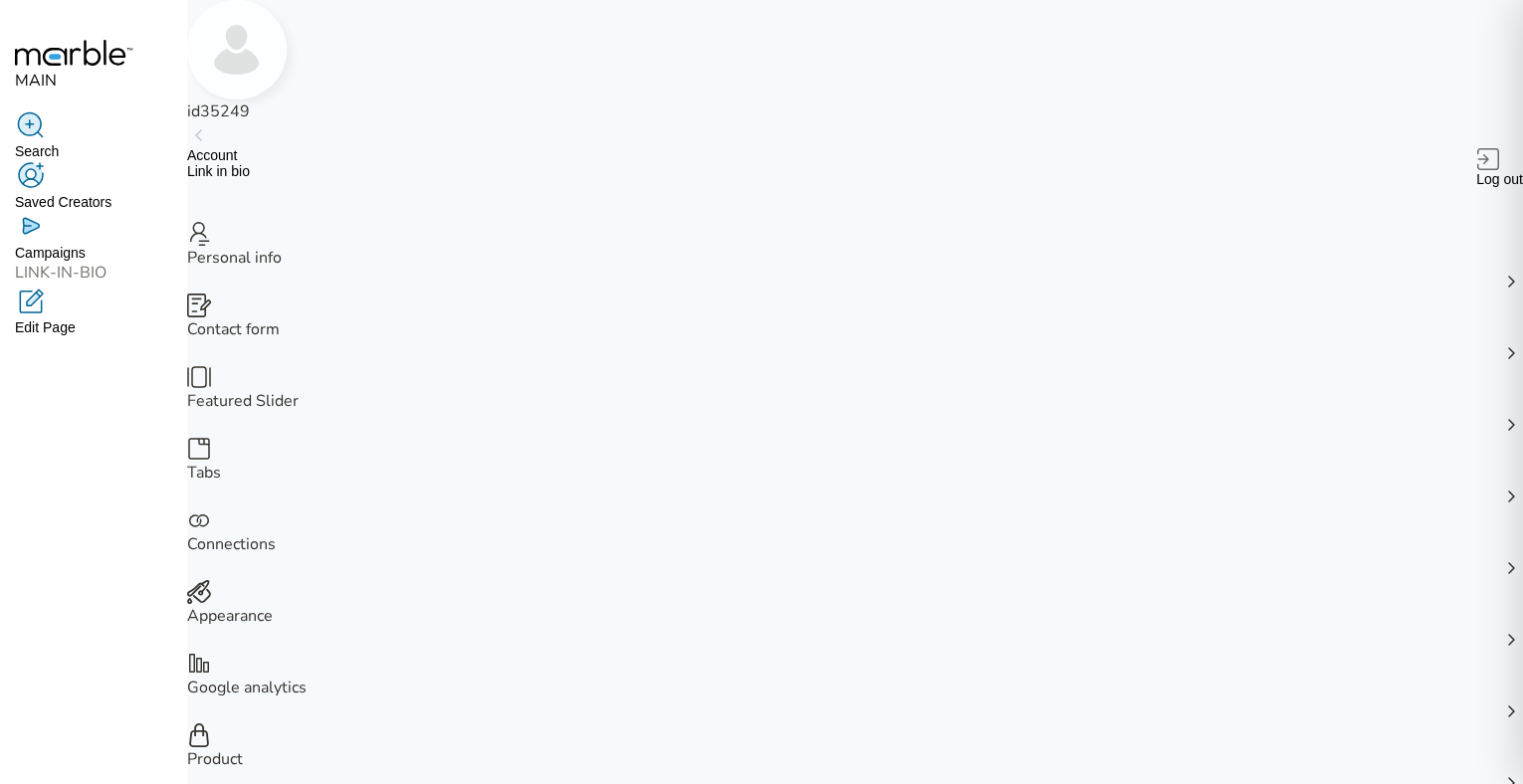 click on "Product" at bounding box center (855, 759) 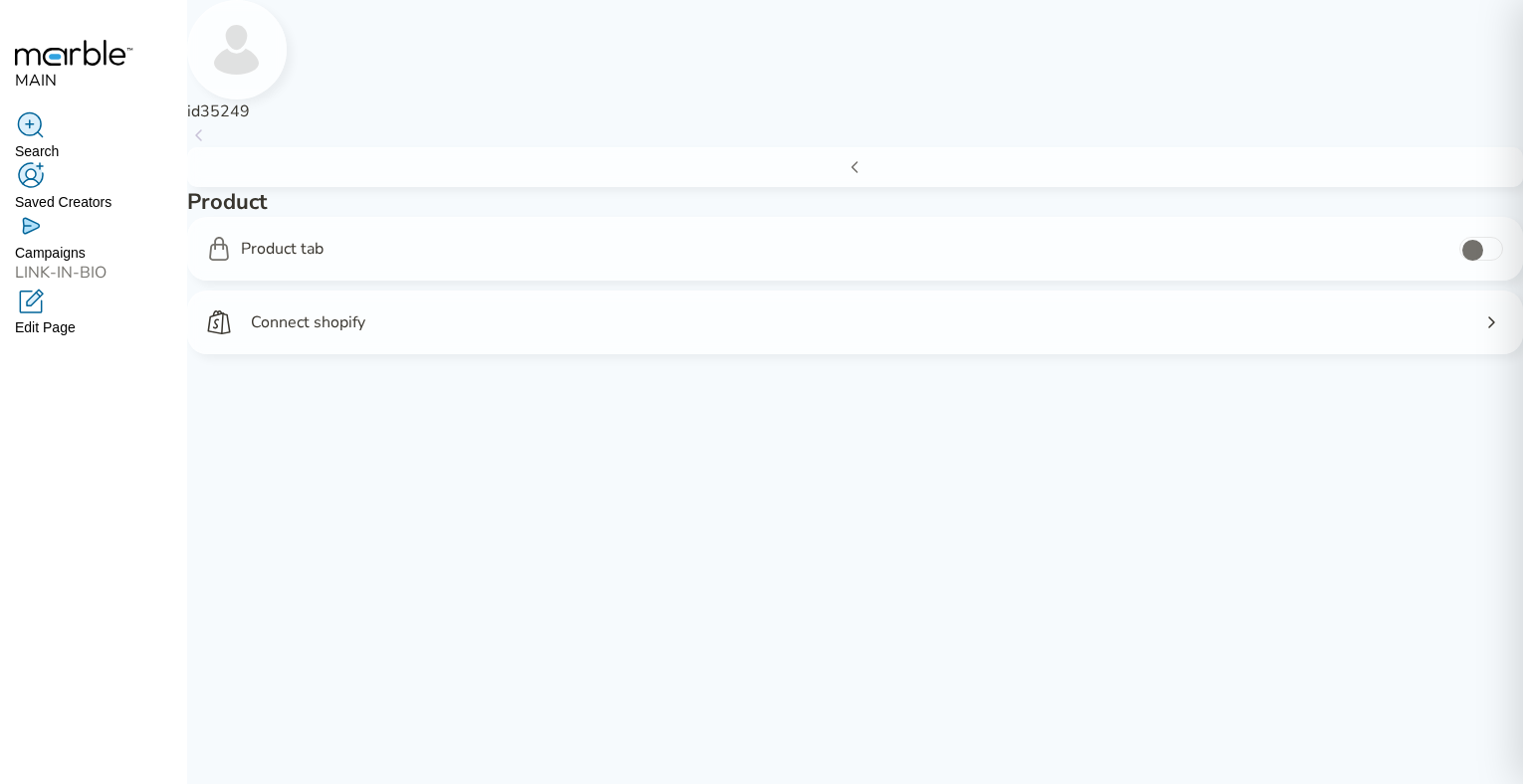 click at bounding box center (1472, 250) 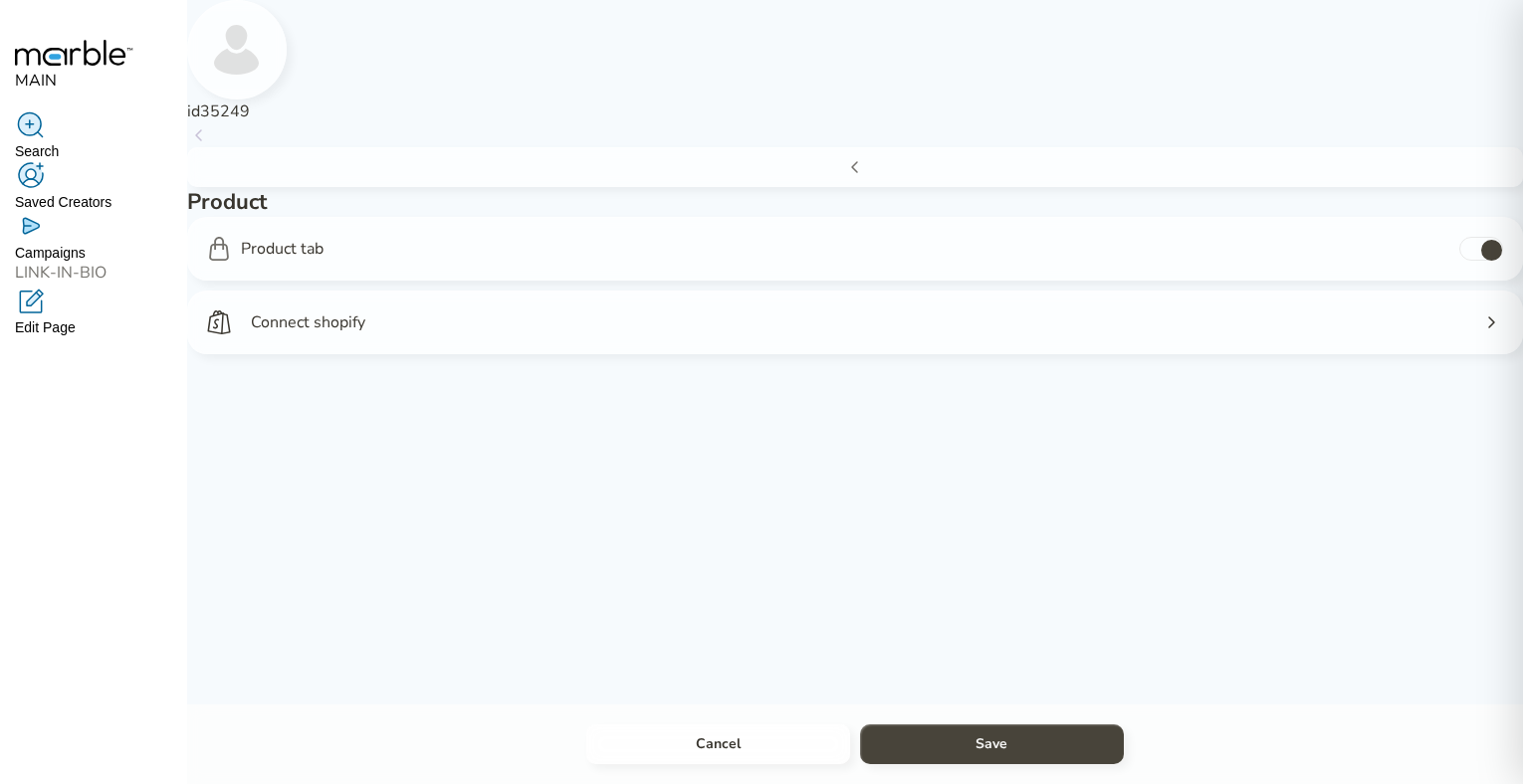 click on "Save" at bounding box center (991, 744) 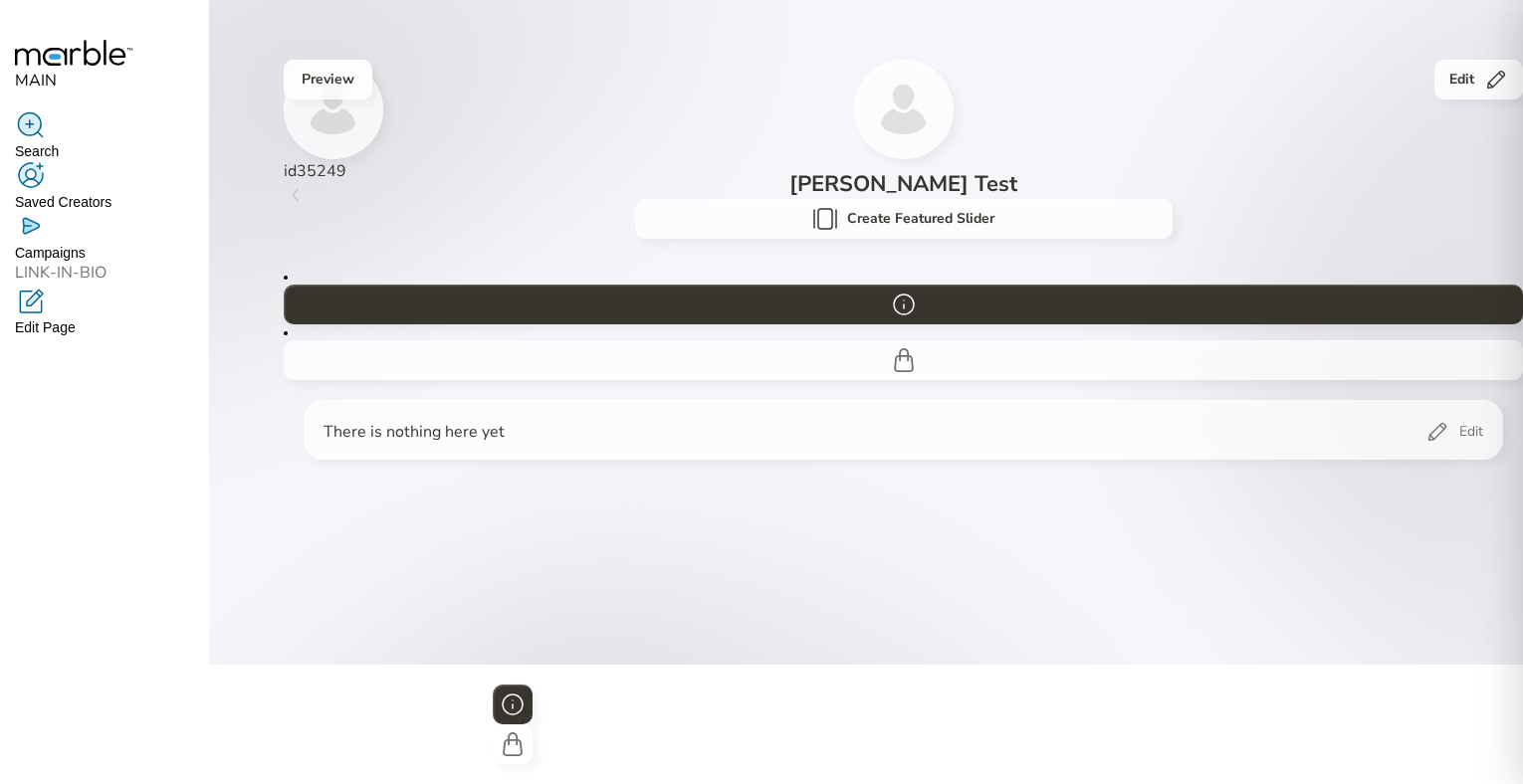 click on "id35249" at bounding box center (903, 171) 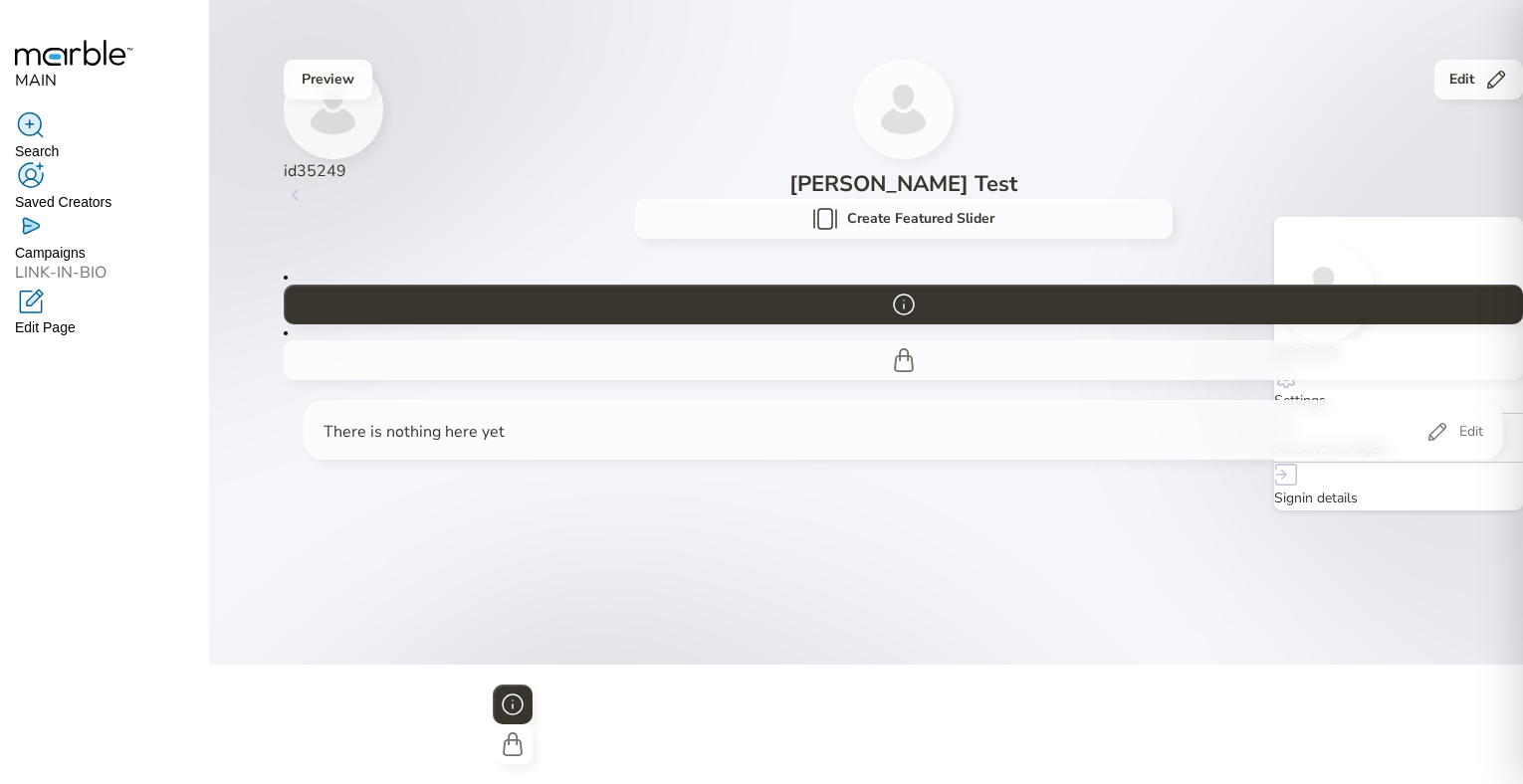 click on "Settings" at bounding box center [1399, 401] 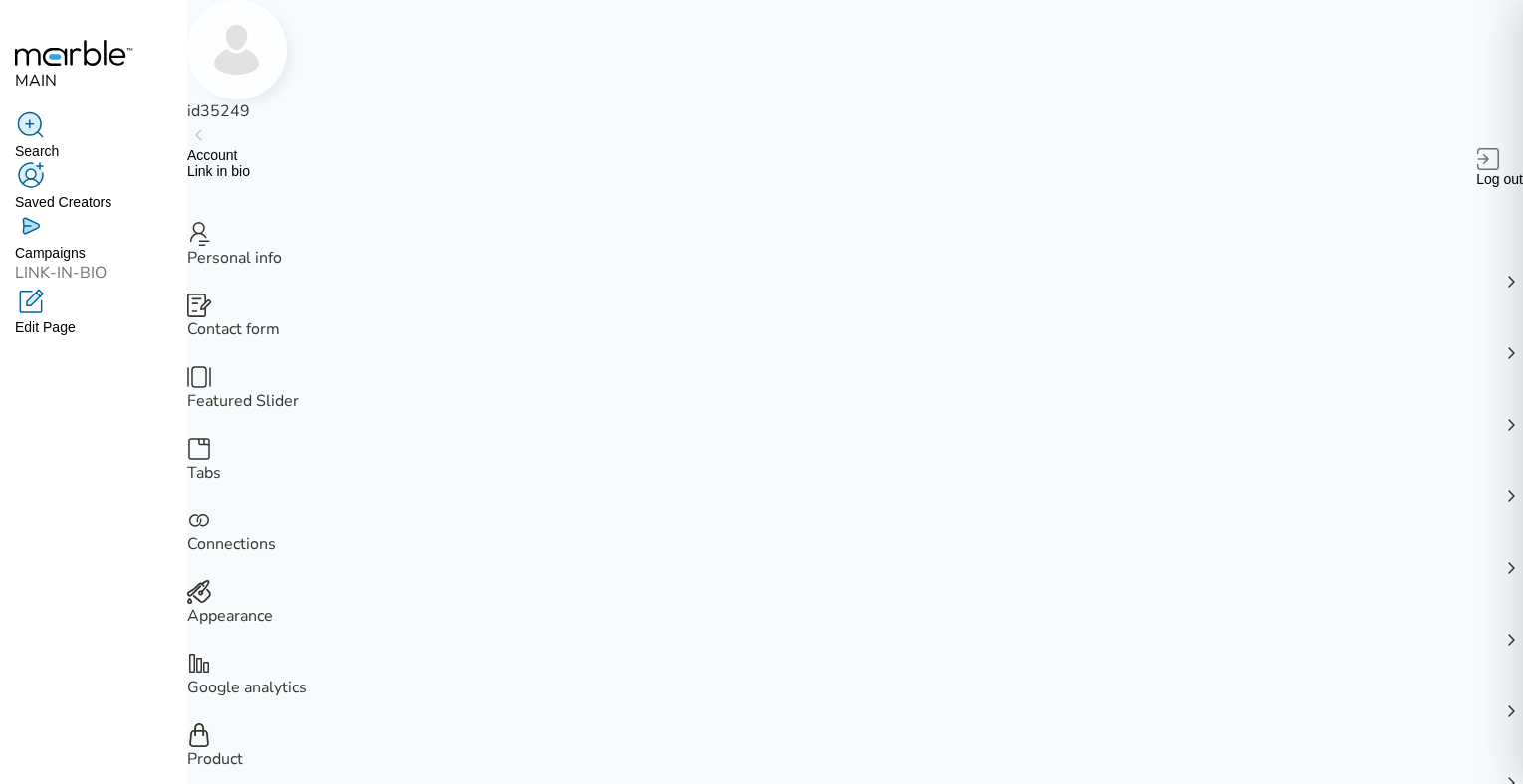 click on "Product" at bounding box center [855, 759] 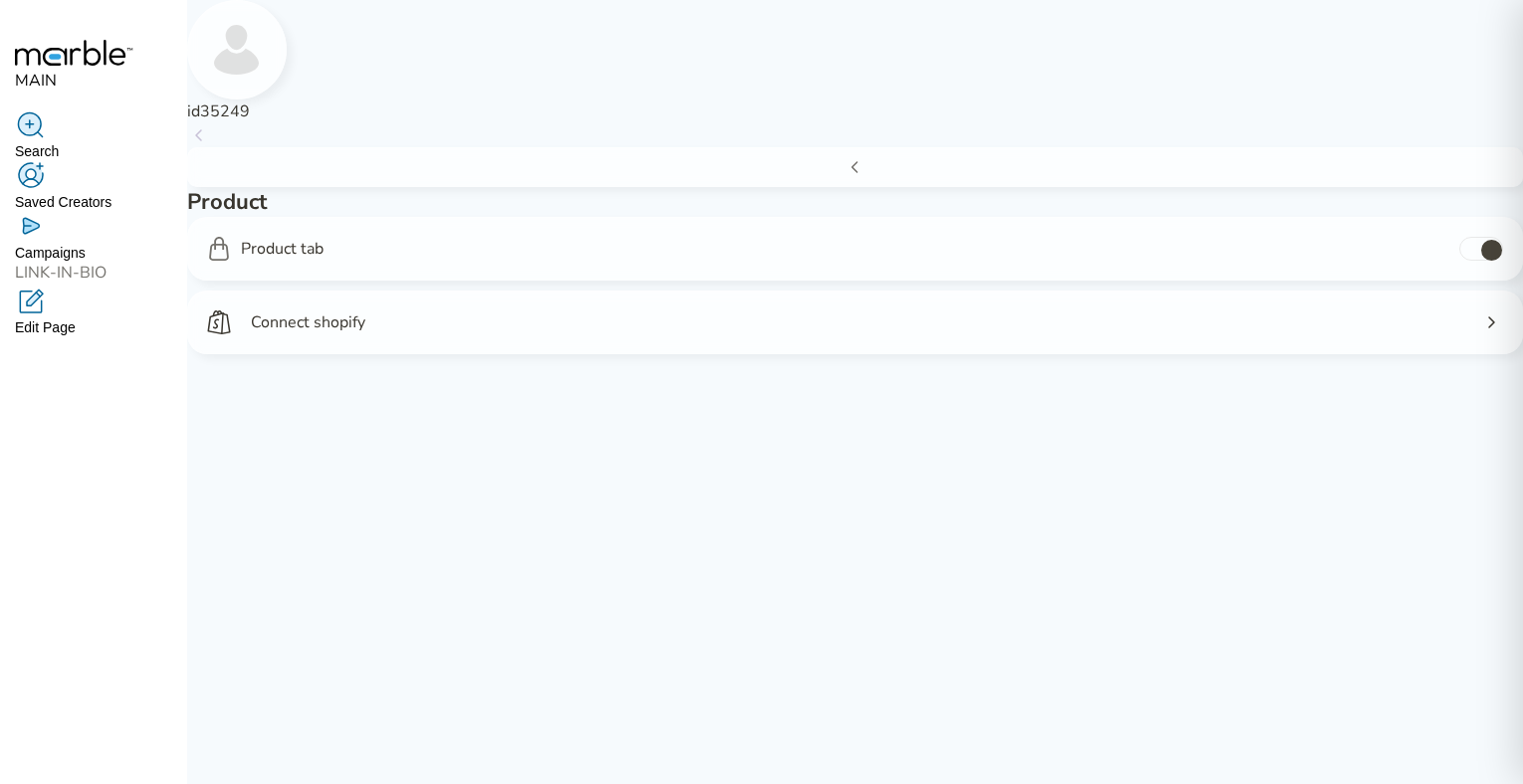 click at bounding box center [1491, 250] 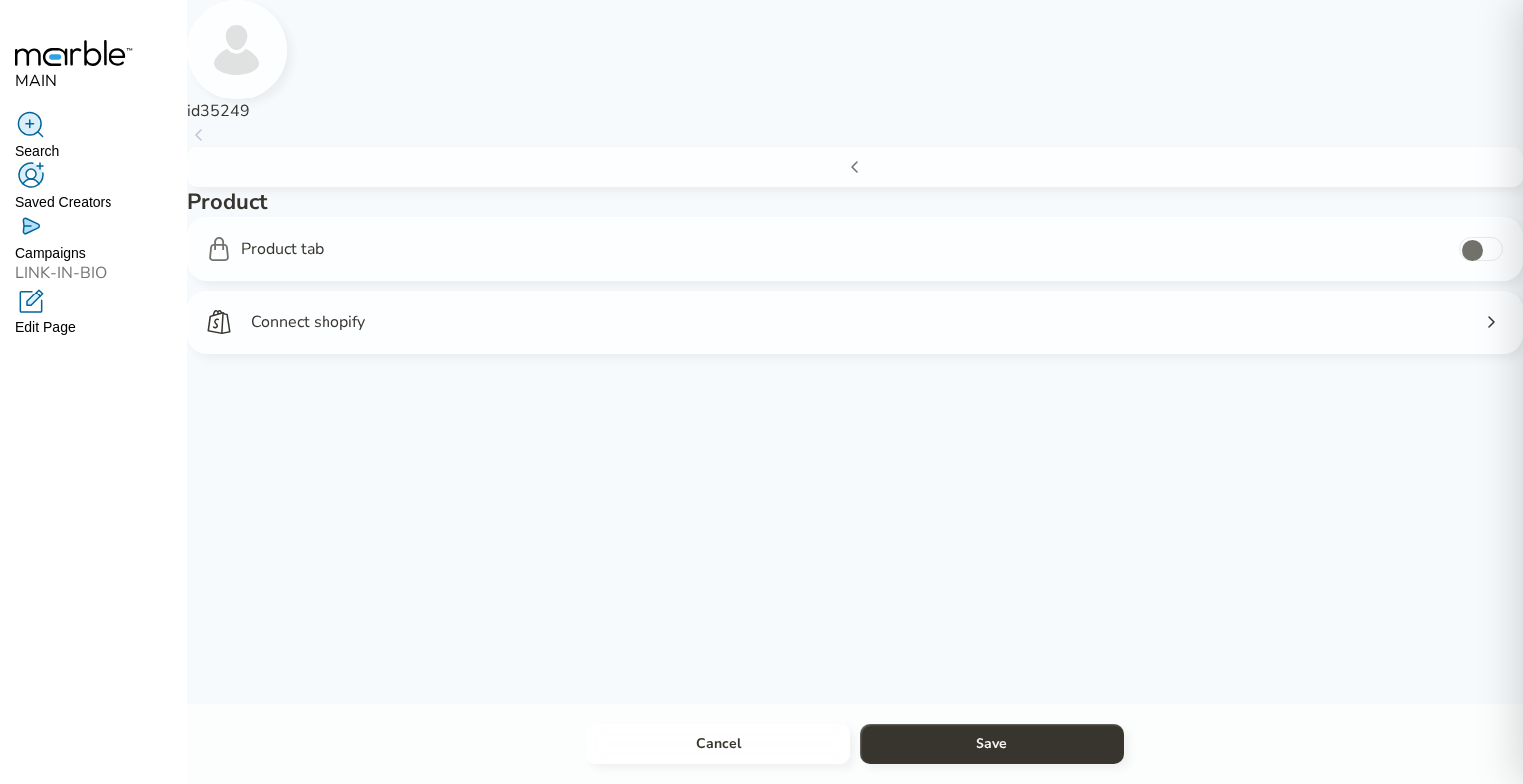 click on "id35249 id35249 Settings Account managers Signin details Product Product tab Connect shopify Cancel Save" at bounding box center [855, 392] 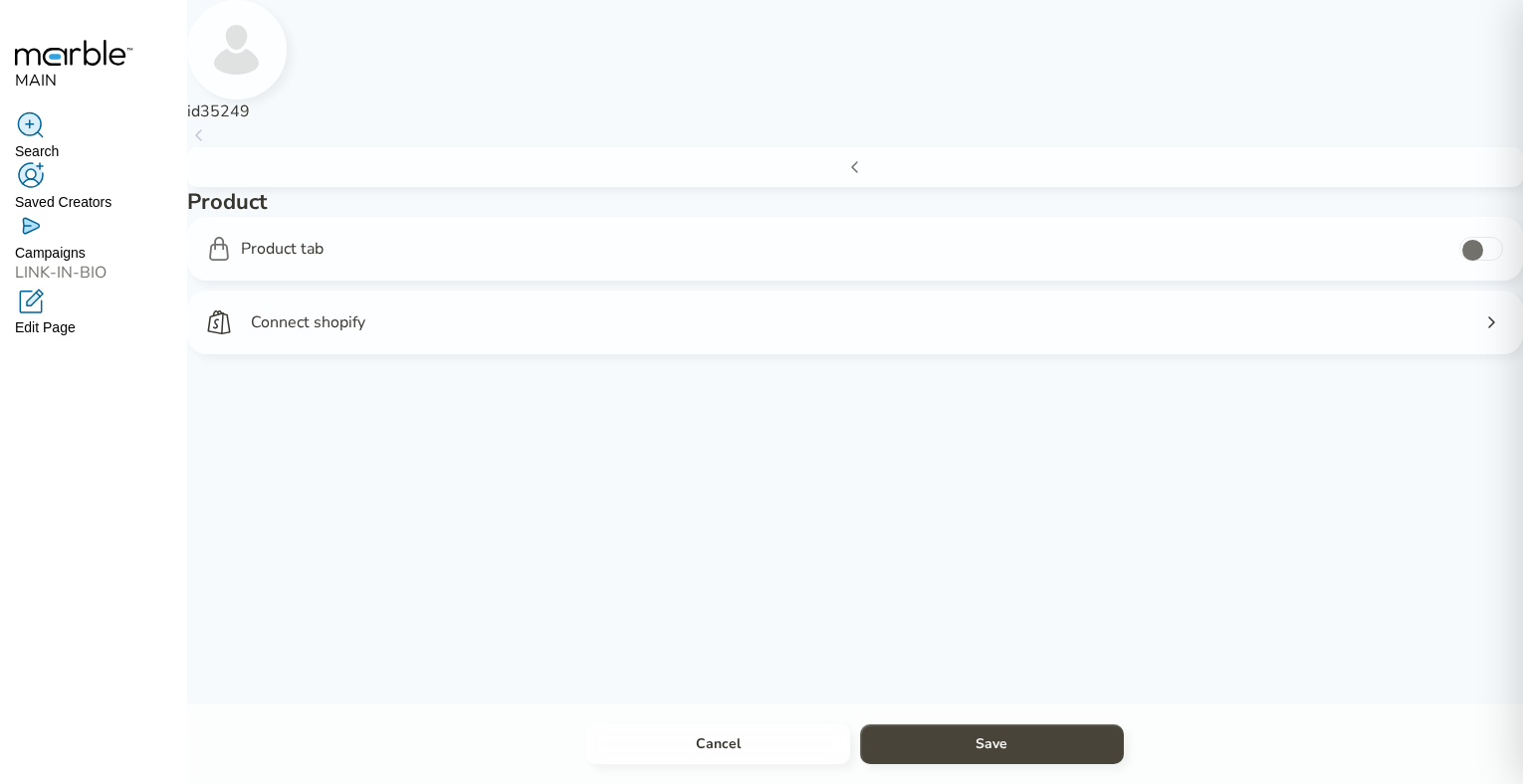 click on "Save" at bounding box center (991, 744) 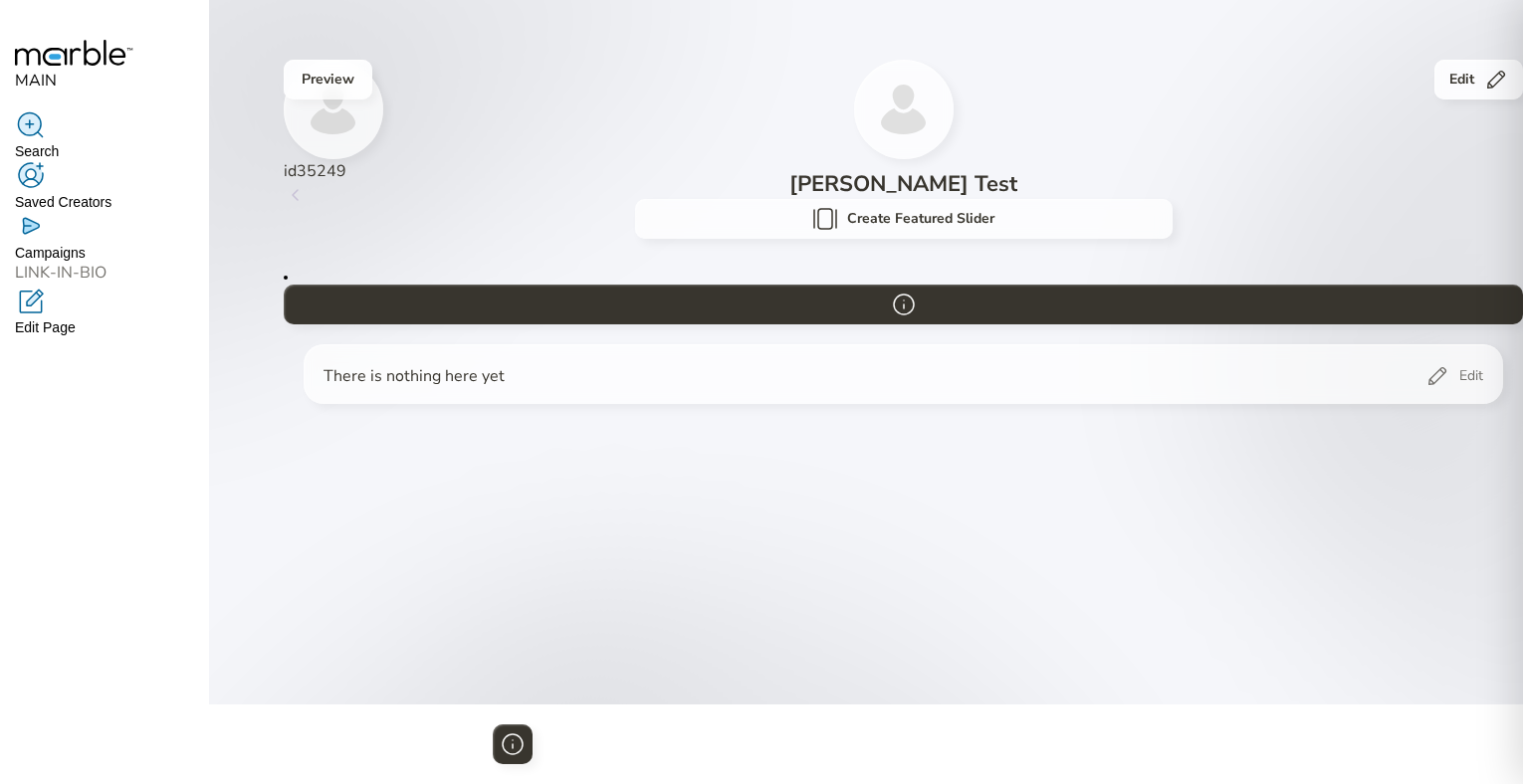 click at bounding box center [903, 195] 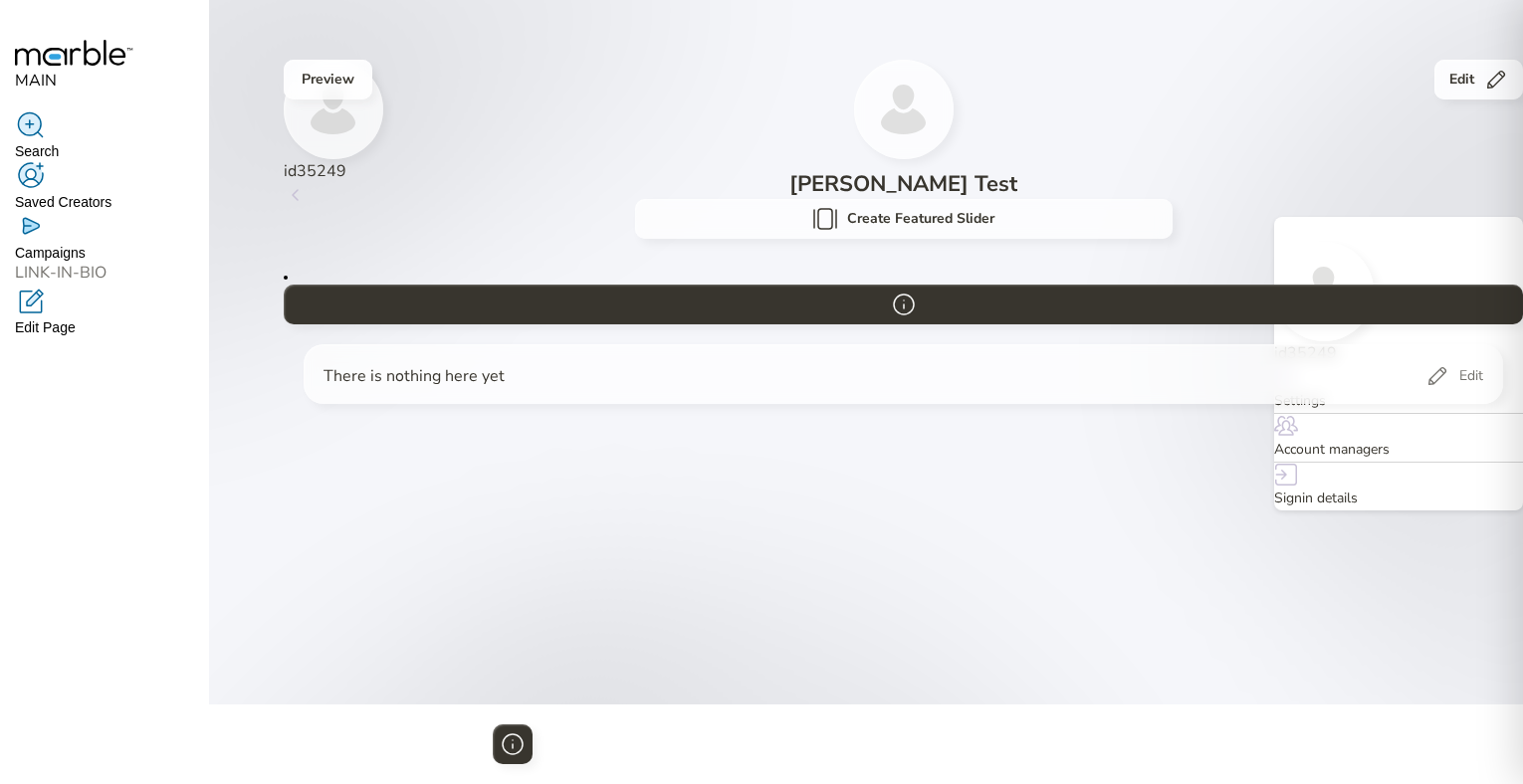 click on "Account managers" at bounding box center [1399, 450] 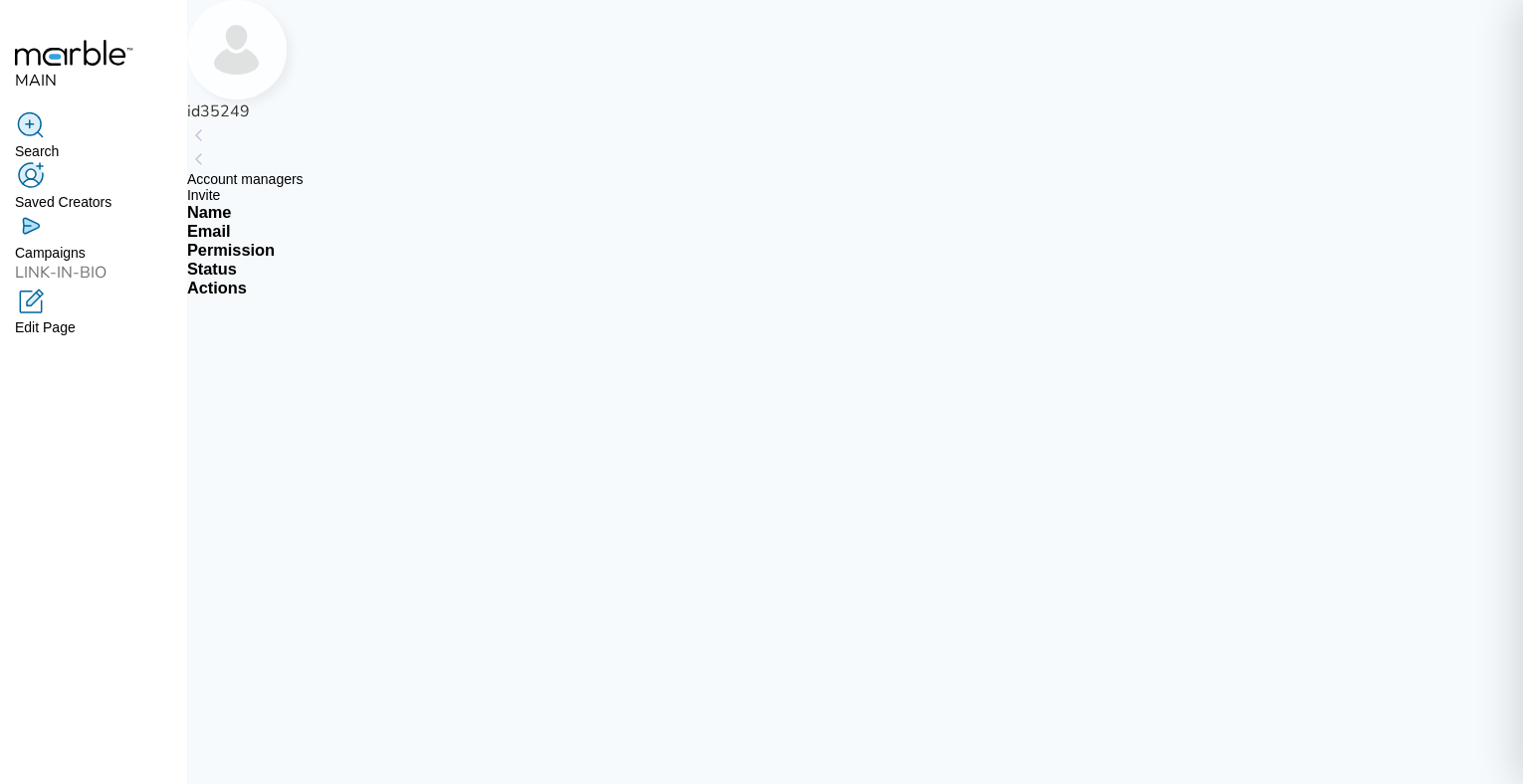 click on "Invite" at bounding box center [855, 195] 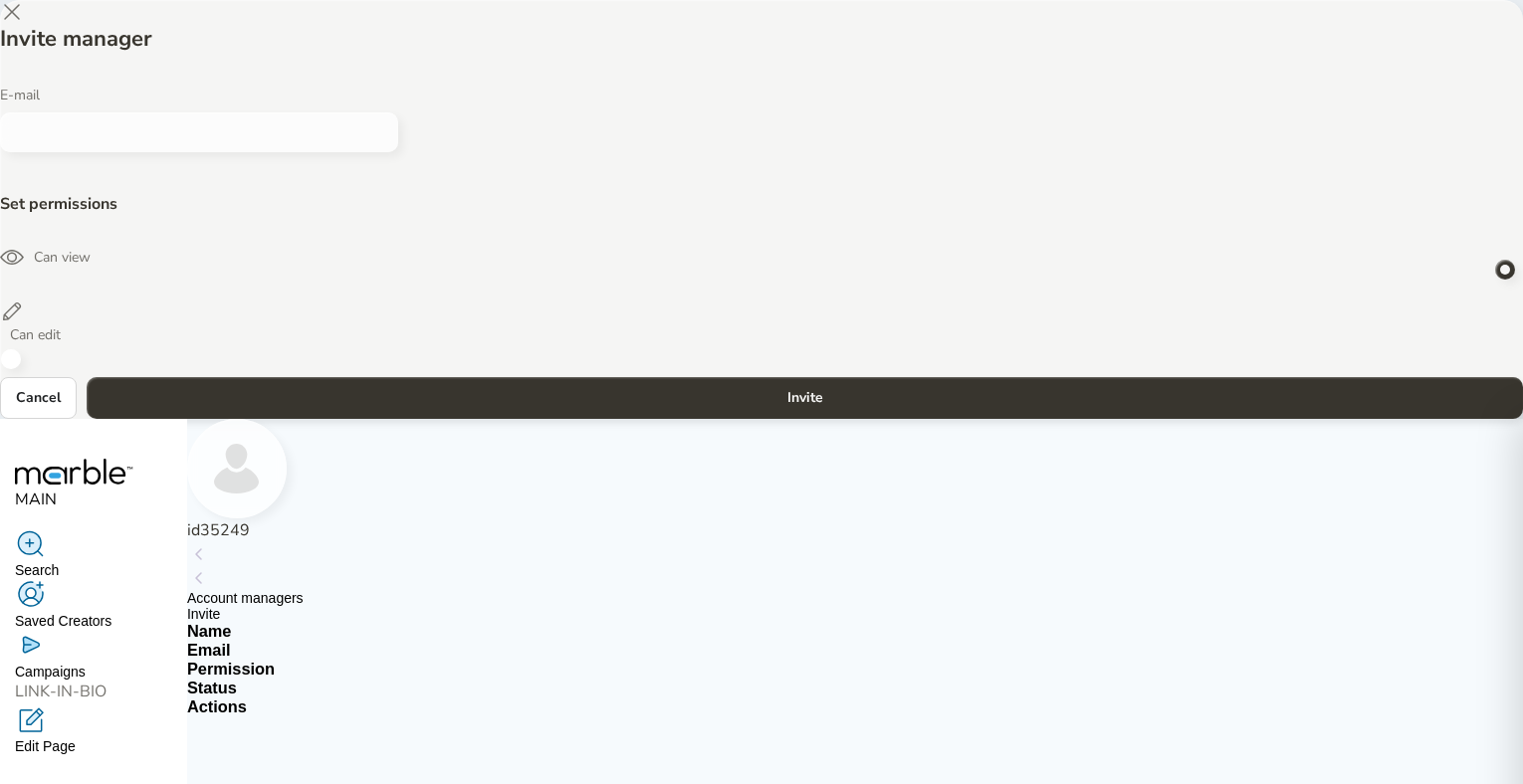 click at bounding box center [191, 132] 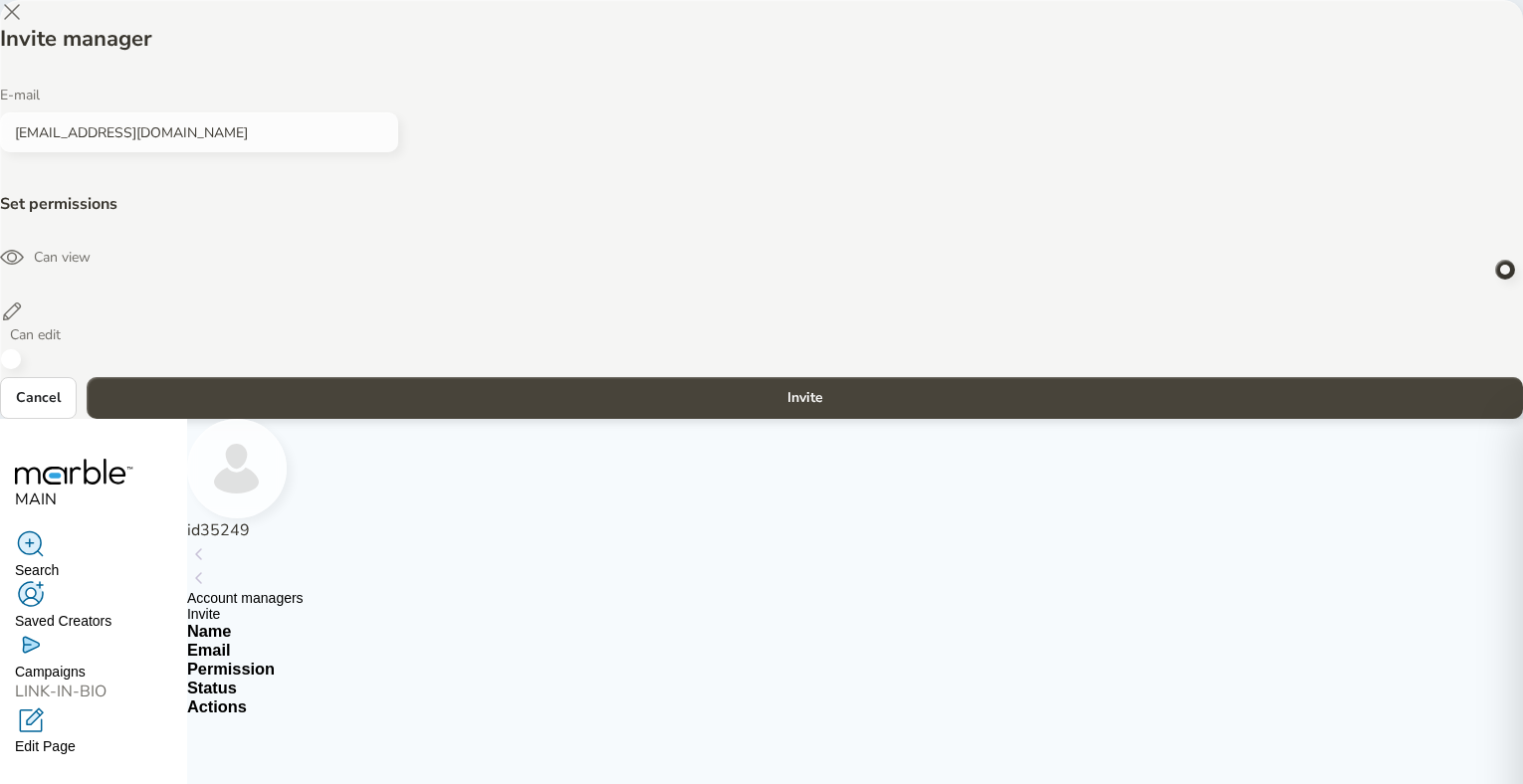 type on "[EMAIL_ADDRESS][DOMAIN_NAME]" 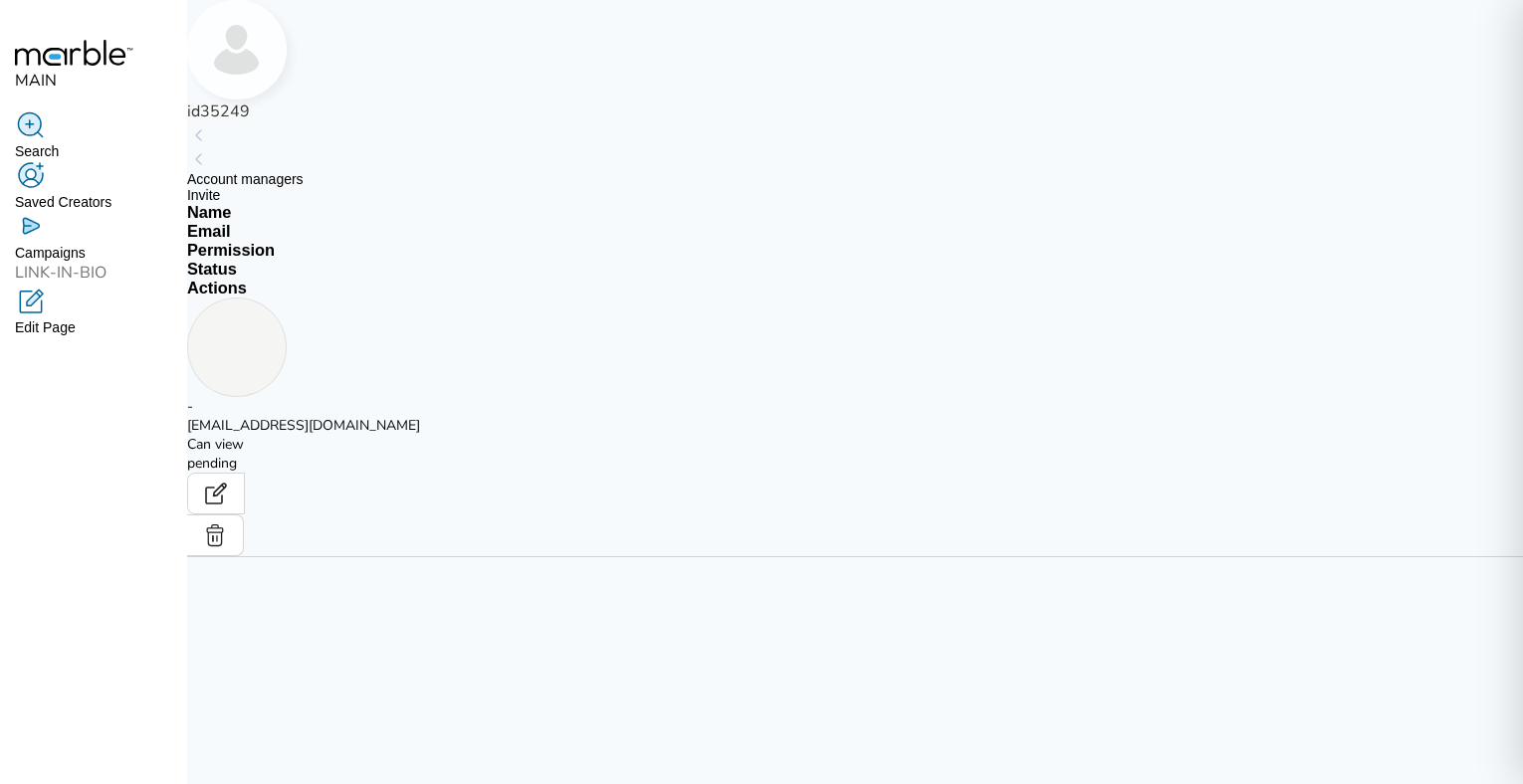 click 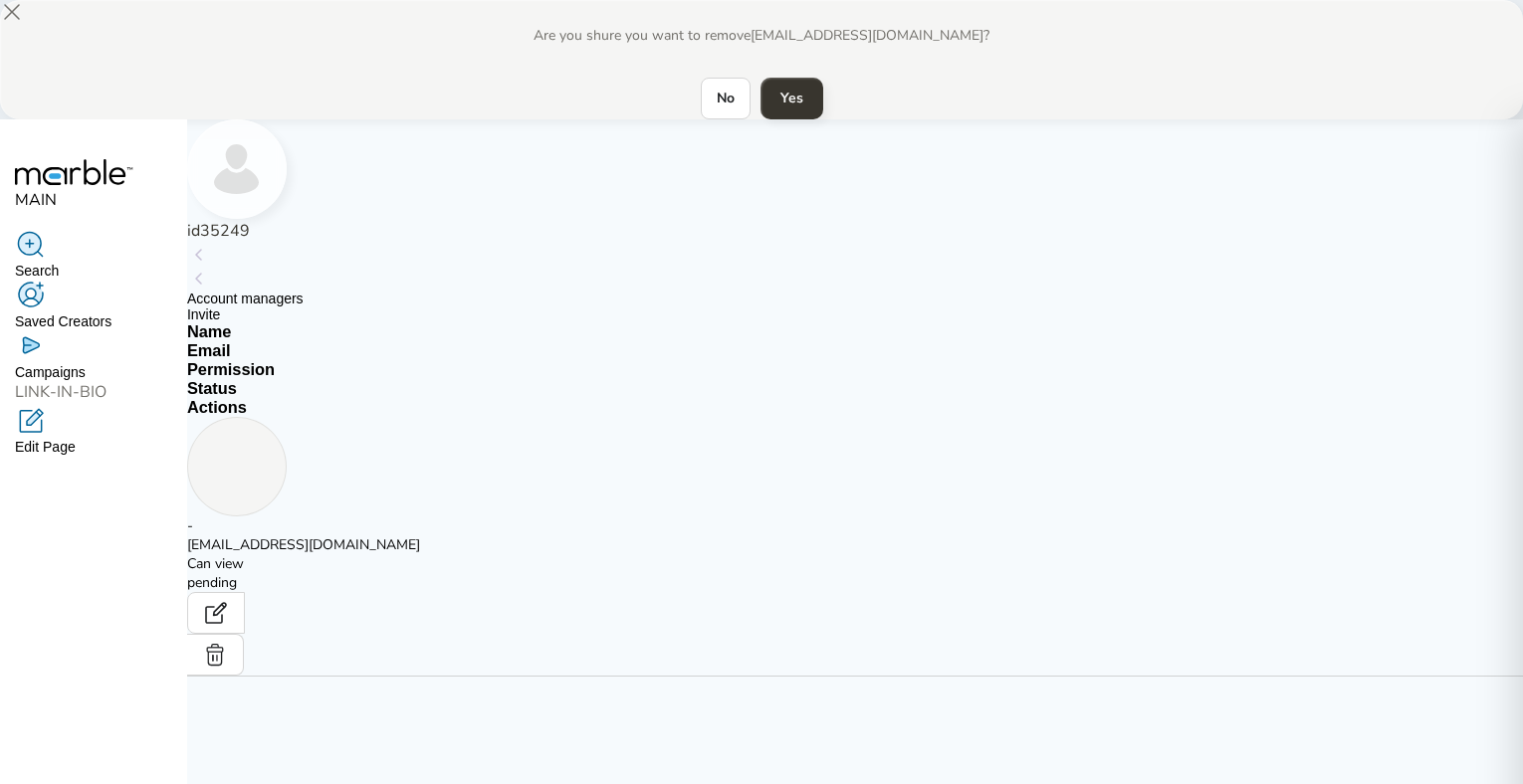 type 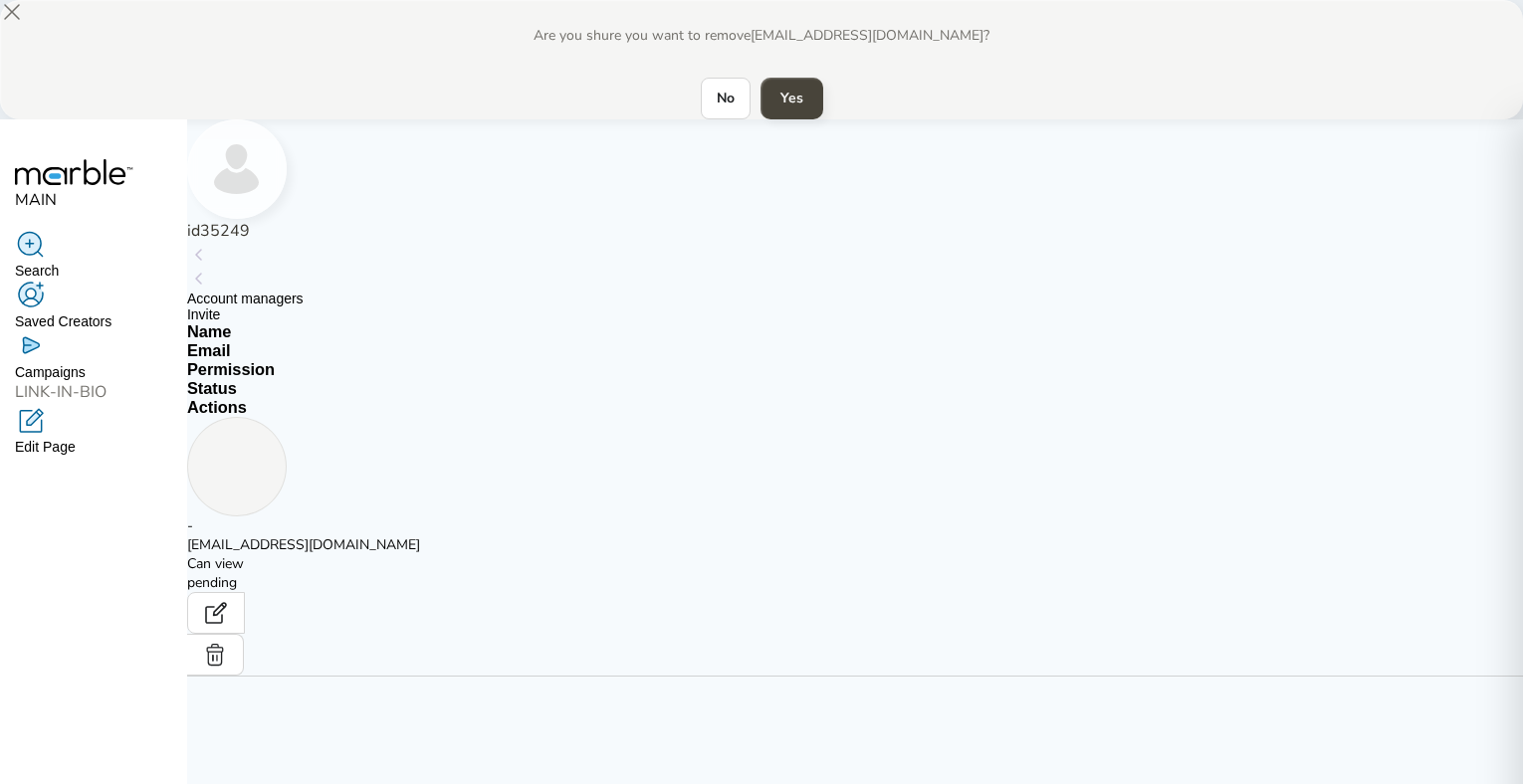 click on "Yes" at bounding box center [791, 98] 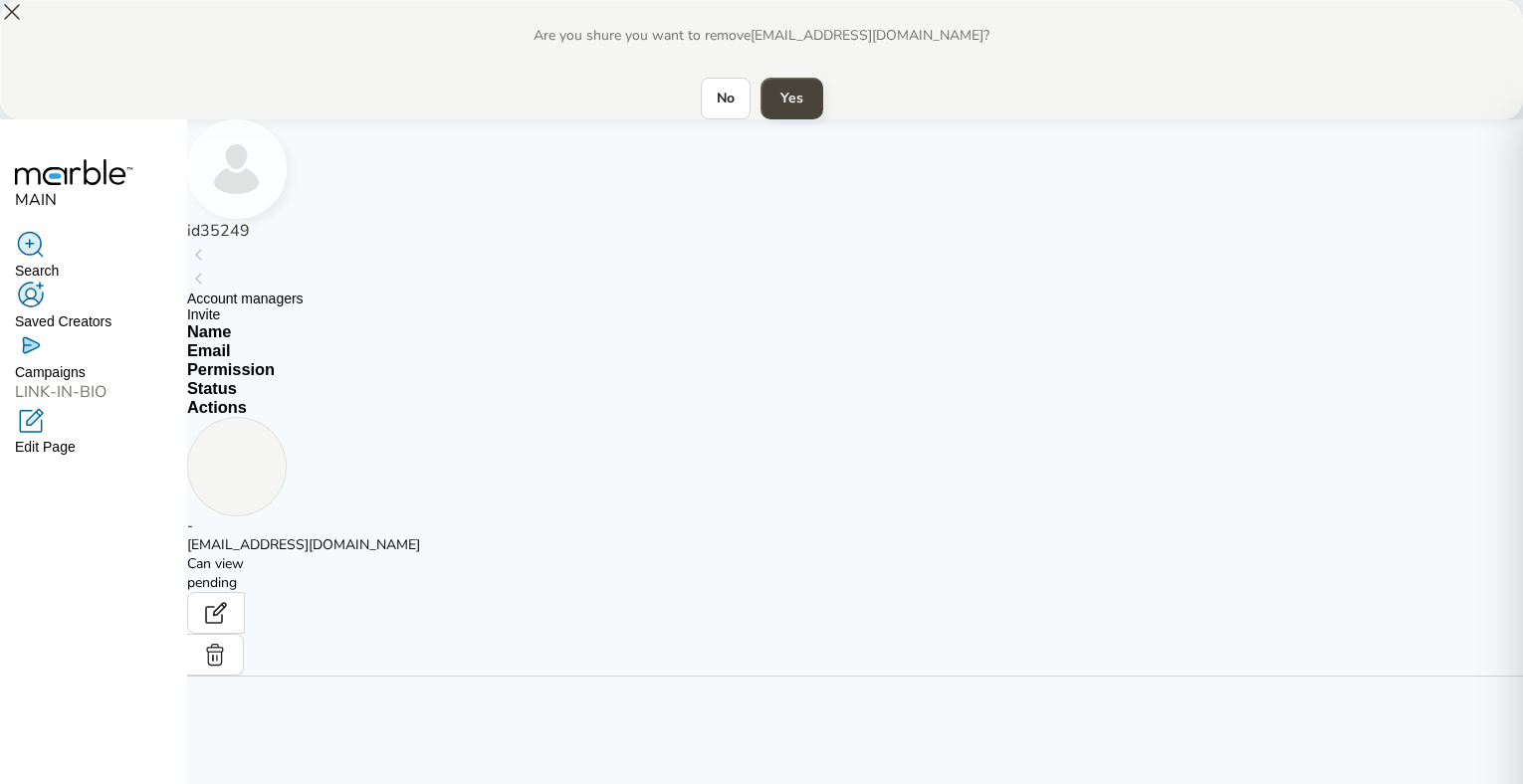 click 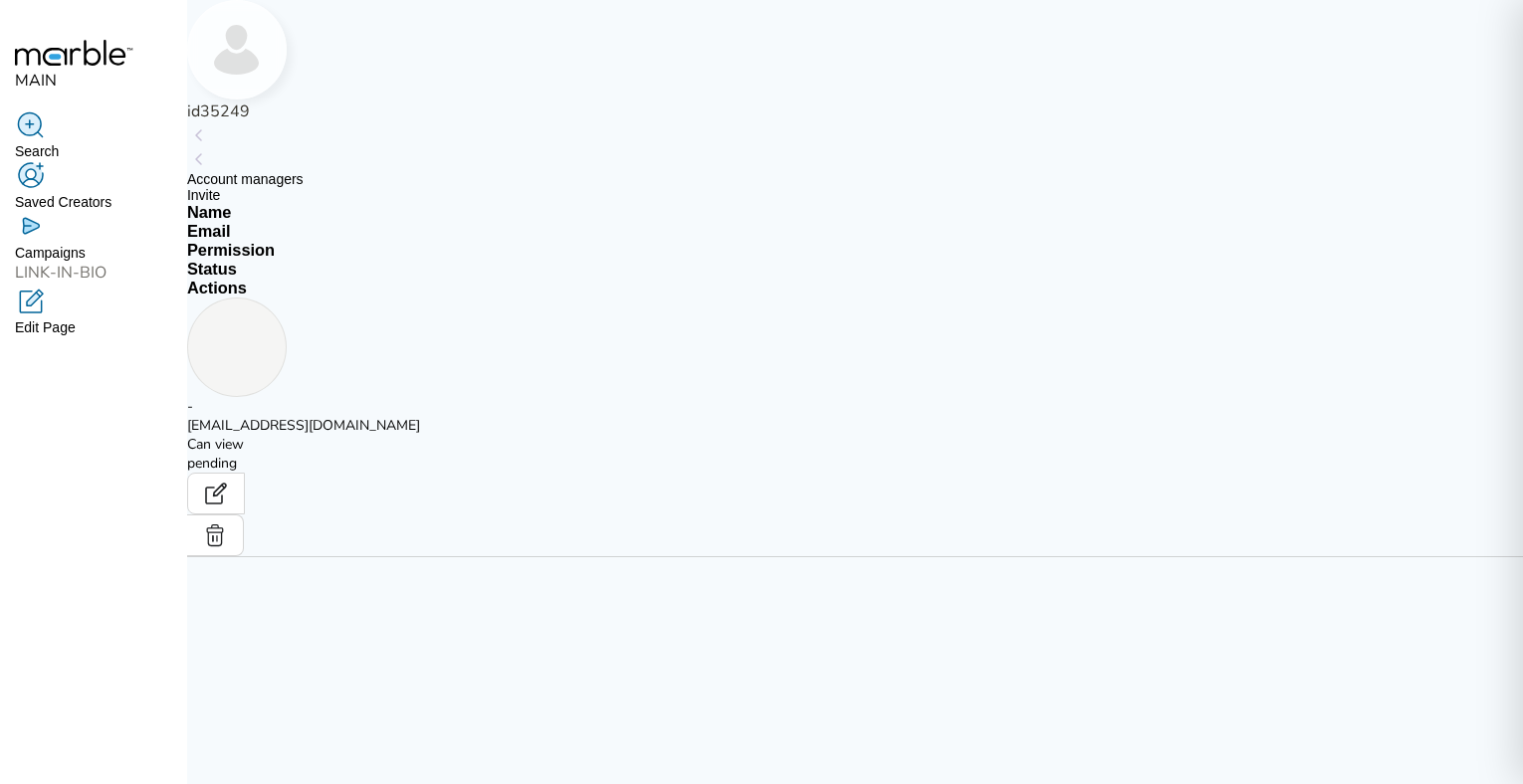 click on "id35249" at bounding box center [855, 74] 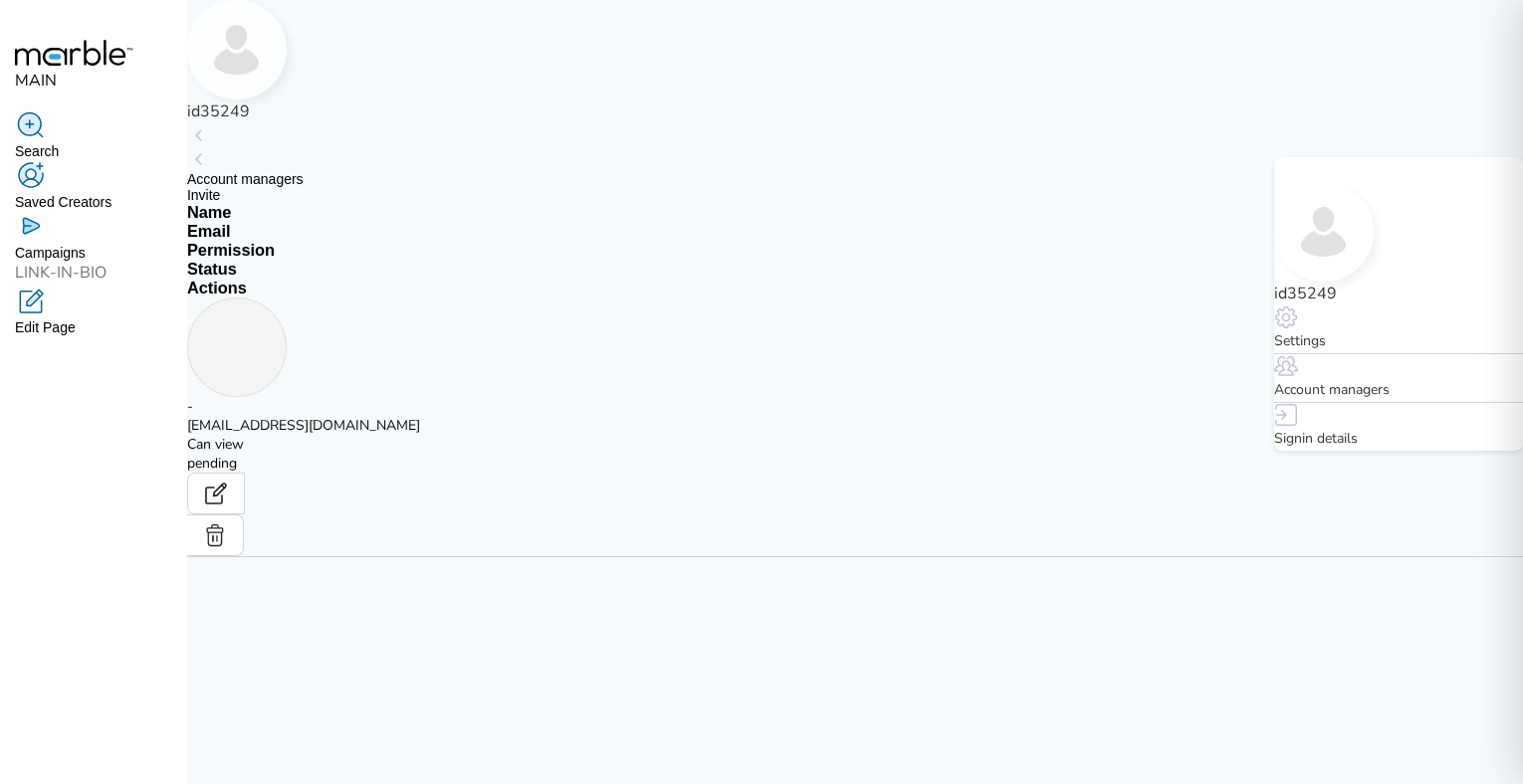 click on "Search" at bounding box center [94, 151] 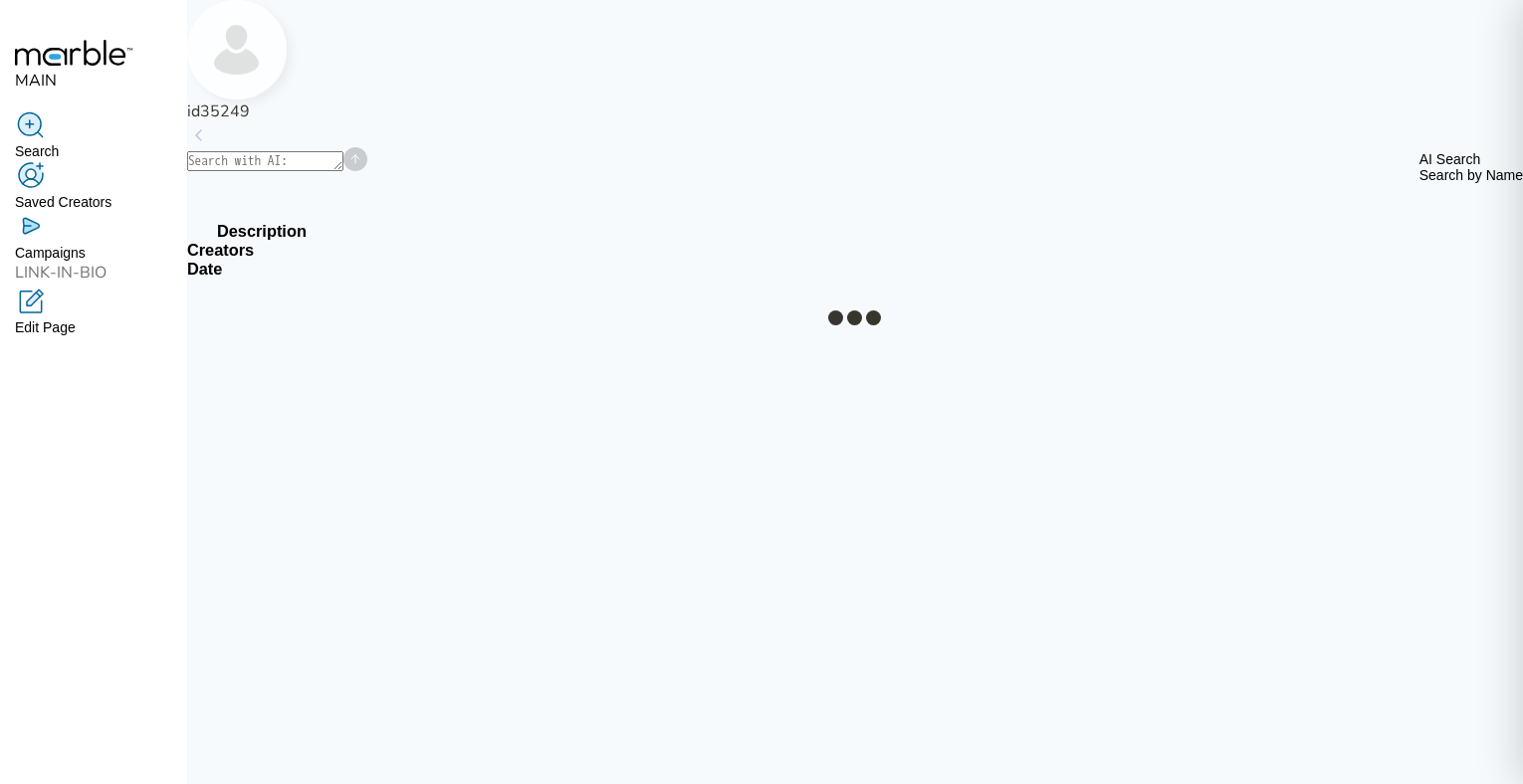 click on "Saved Creators" at bounding box center [94, 202] 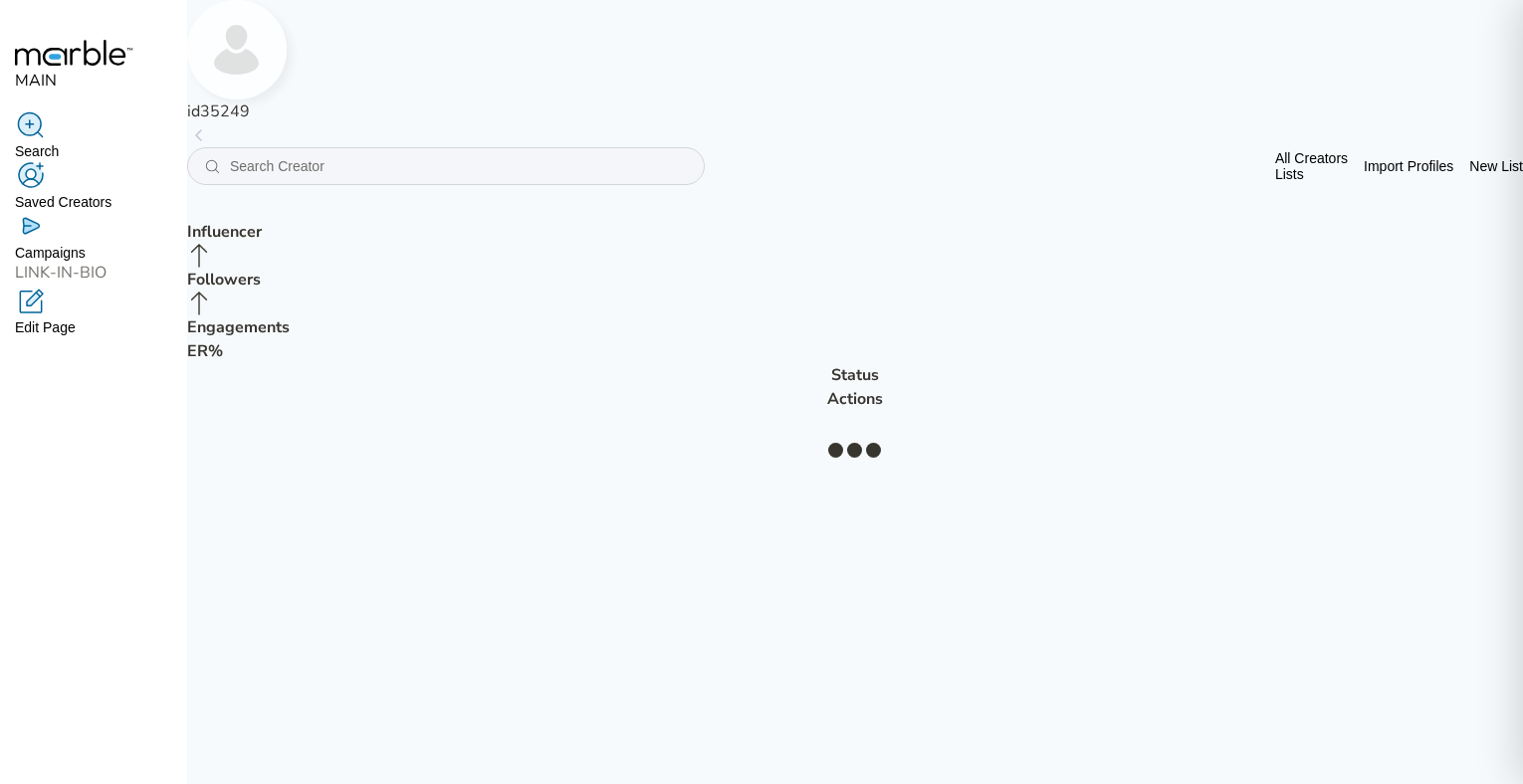 click on "Campaigns" at bounding box center (94, 253) 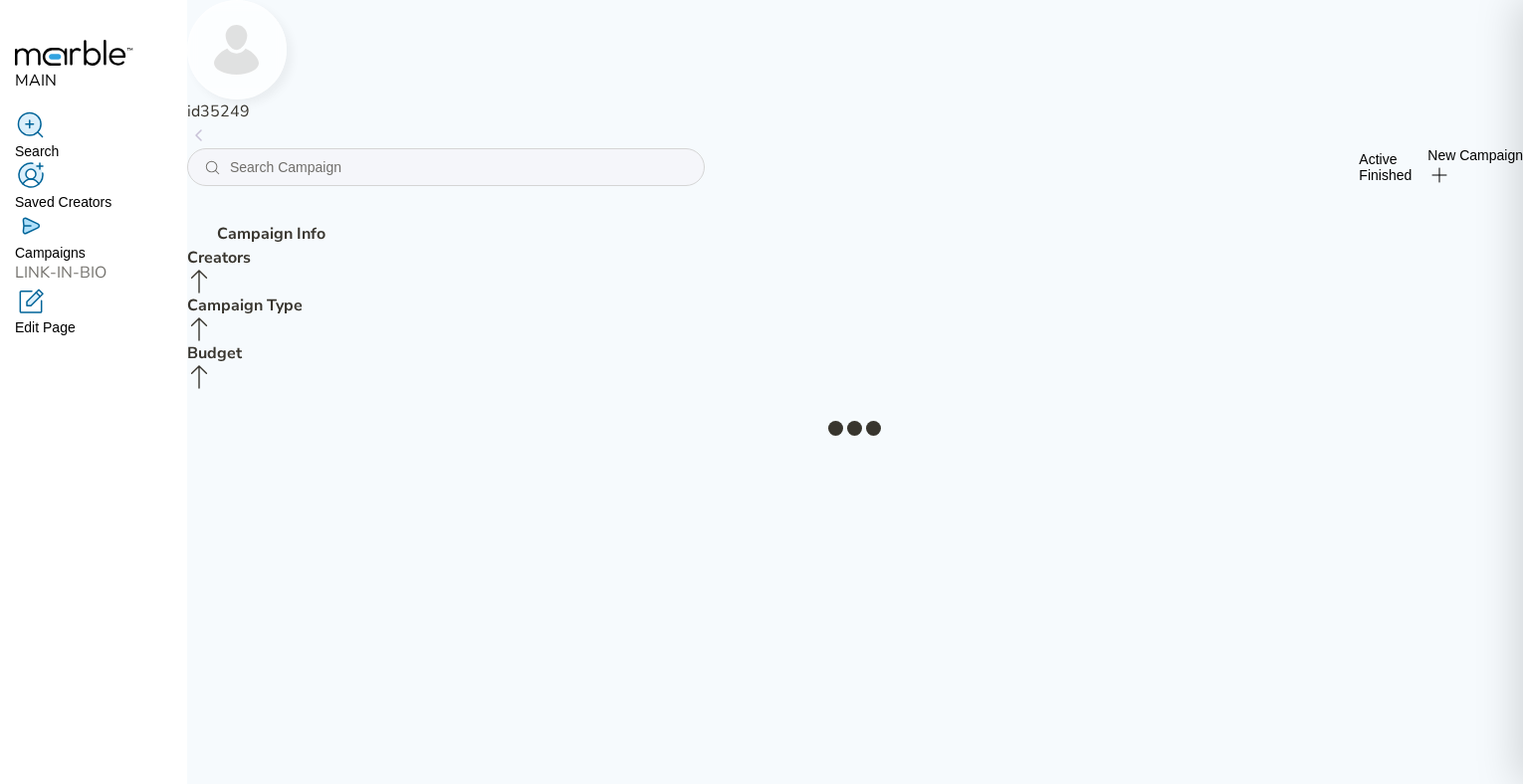 click on "id35249" at bounding box center (855, 74) 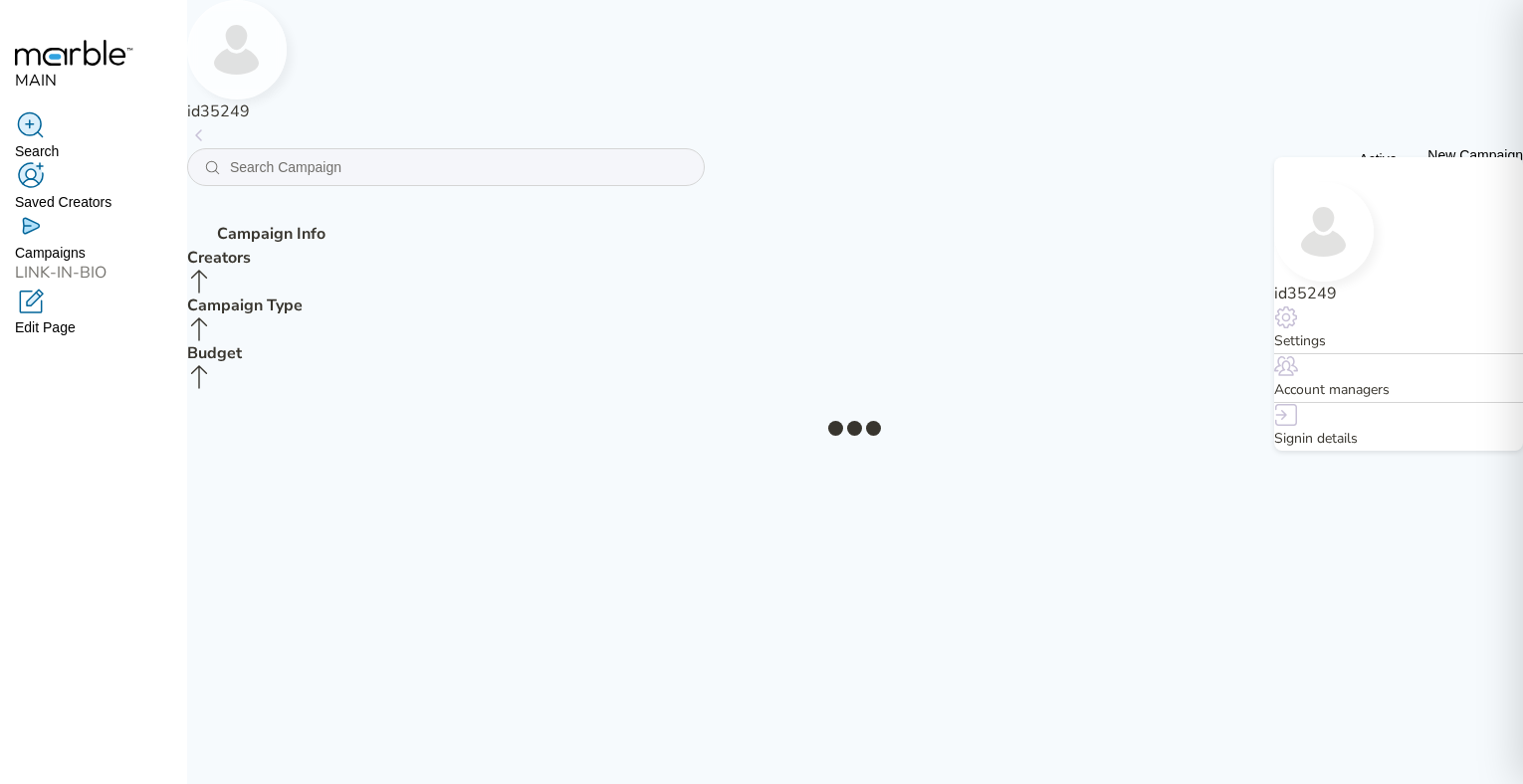 click on "Settings" at bounding box center (1399, 341) 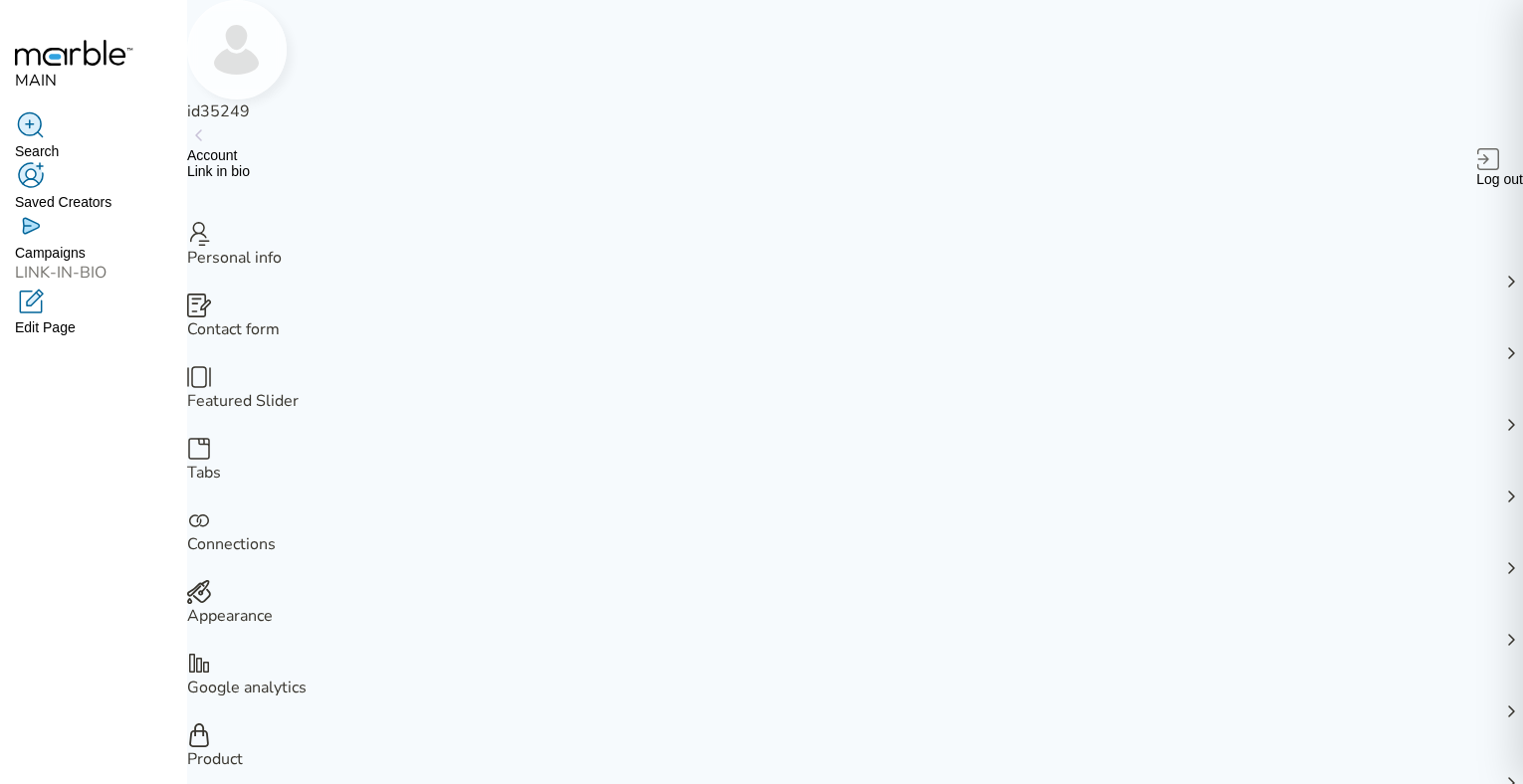 click on "Account" at bounding box center [218, 155] 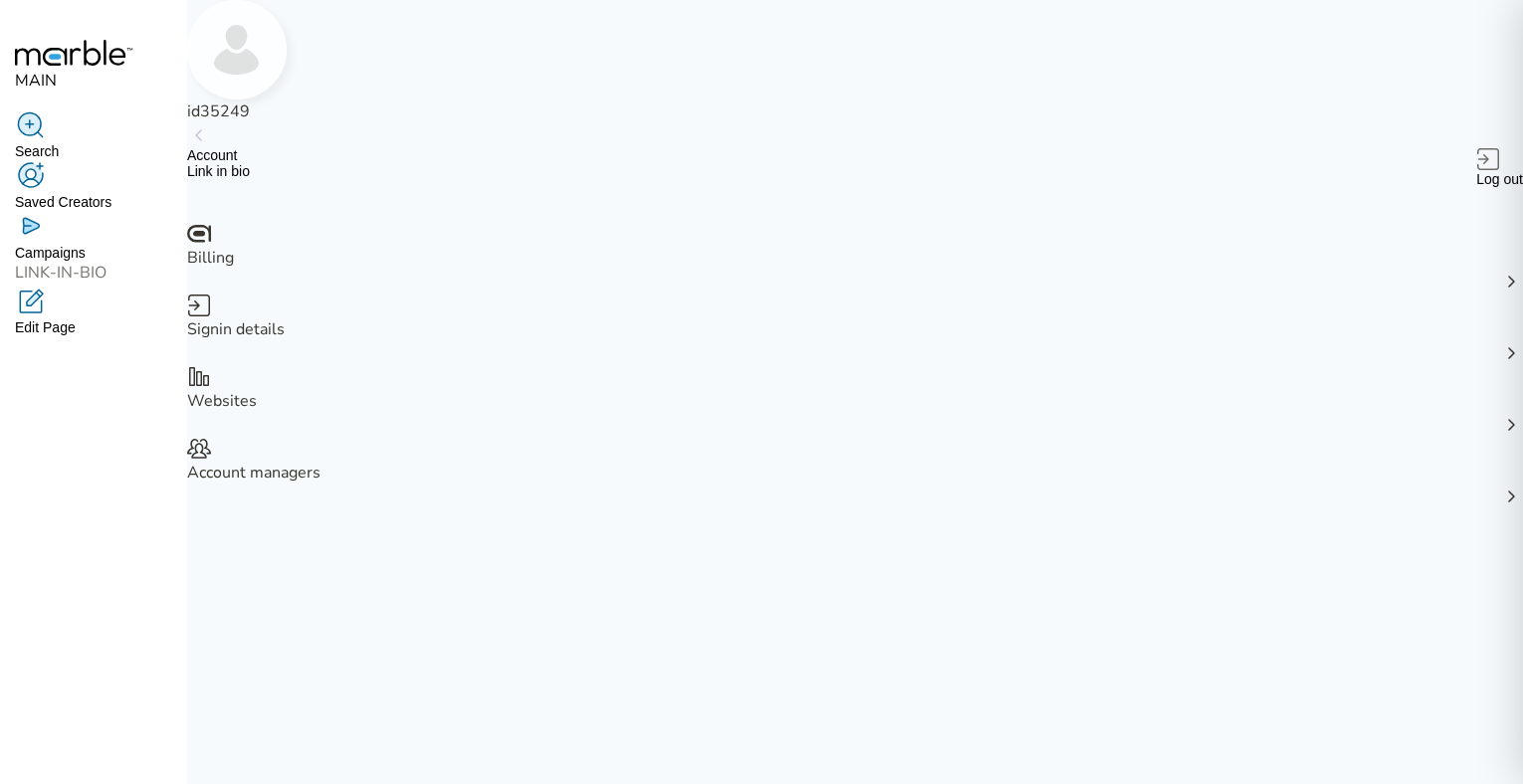 click on "Account managers" at bounding box center (855, 473) 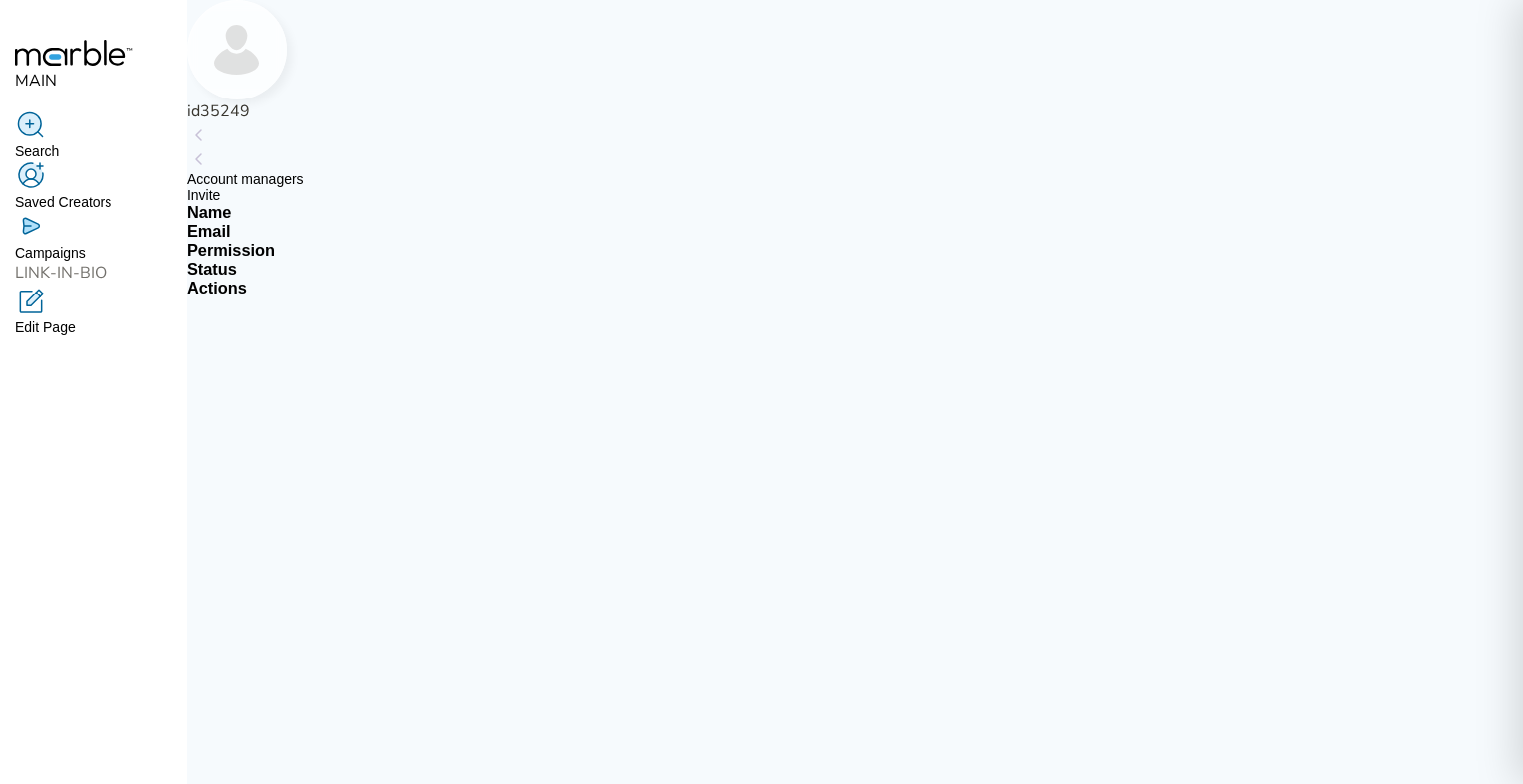 click 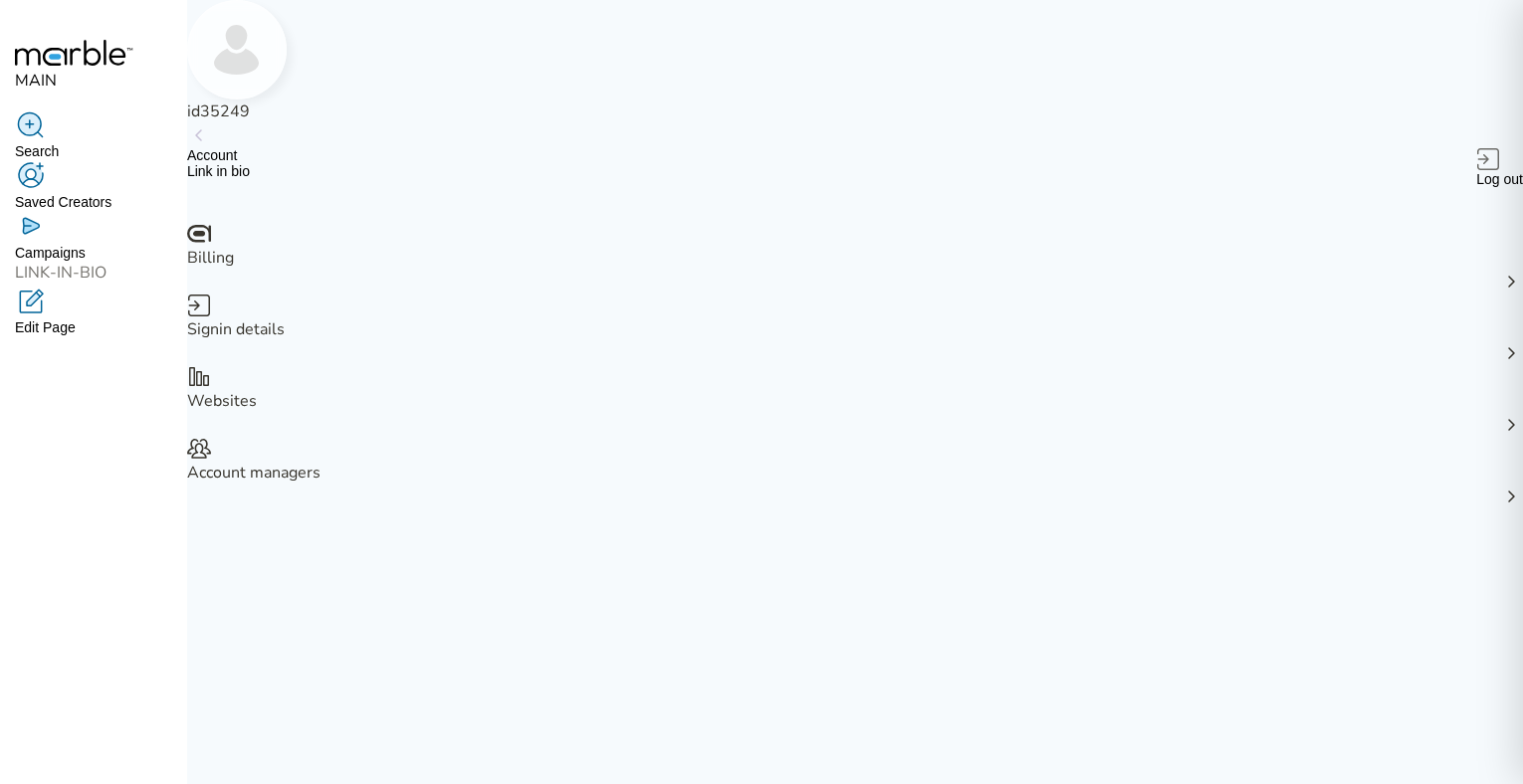 click on "Signin details" at bounding box center [855, 329] 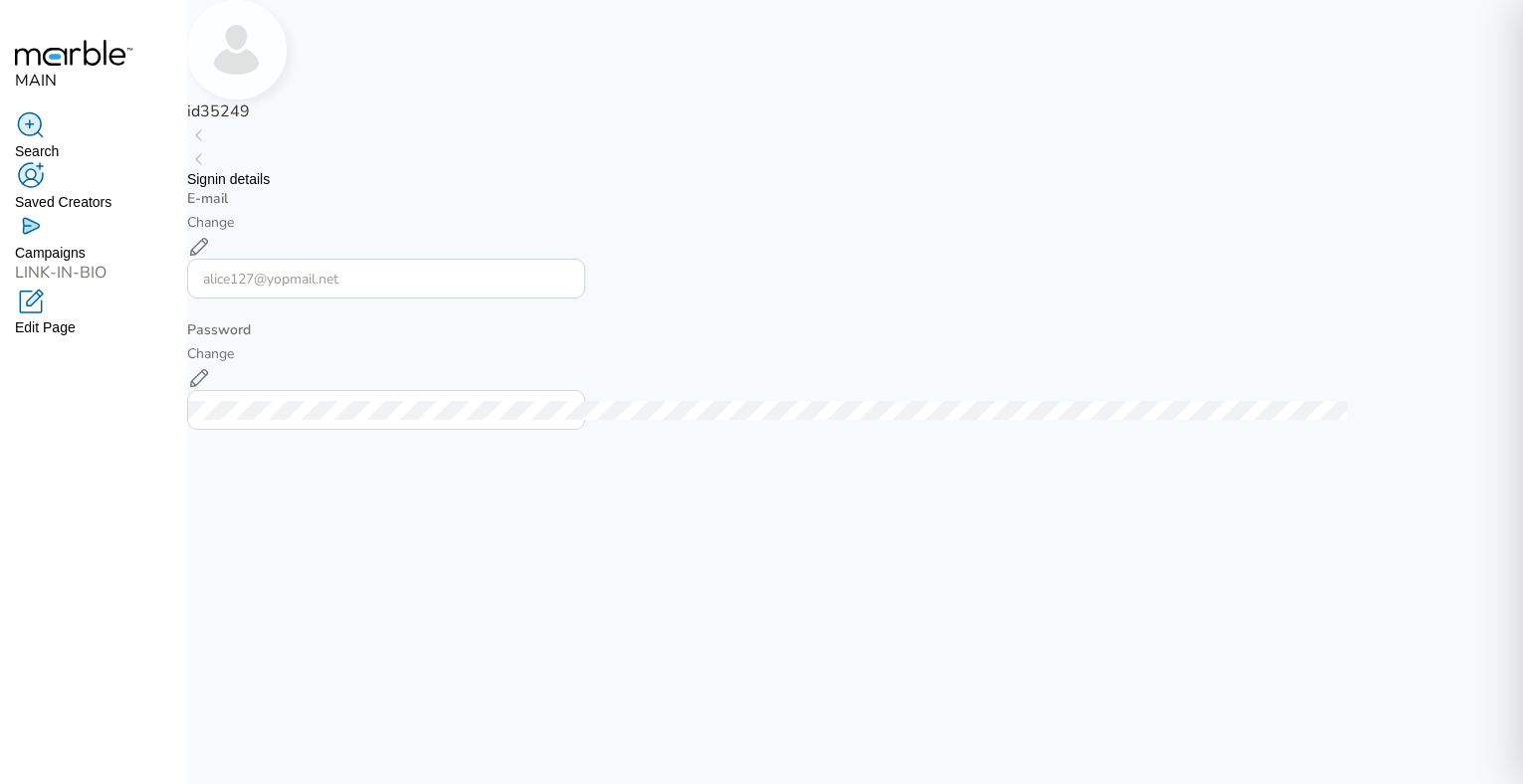 click 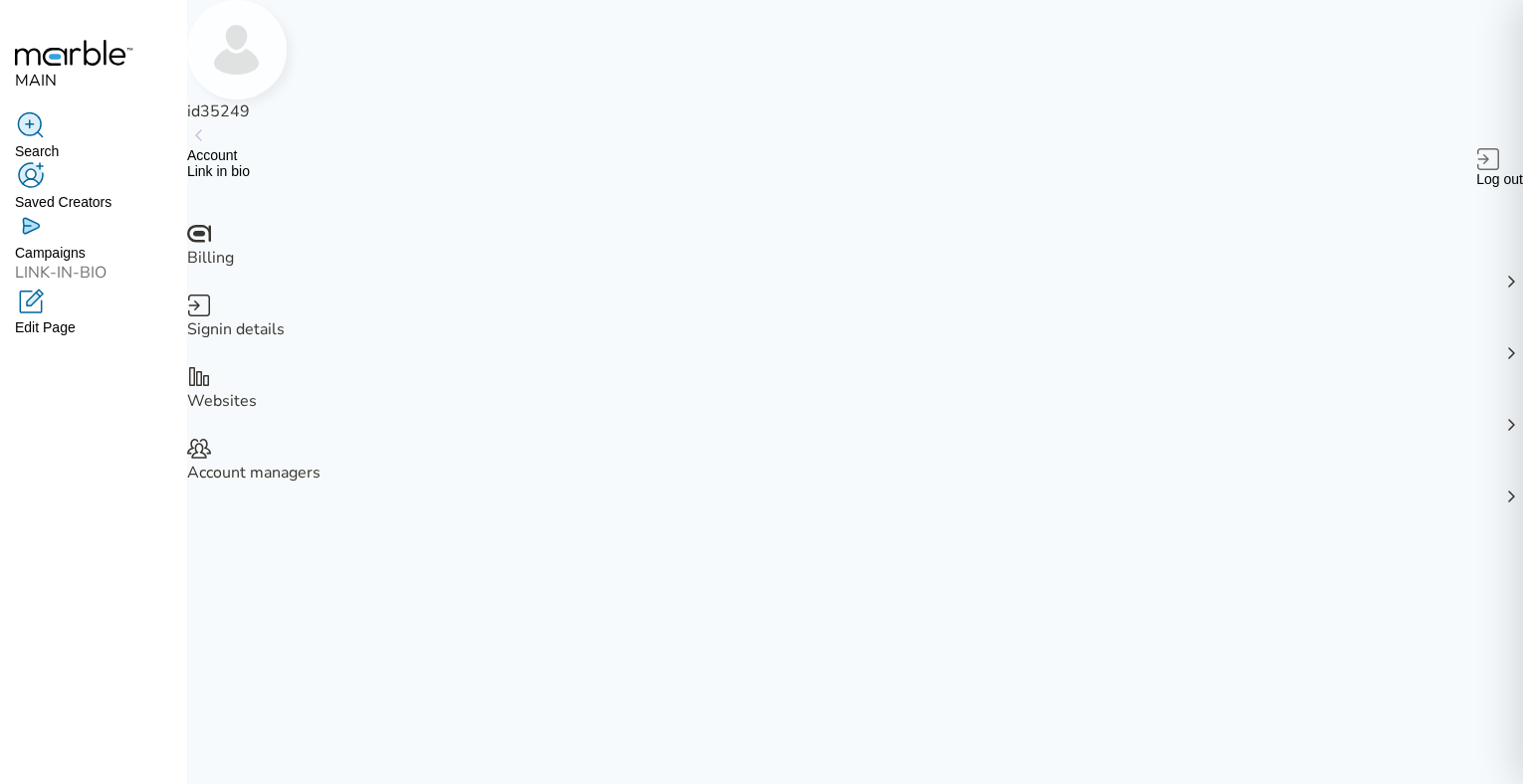 click on "Websites" at bounding box center [855, 401] 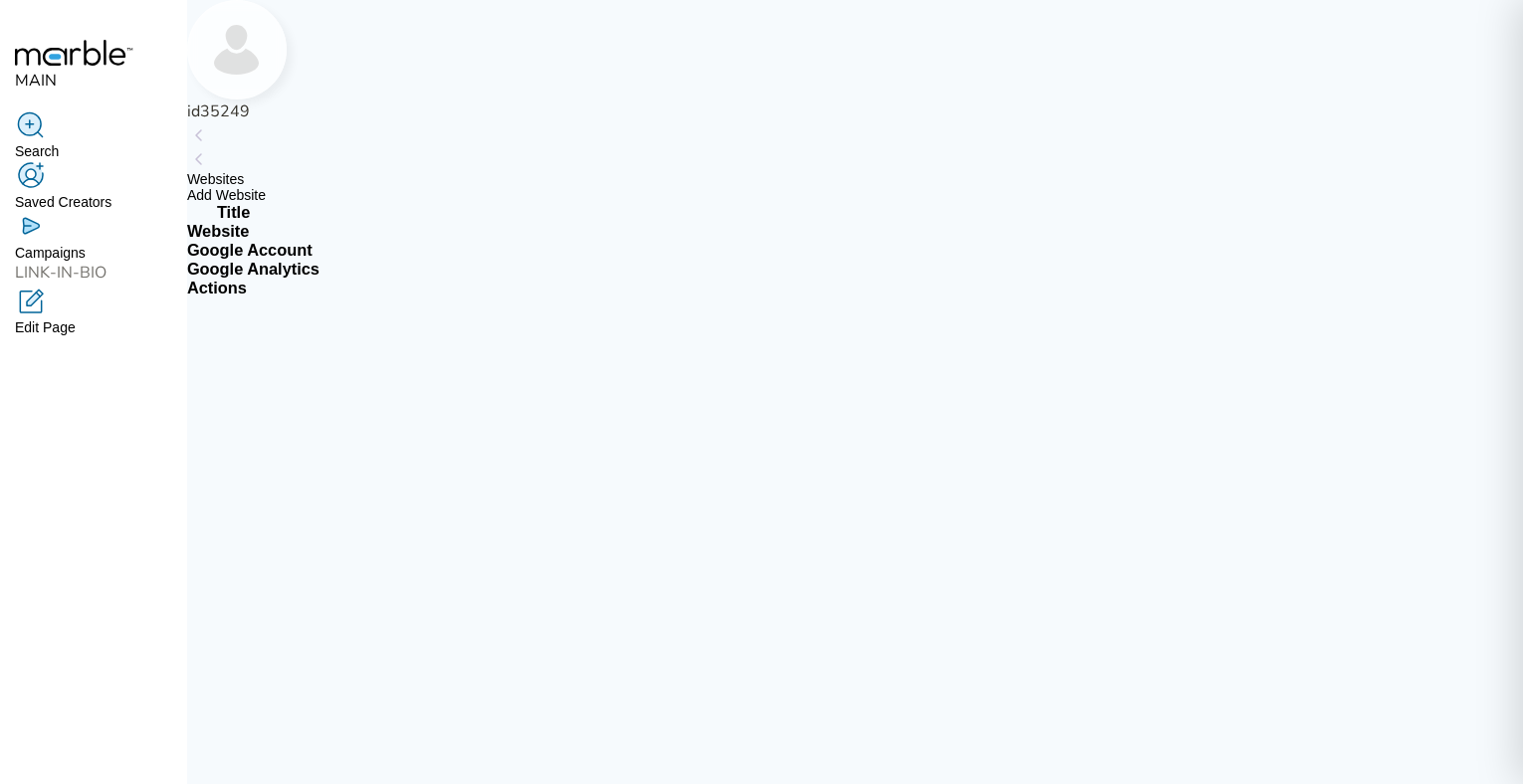 click on "Add Website" at bounding box center [855, 195] 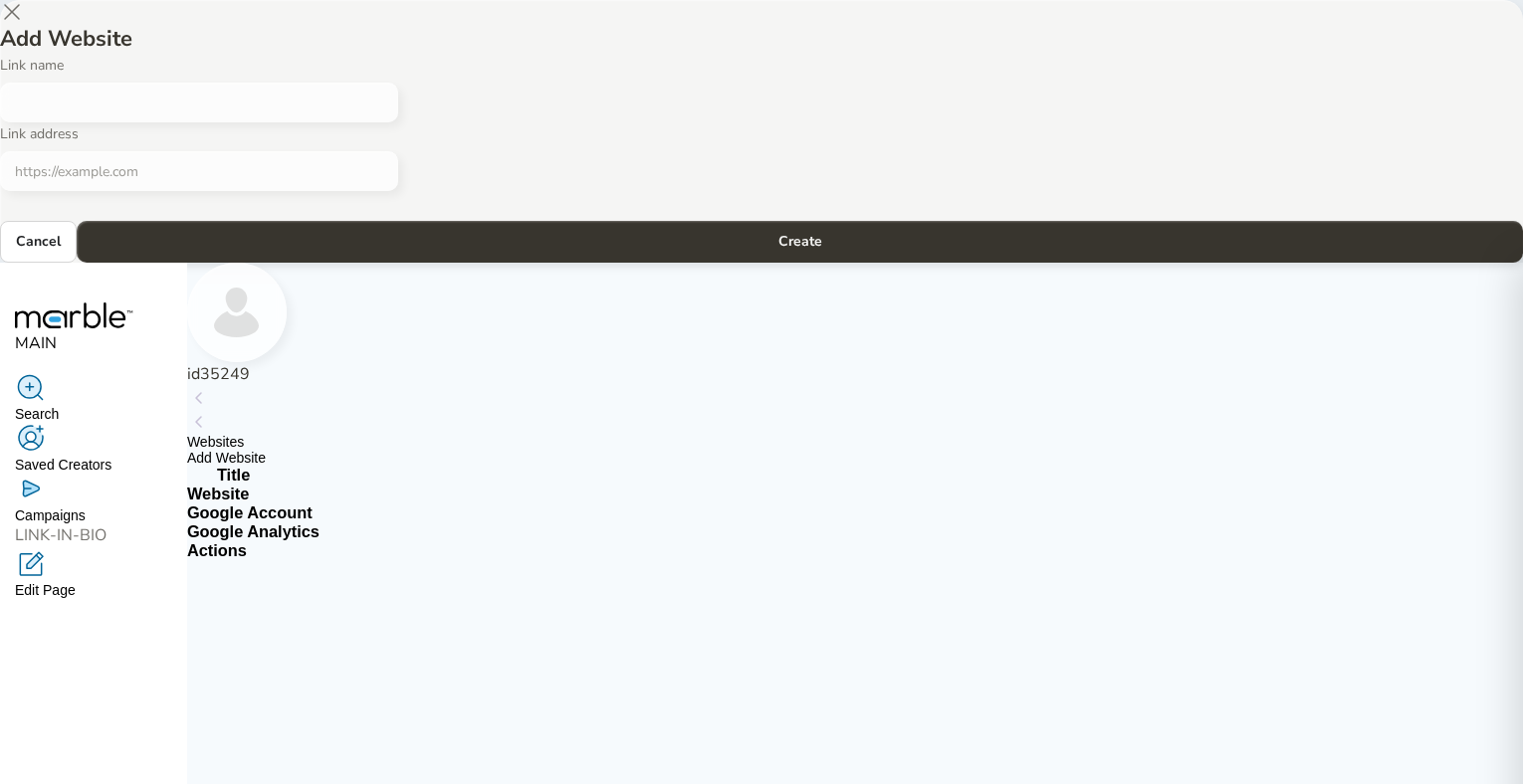 click at bounding box center (191, 102) 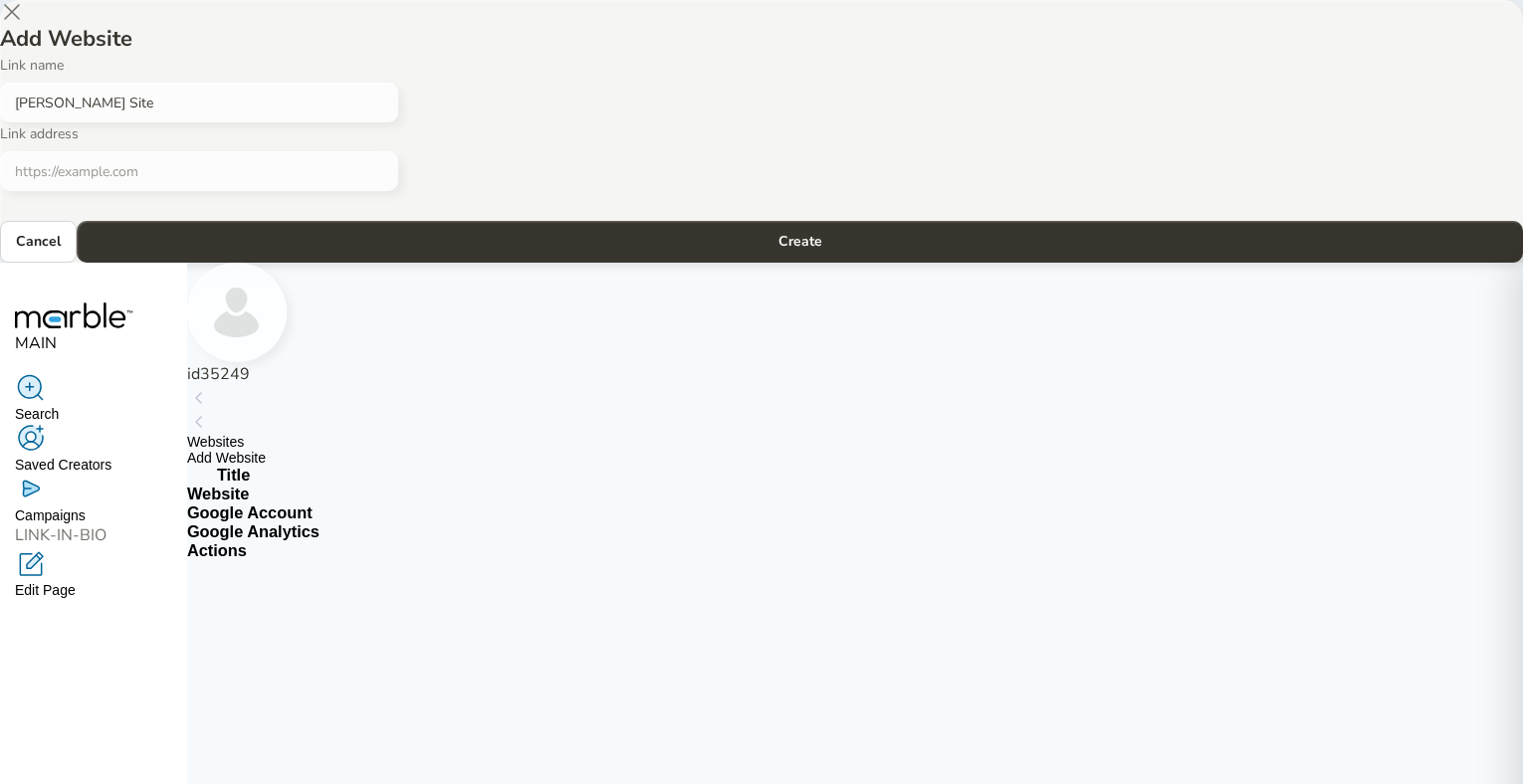 type on "[PERSON_NAME] Site" 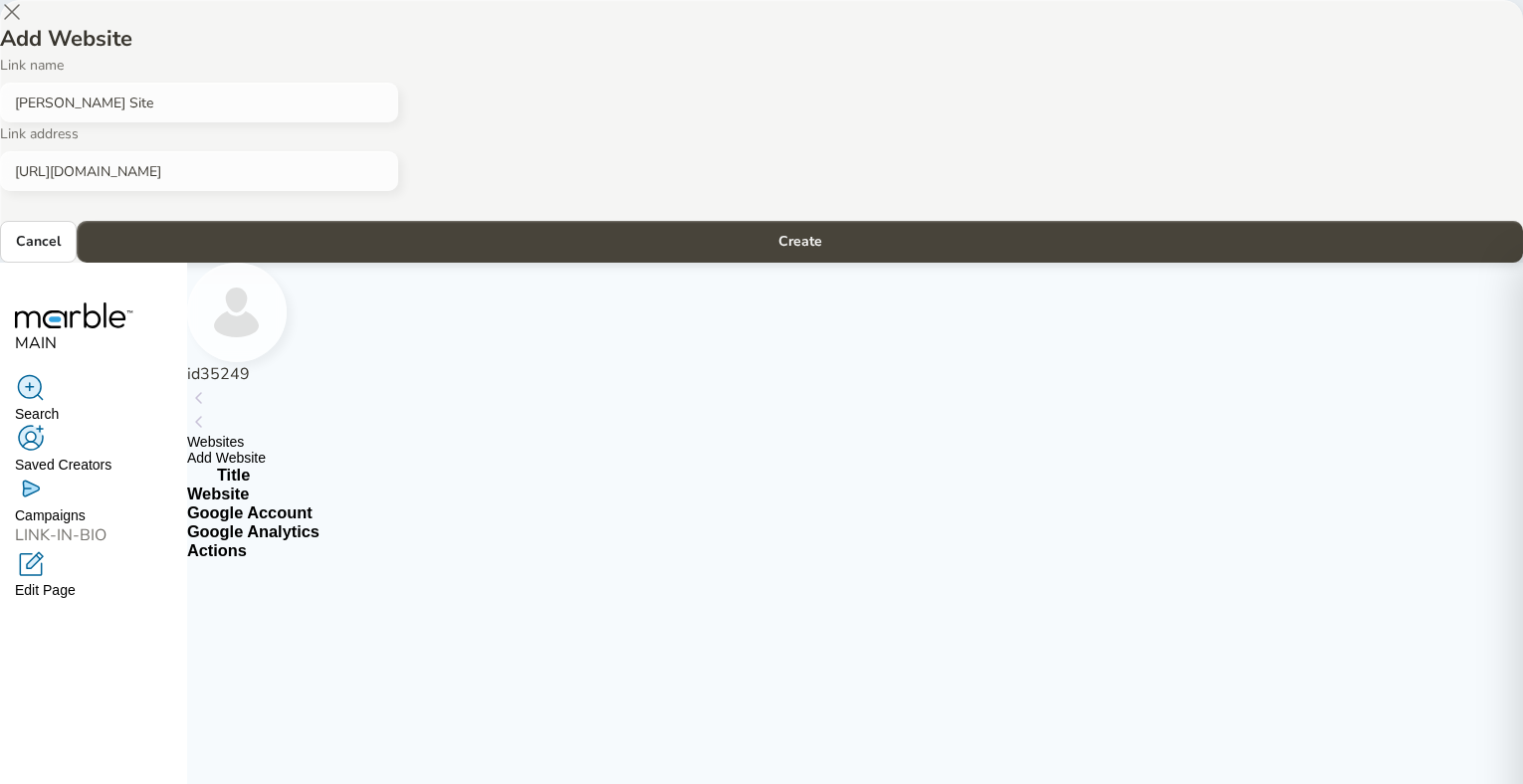 click on "Create" at bounding box center (800, 242) 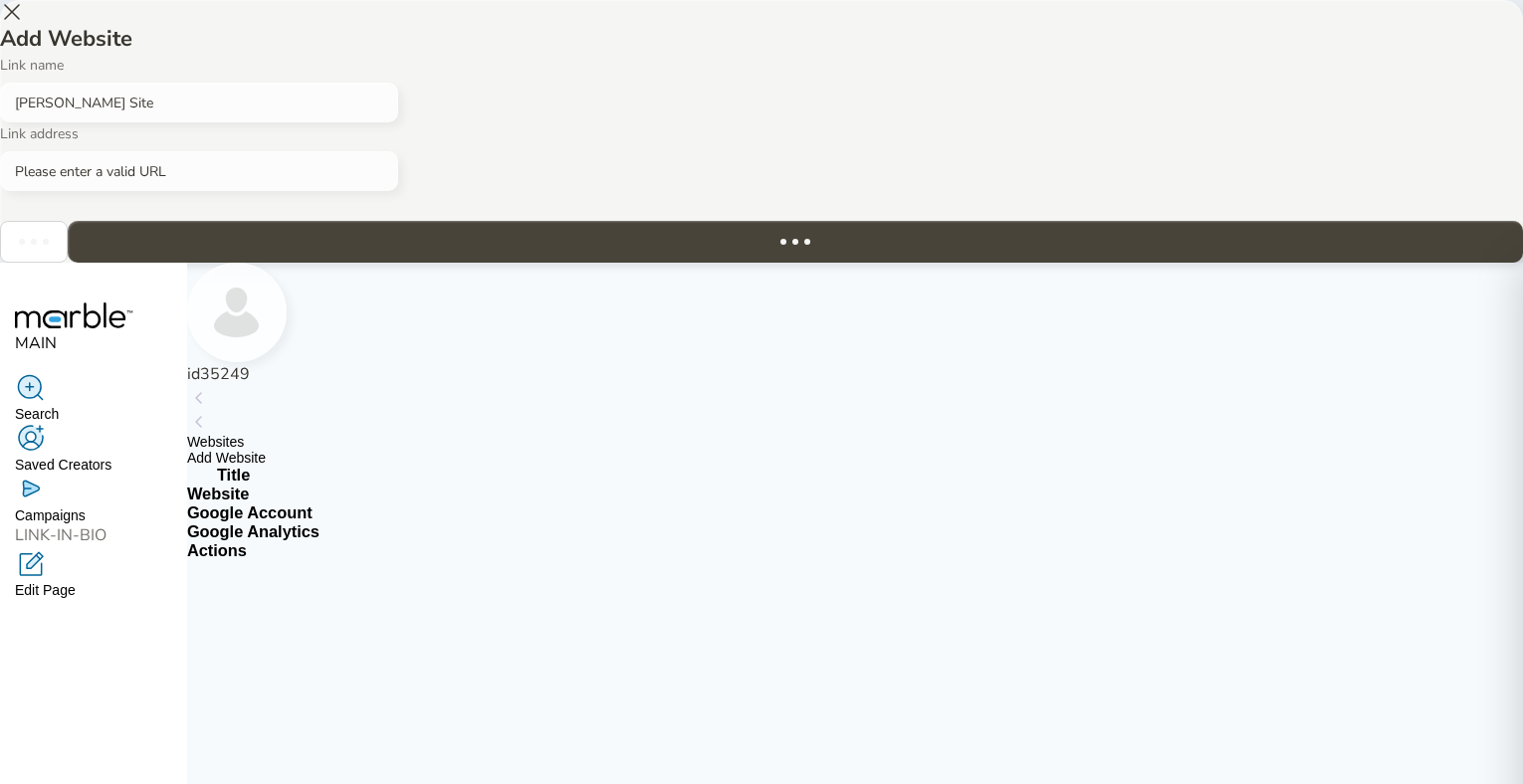 click 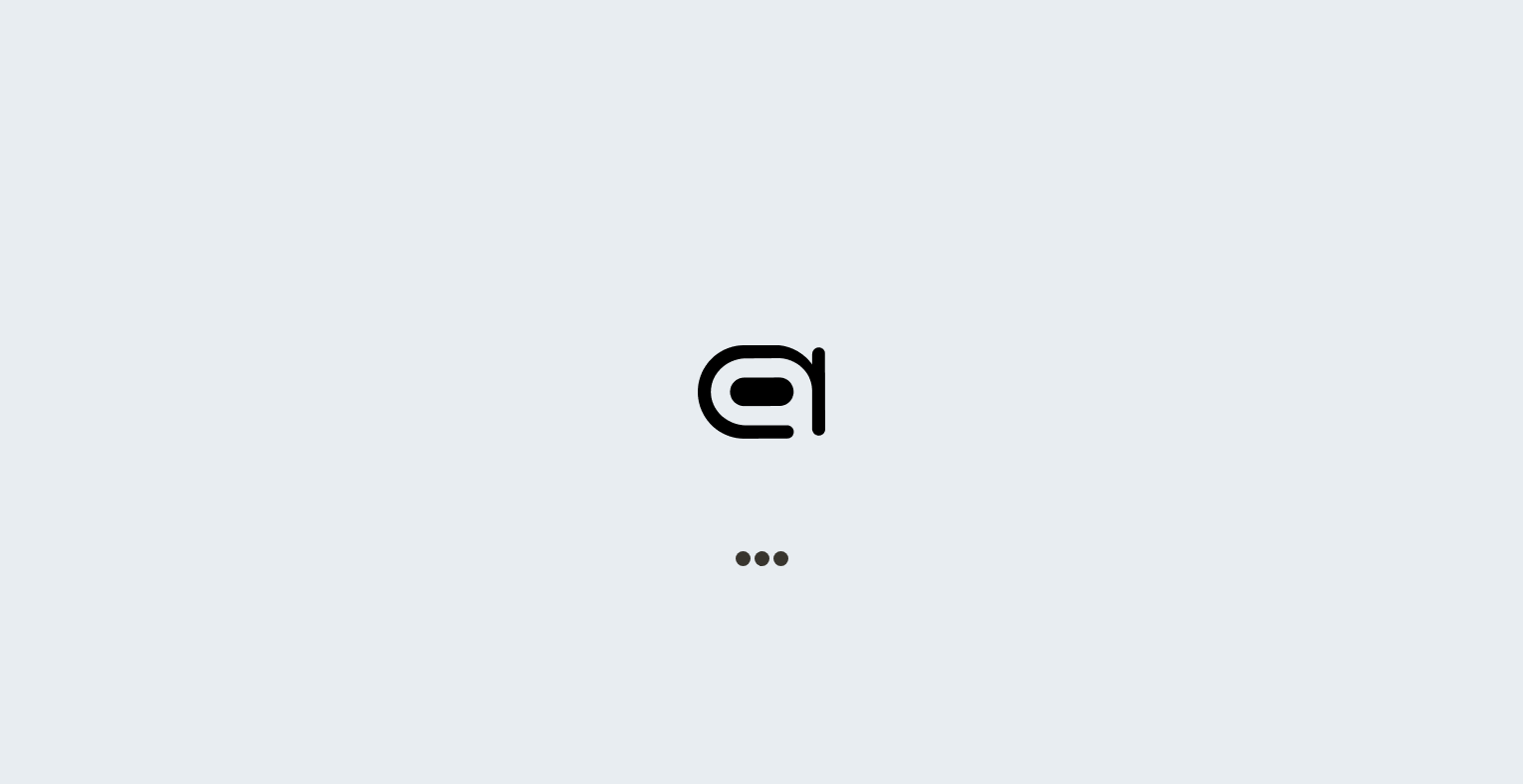 scroll, scrollTop: 0, scrollLeft: 0, axis: both 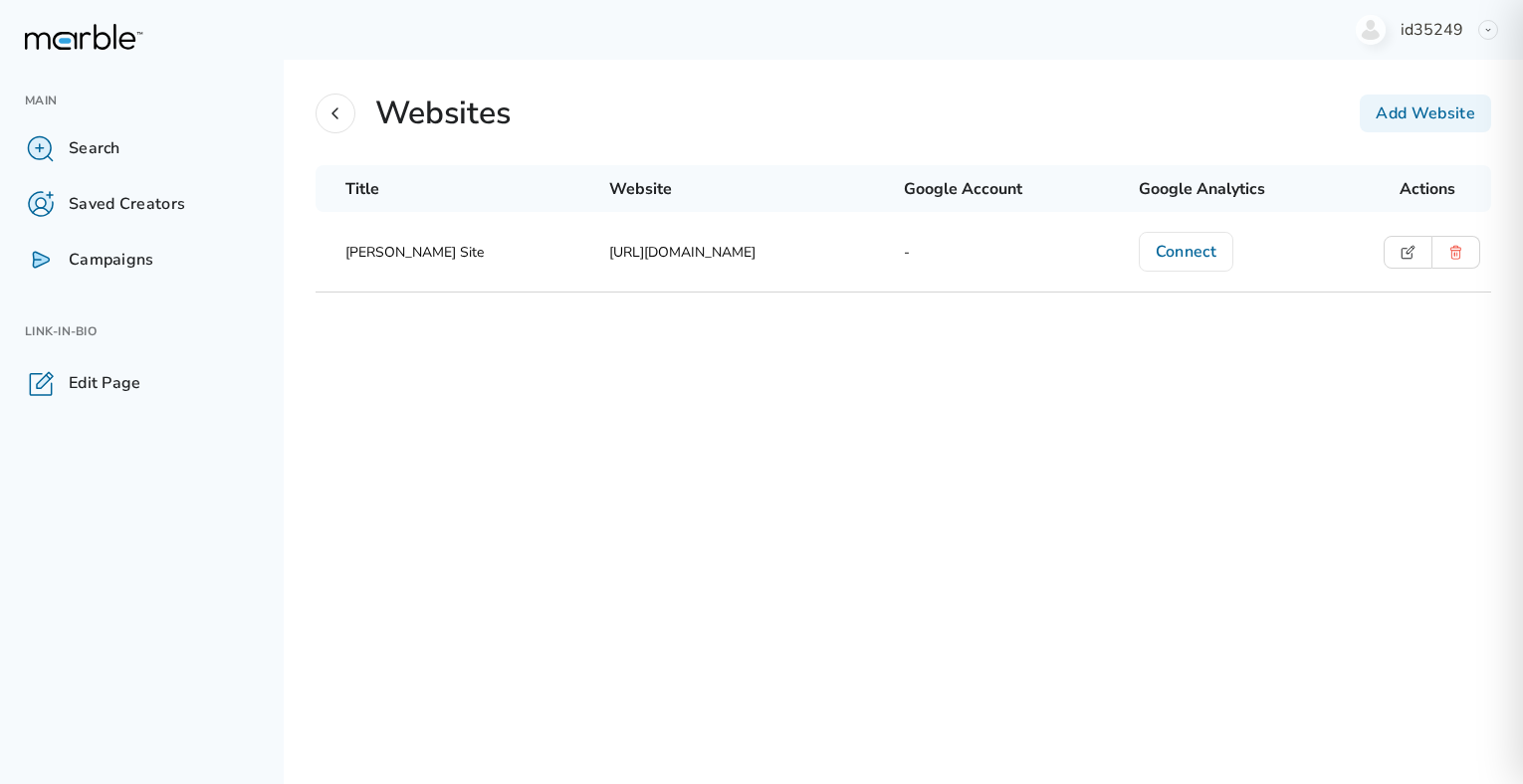 click on "Alice Site https://www.alicesec.co/ - Connect" at bounding box center [903, 526] 